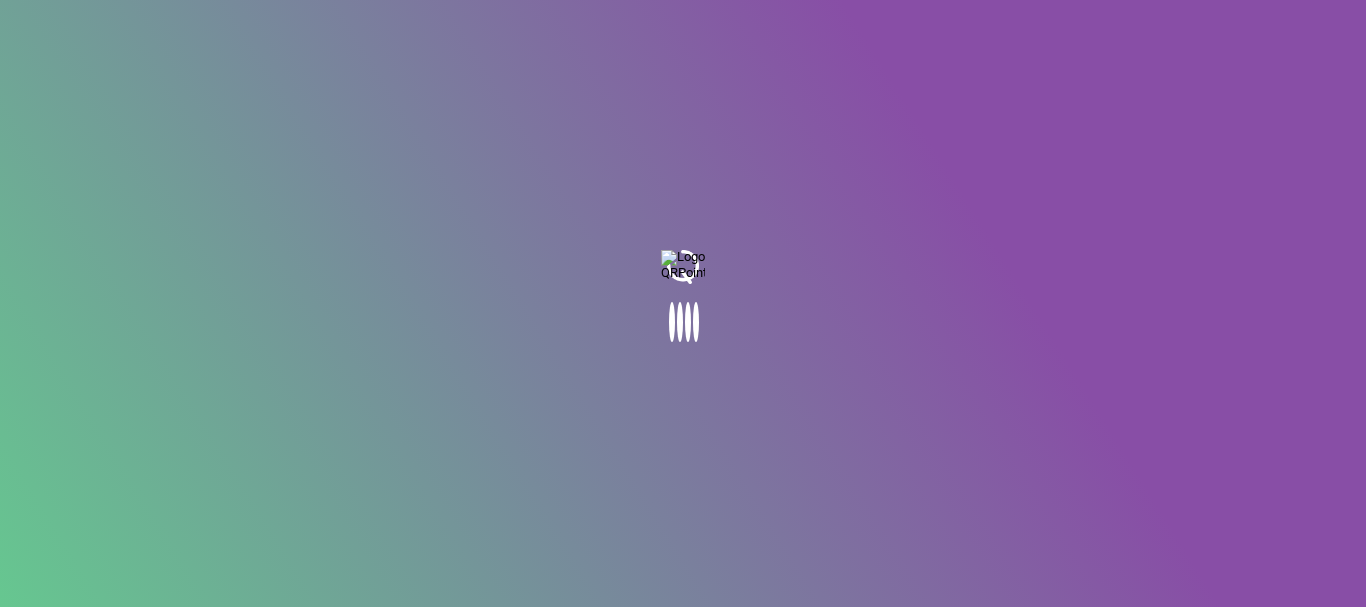 scroll, scrollTop: 0, scrollLeft: 0, axis: both 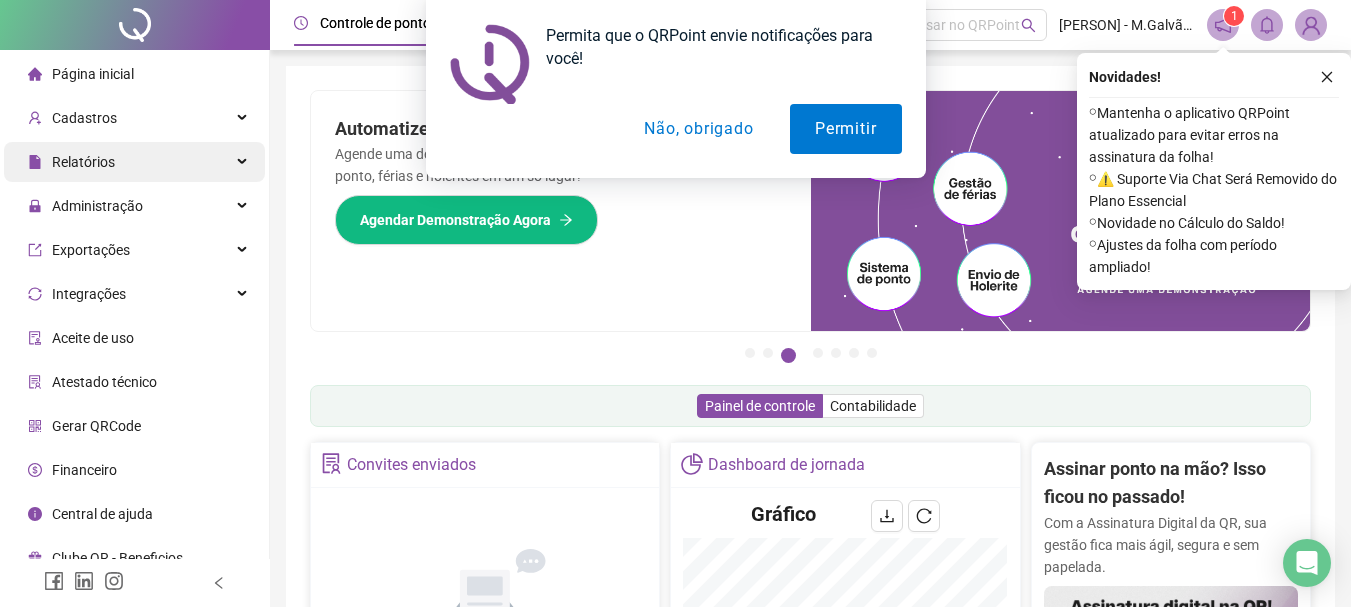 click on "Permita que o QRPoint envie notificações para você! Permitir Não, obrigado" at bounding box center (675, 89) 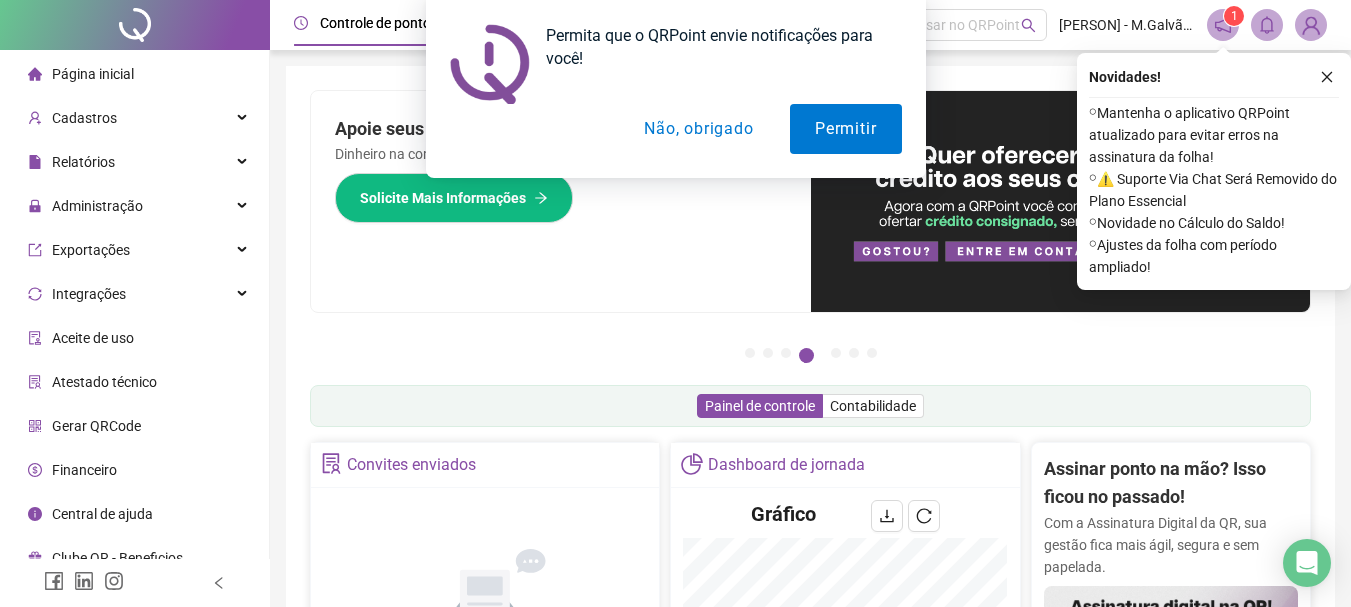 click on "Não, obrigado" at bounding box center (698, 129) 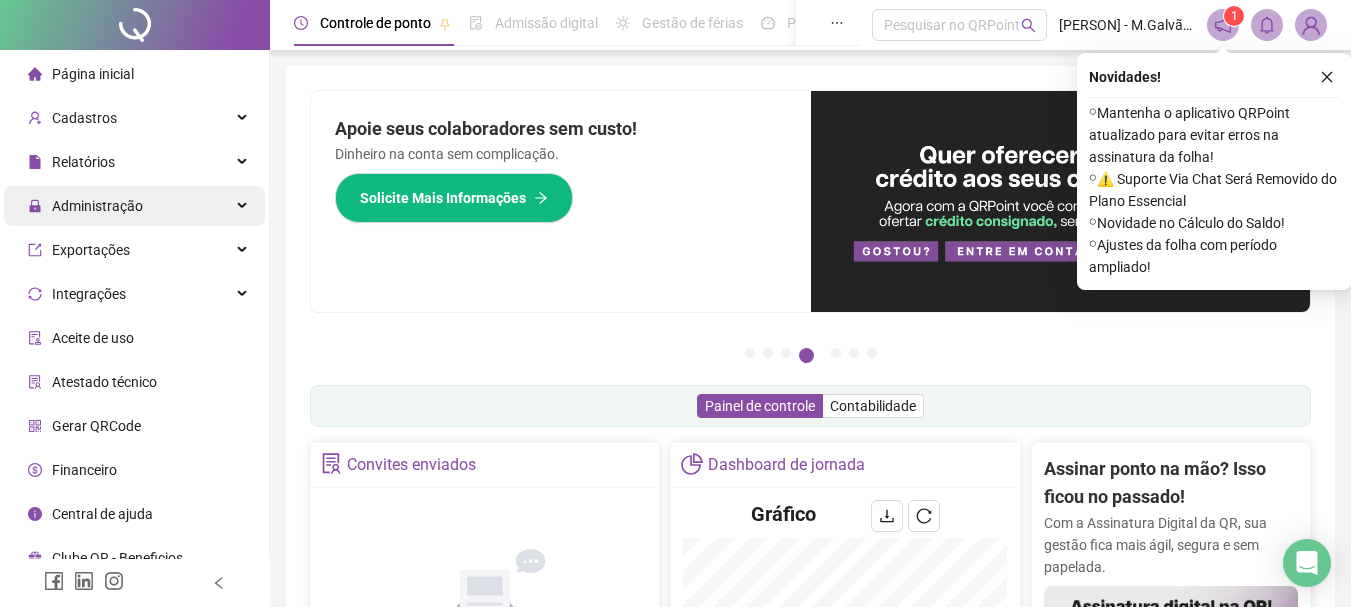 click on "Administração" at bounding box center [134, 206] 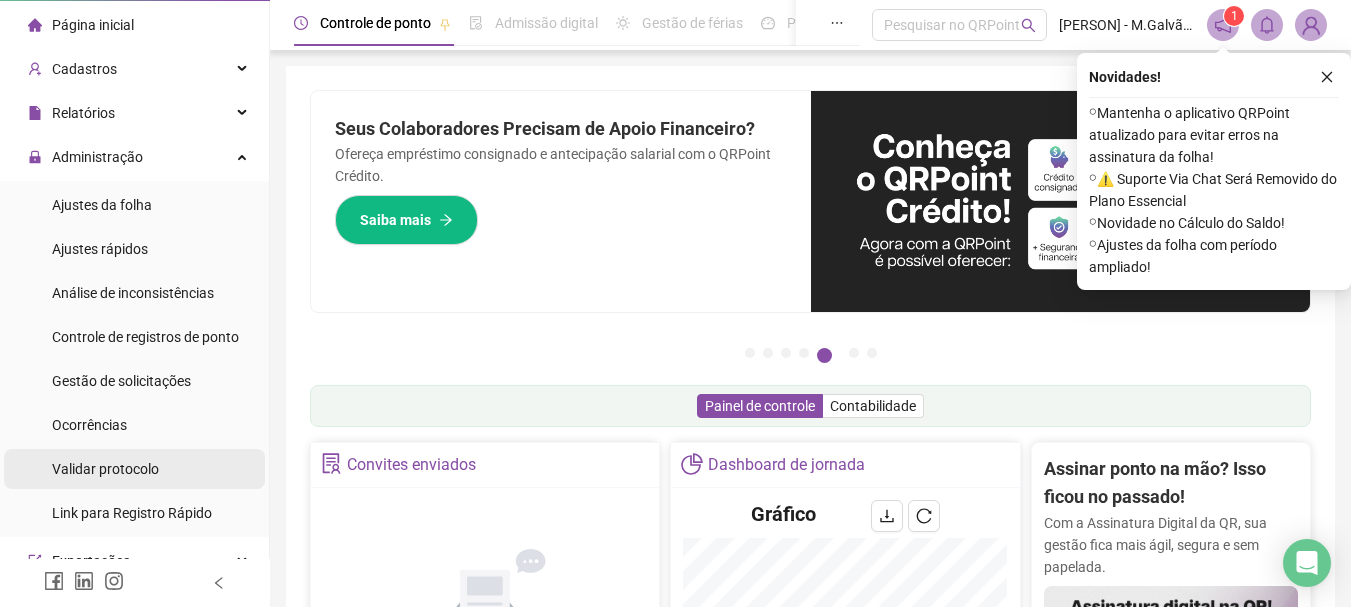 scroll, scrollTop: 0, scrollLeft: 0, axis: both 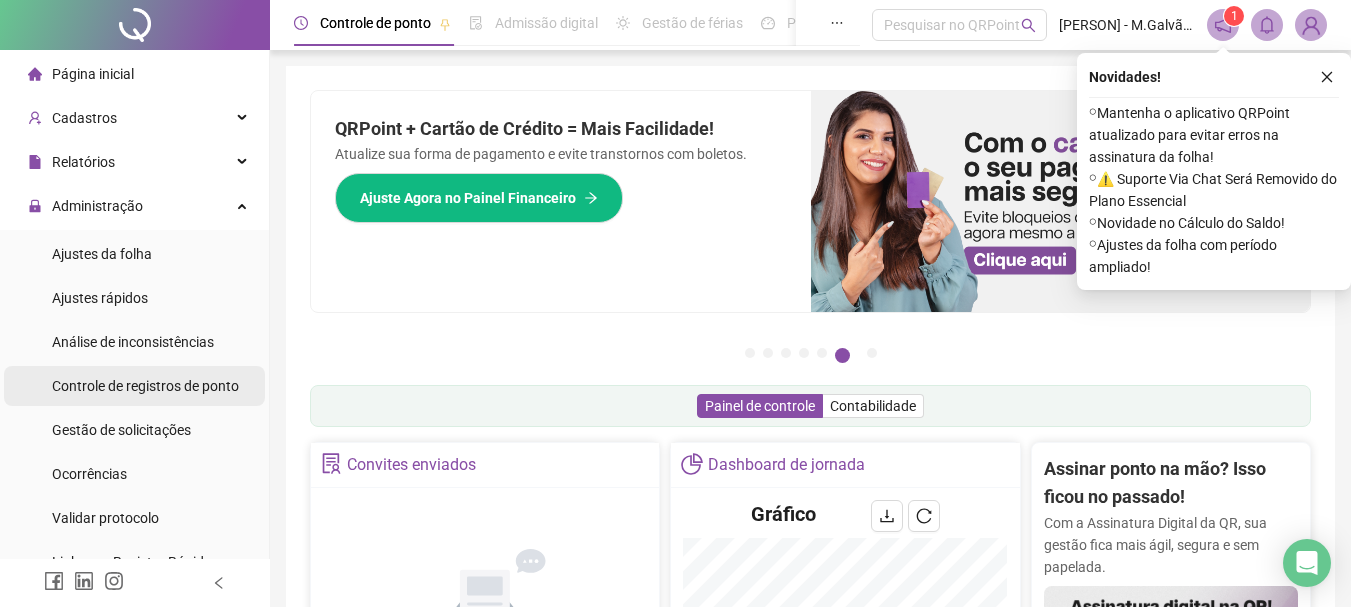 click on "Controle de registros de ponto" at bounding box center (145, 386) 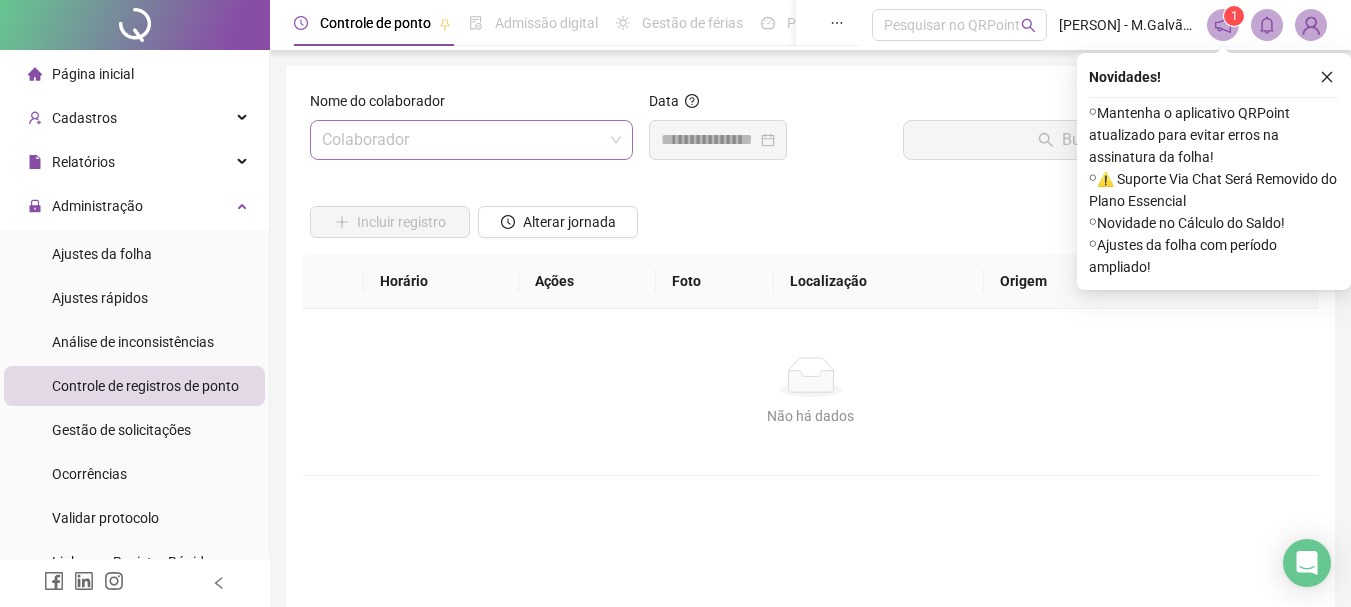 click at bounding box center [462, 140] 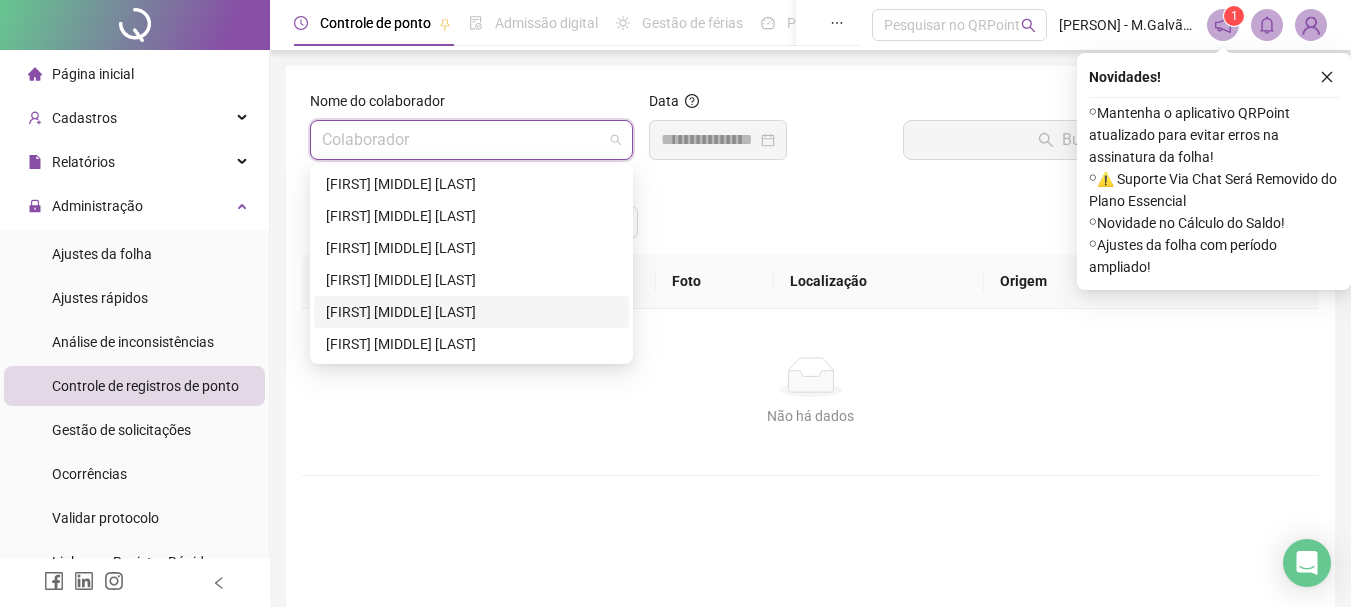 click on "[FIRST] [MIDDLE] [LAST]" at bounding box center (471, 312) 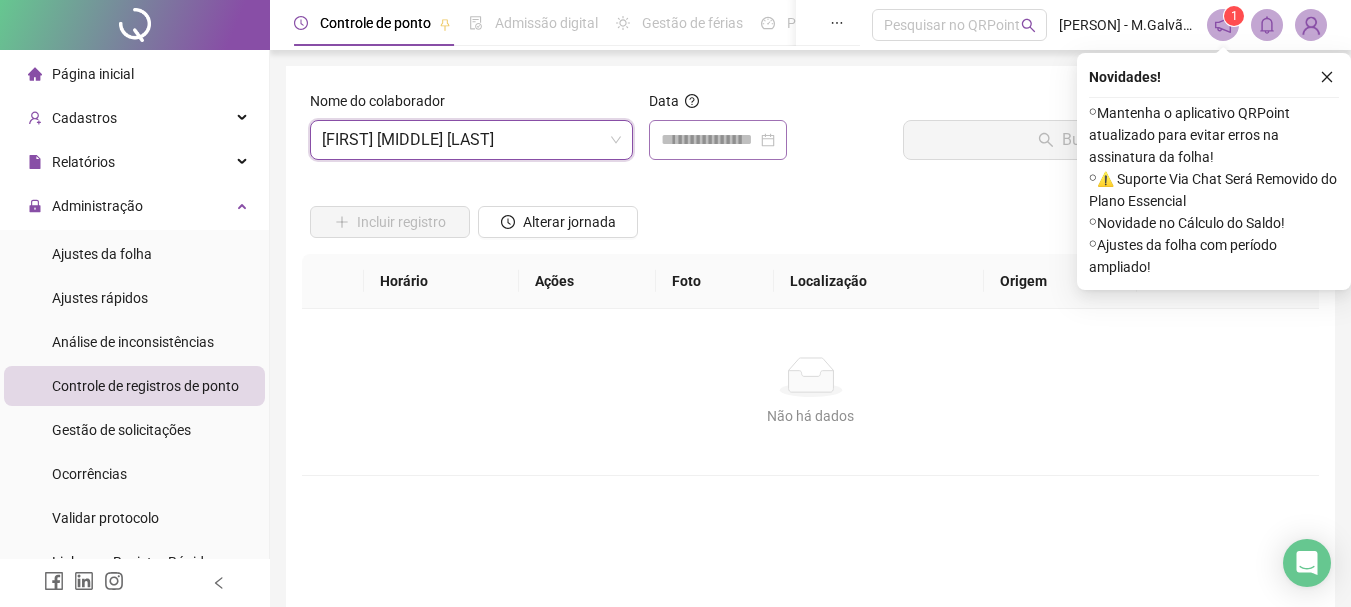 click at bounding box center (718, 140) 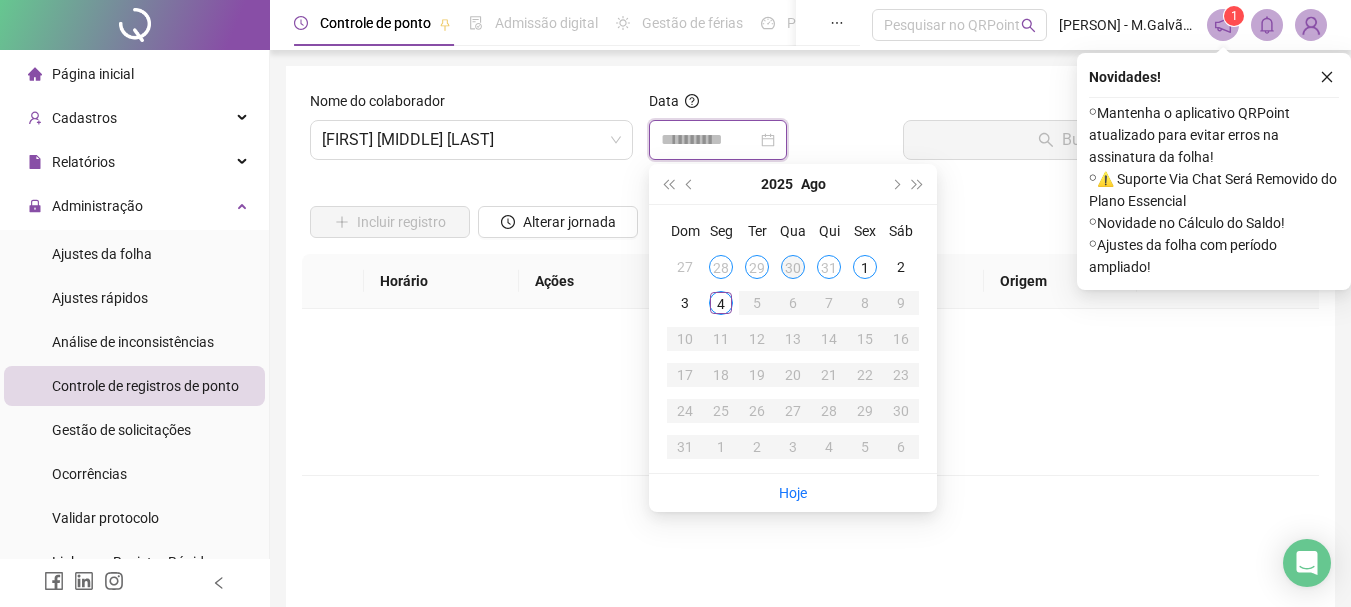 type on "**********" 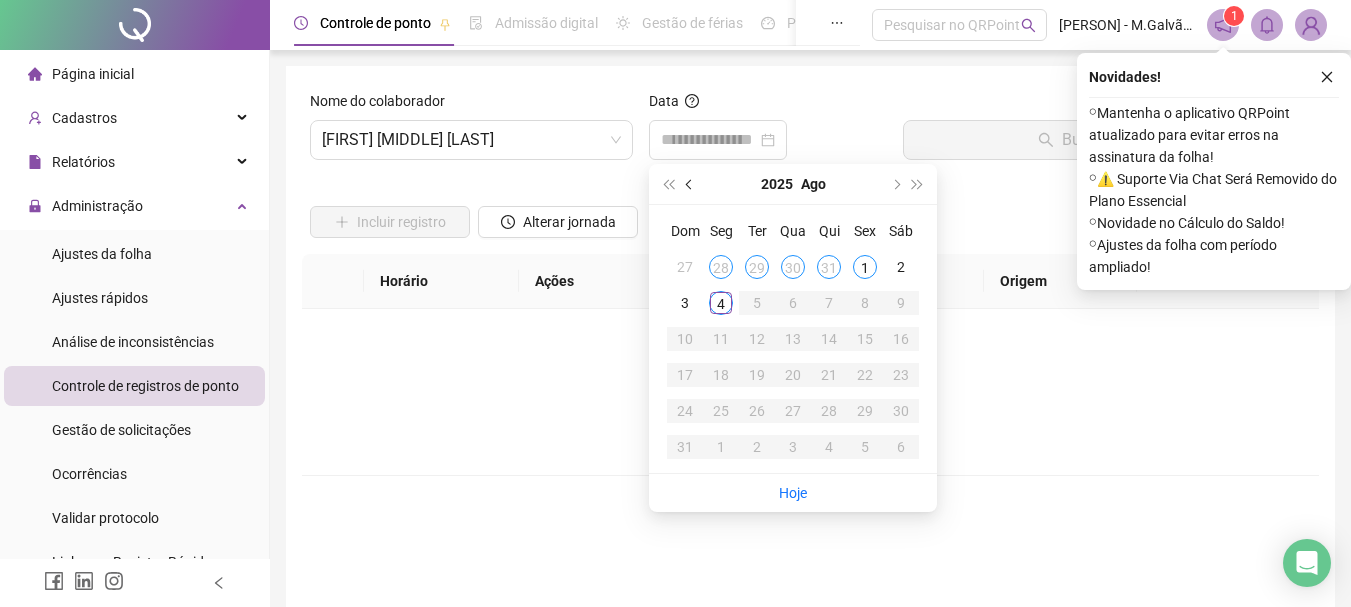 click at bounding box center (690, 184) 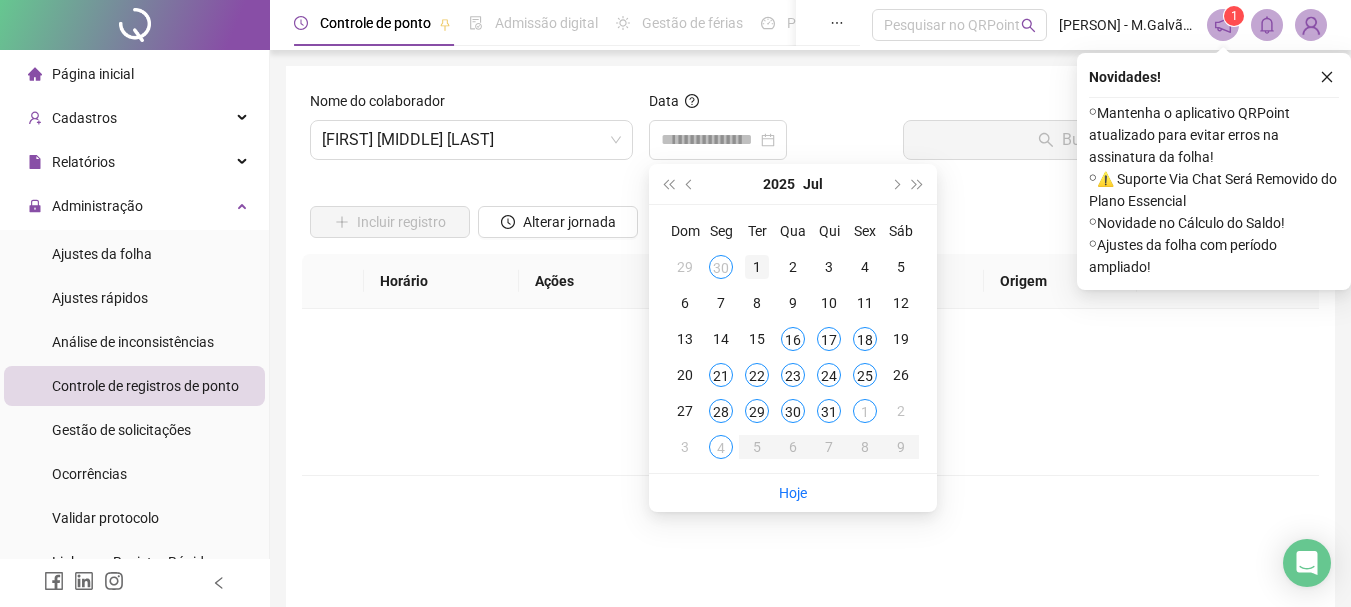 type on "**********" 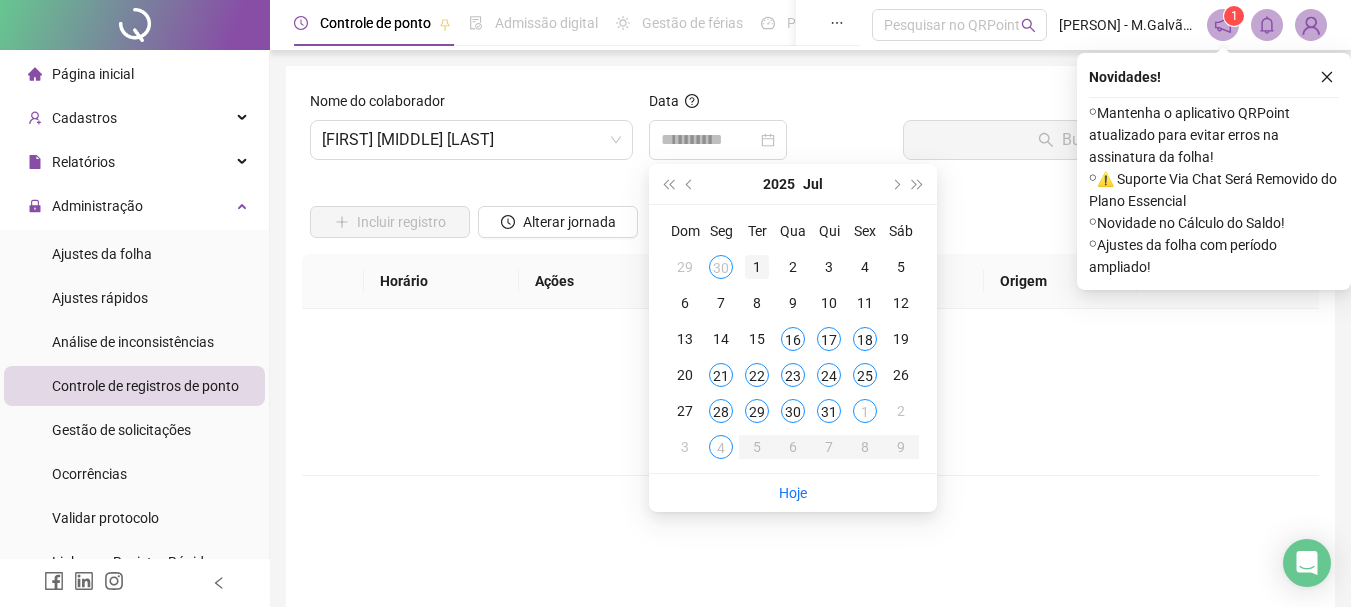 click on "1" at bounding box center (757, 267) 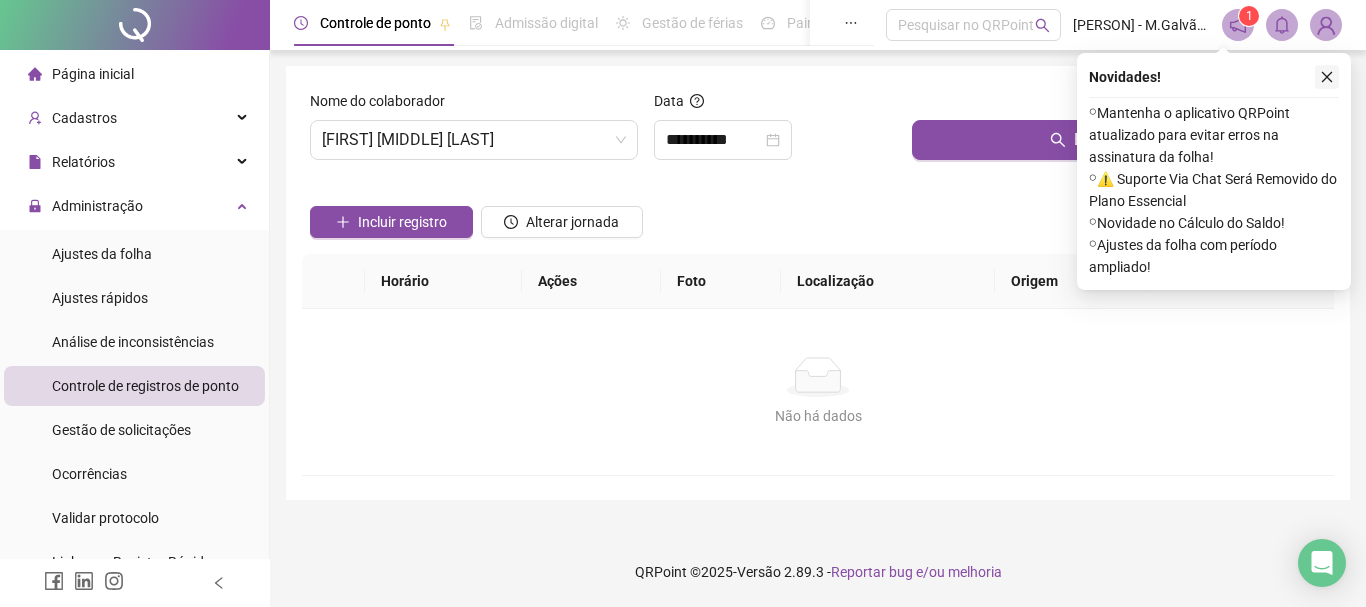 click 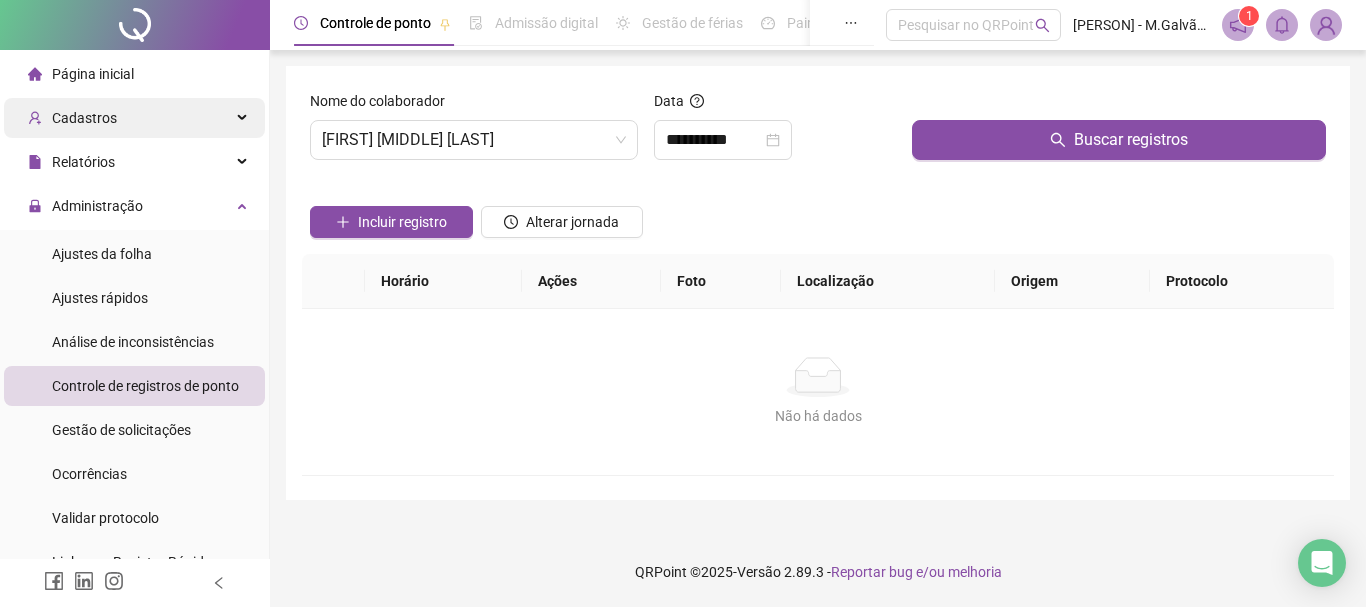 click on "Cadastros" at bounding box center (134, 118) 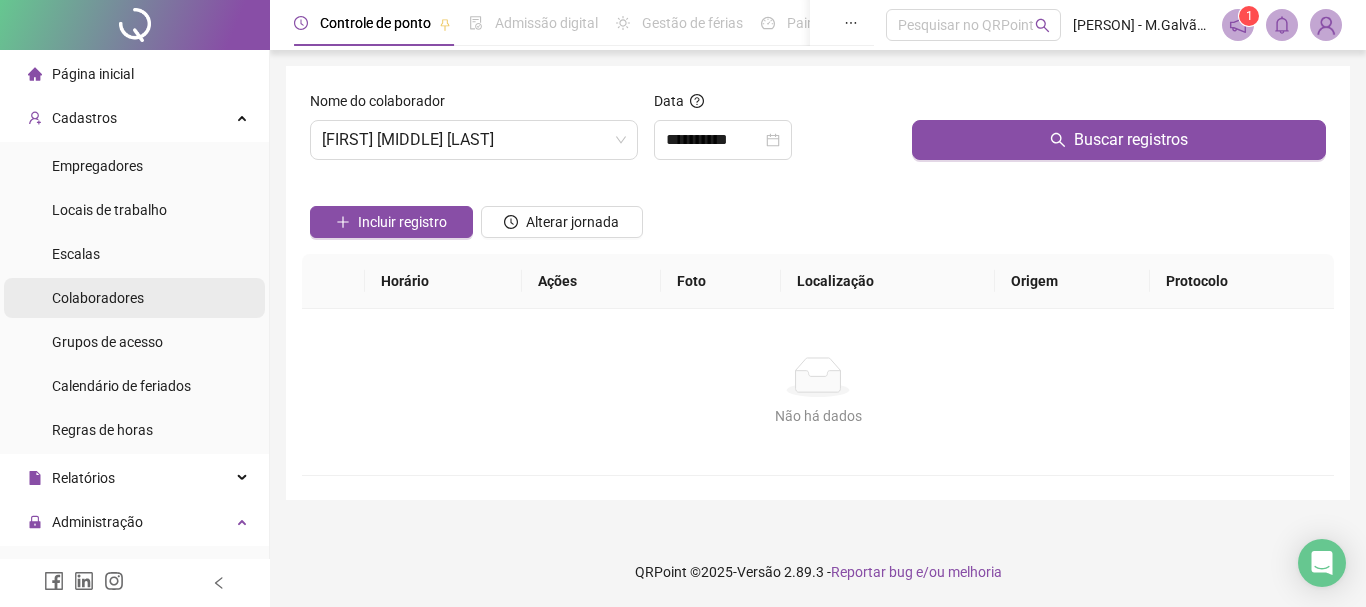 click on "Colaboradores" at bounding box center (134, 298) 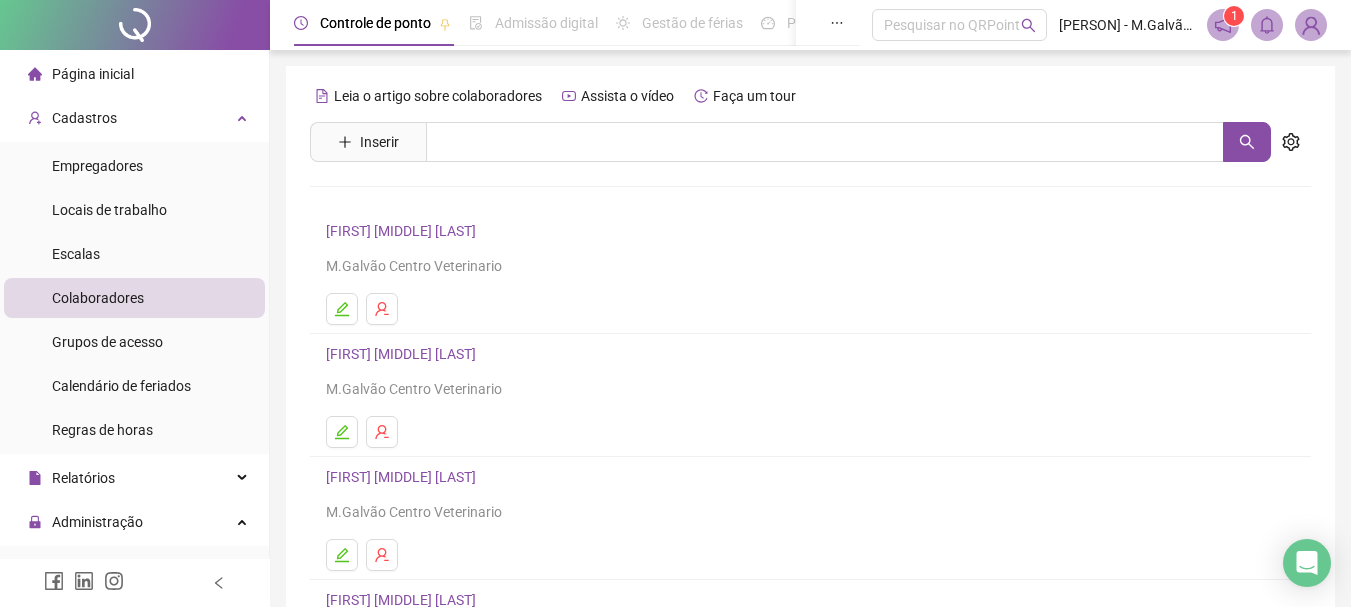scroll, scrollTop: 360, scrollLeft: 0, axis: vertical 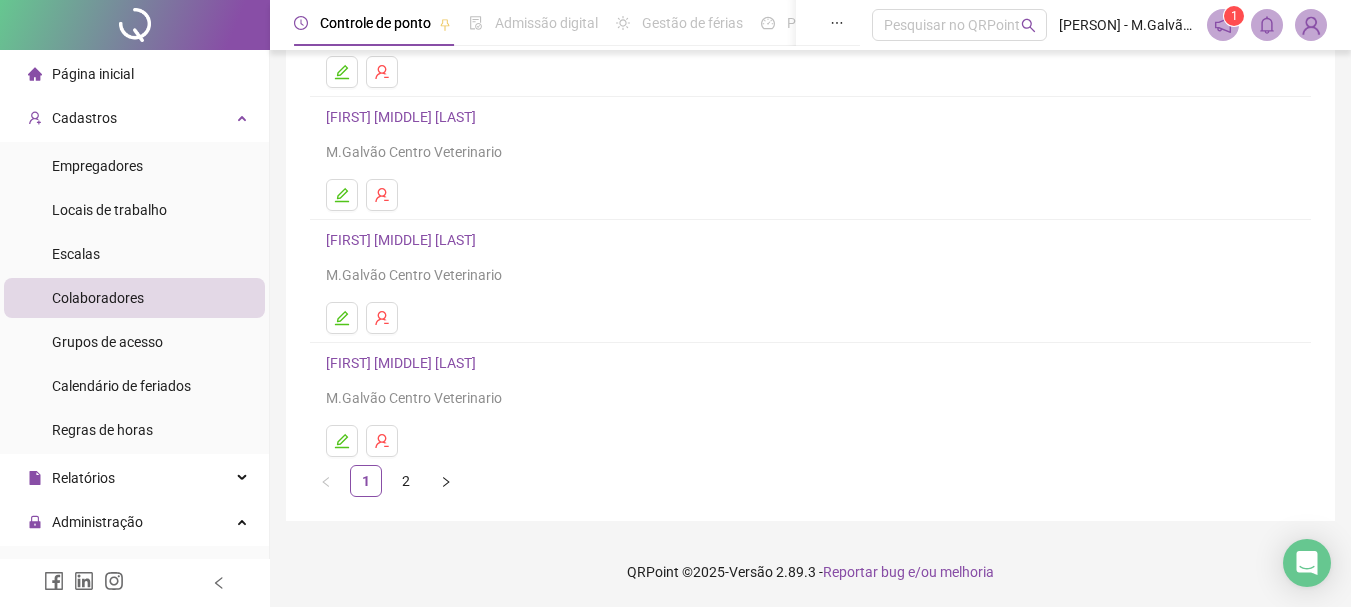click on "[FIRST] [MIDDLE] [LAST]" at bounding box center [404, 363] 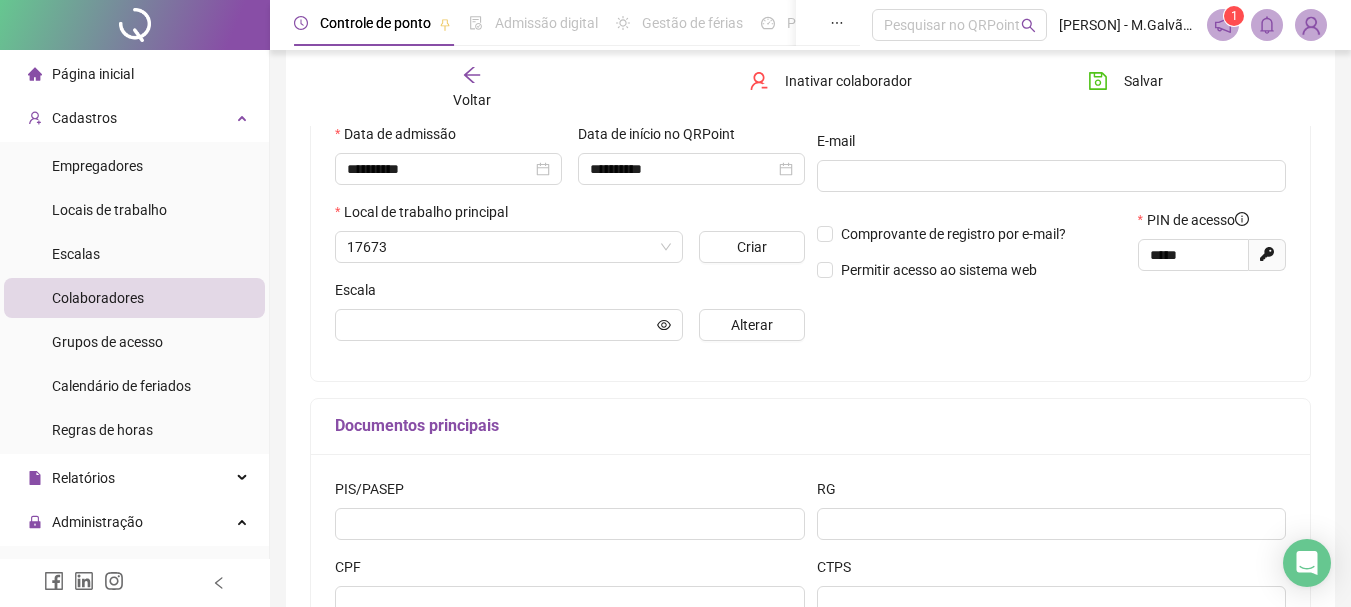 scroll, scrollTop: 370, scrollLeft: 0, axis: vertical 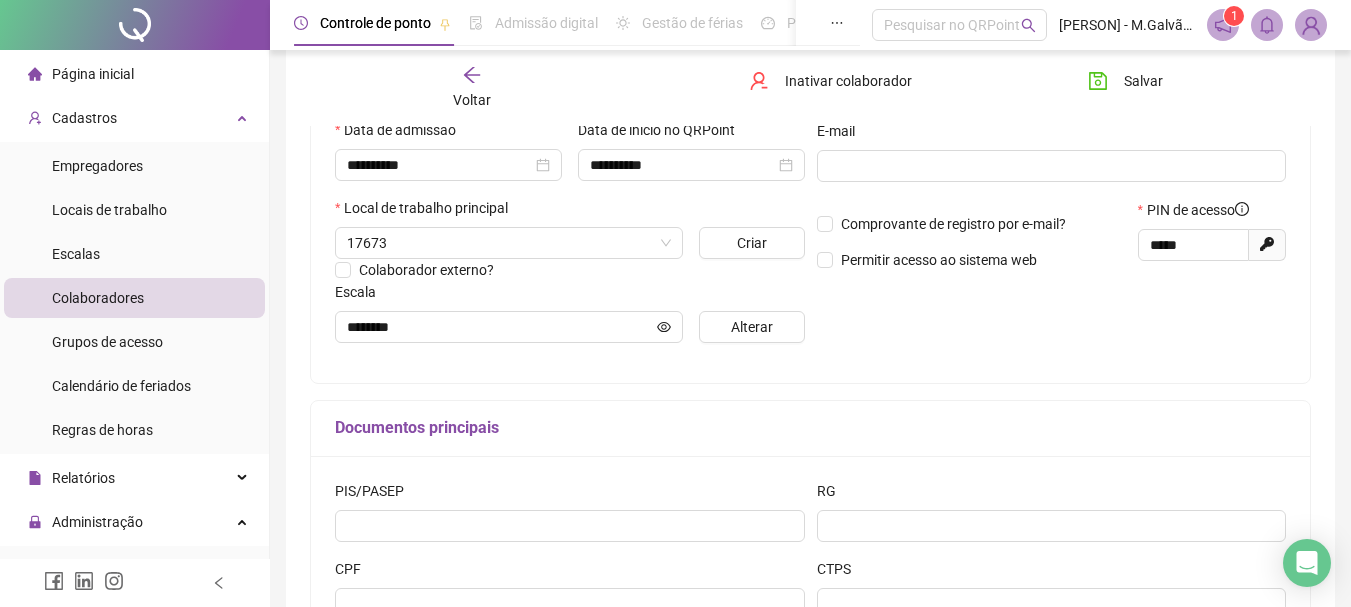 type on "********" 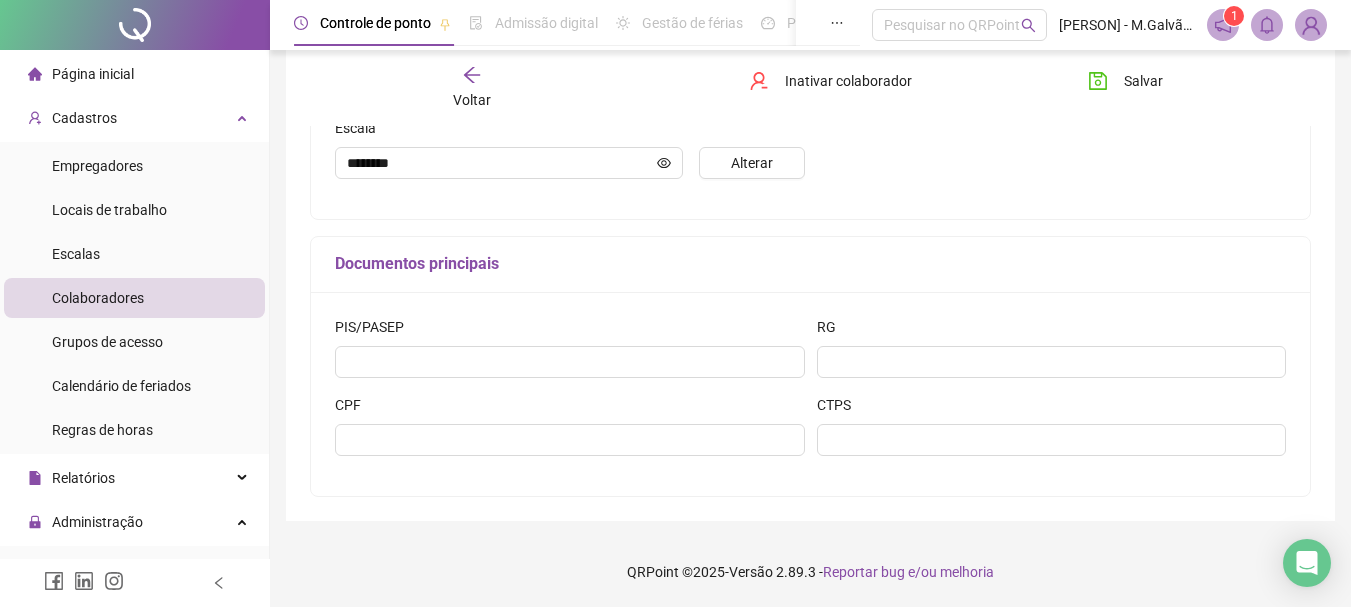 scroll, scrollTop: 0, scrollLeft: 0, axis: both 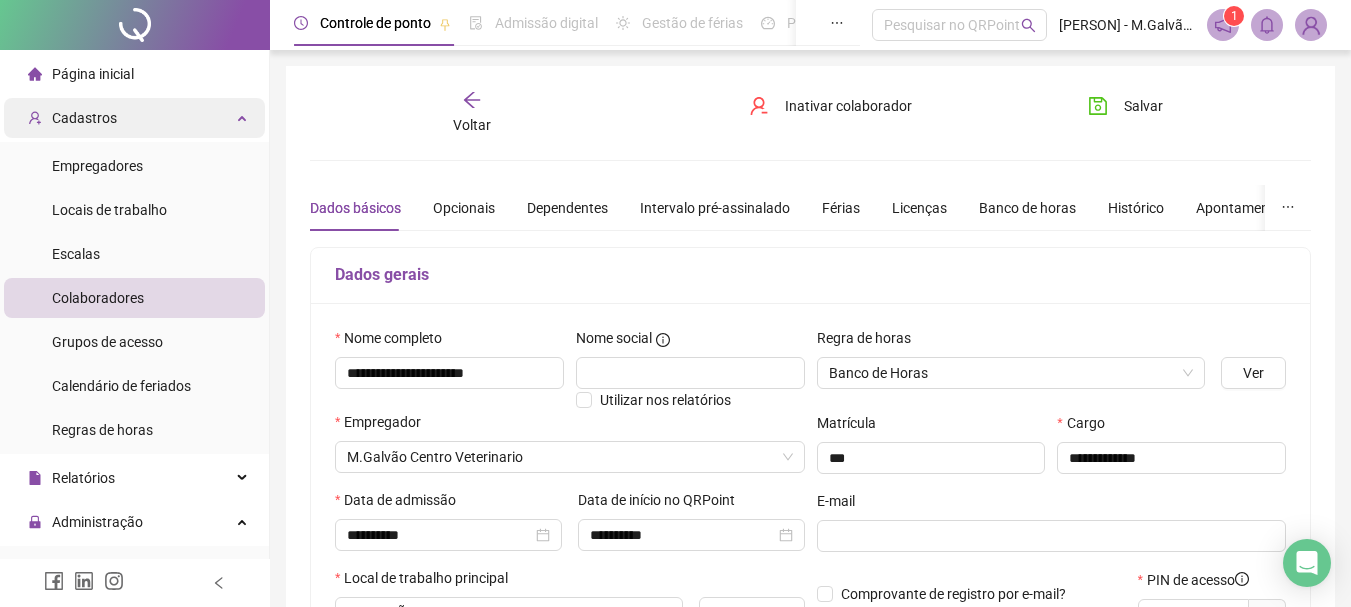 click on "Cadastros" at bounding box center (134, 118) 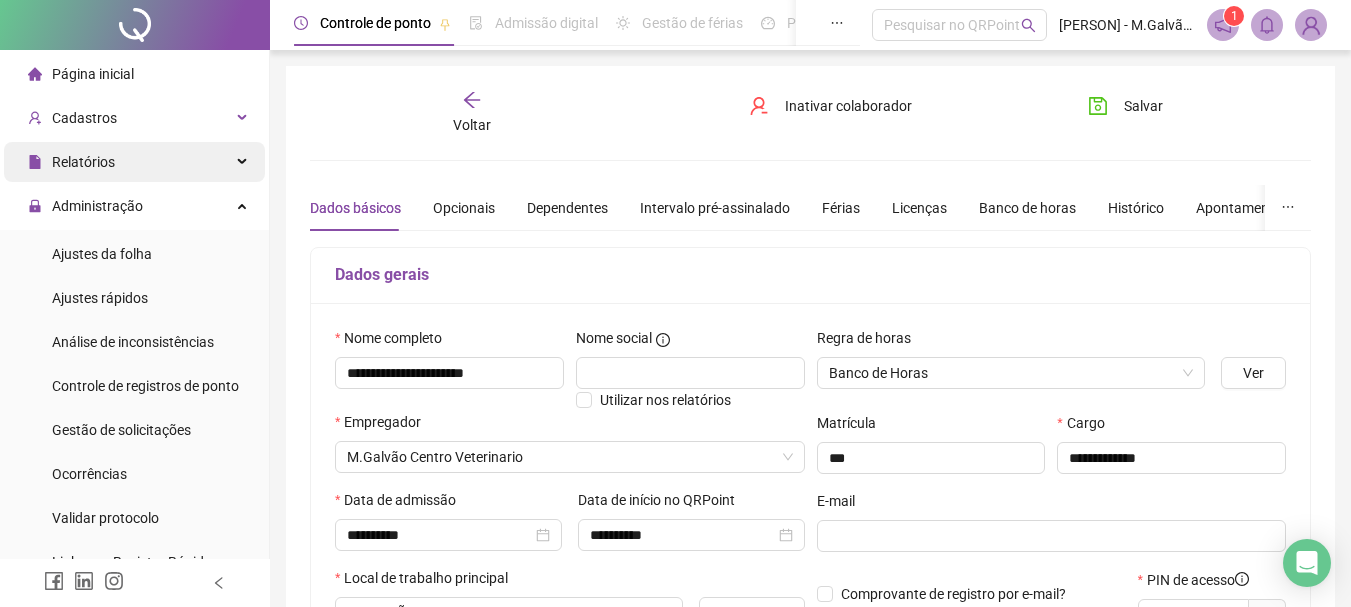click on "Relatórios" at bounding box center (134, 162) 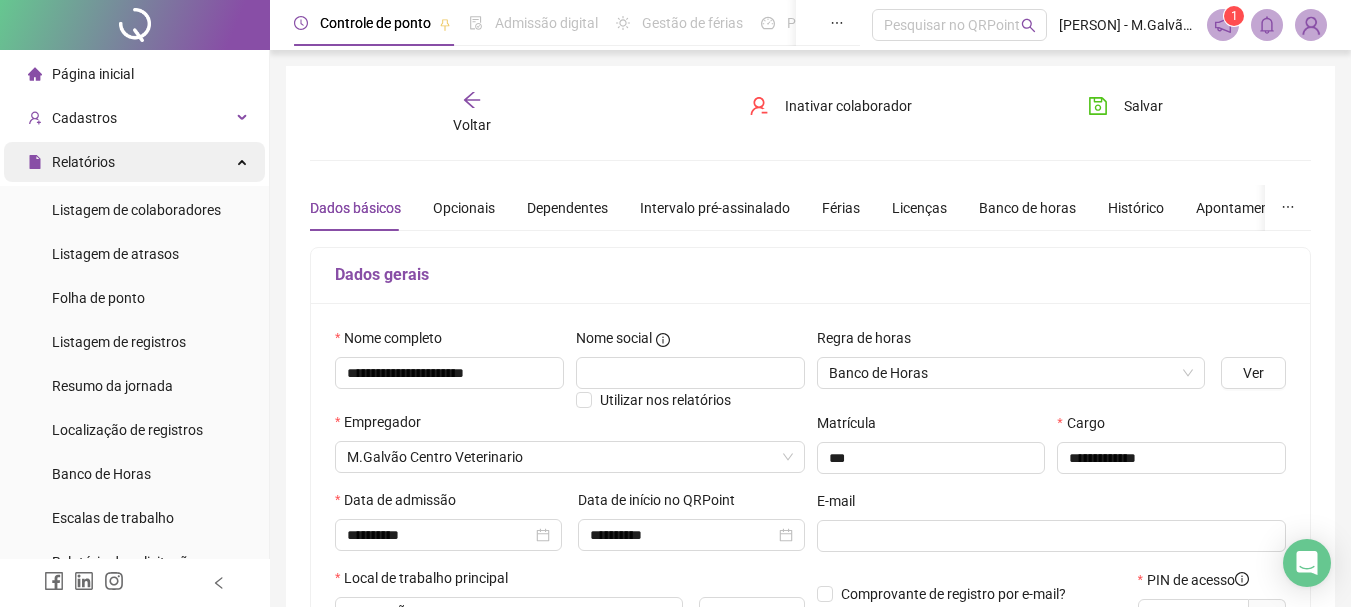 click on "Relatórios" at bounding box center (134, 162) 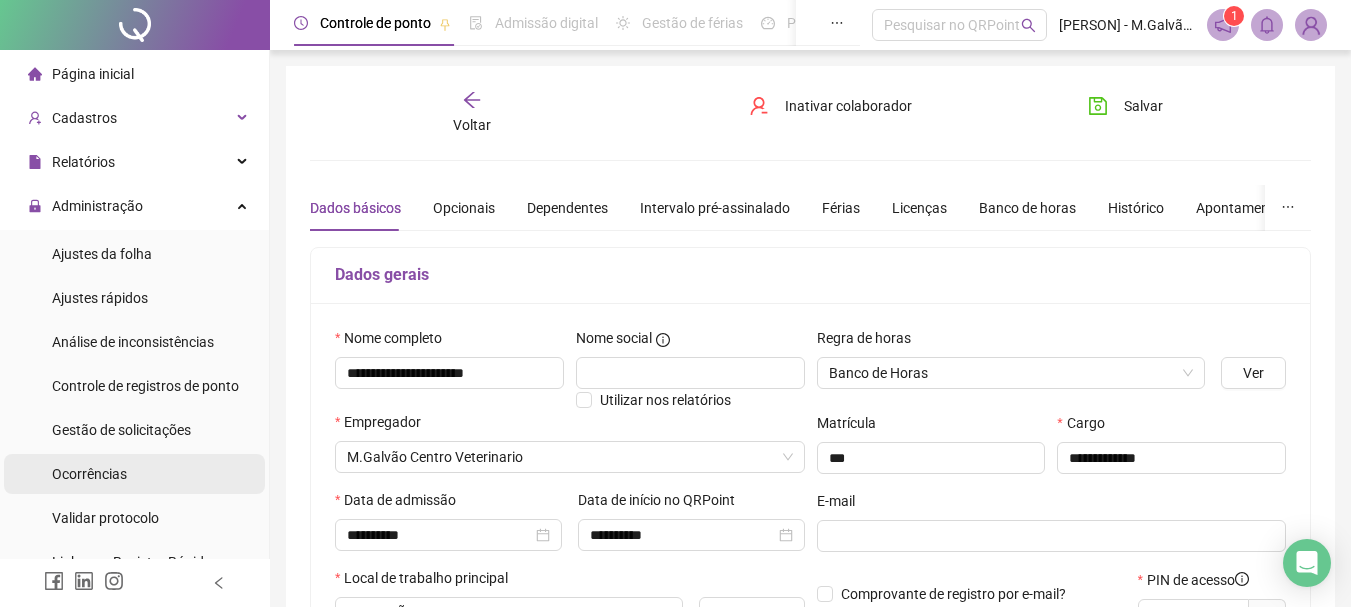 click on "Ocorrências" at bounding box center (134, 474) 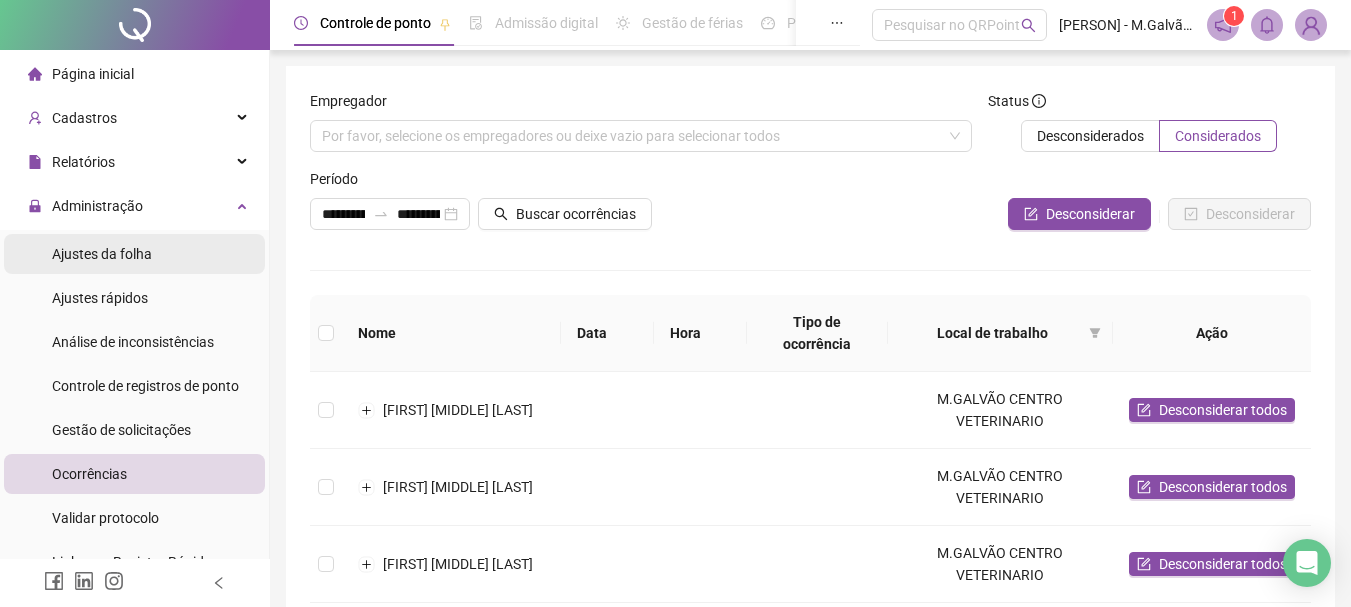 click on "Ajustes da folha" at bounding box center [102, 254] 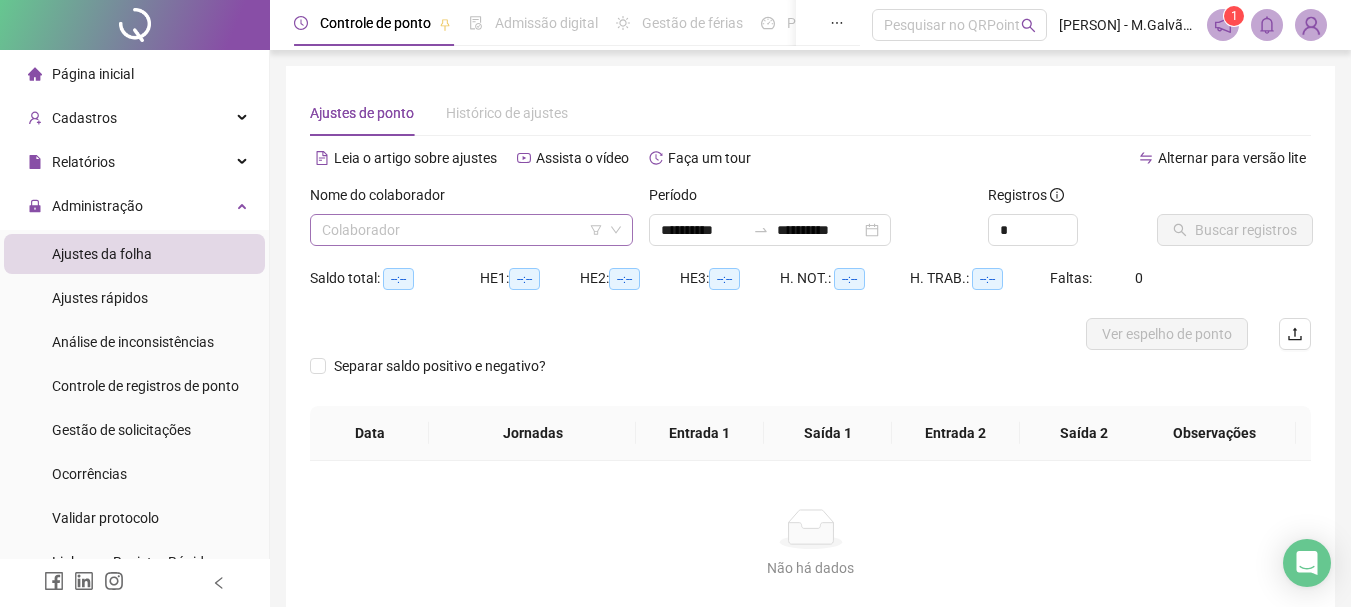 click 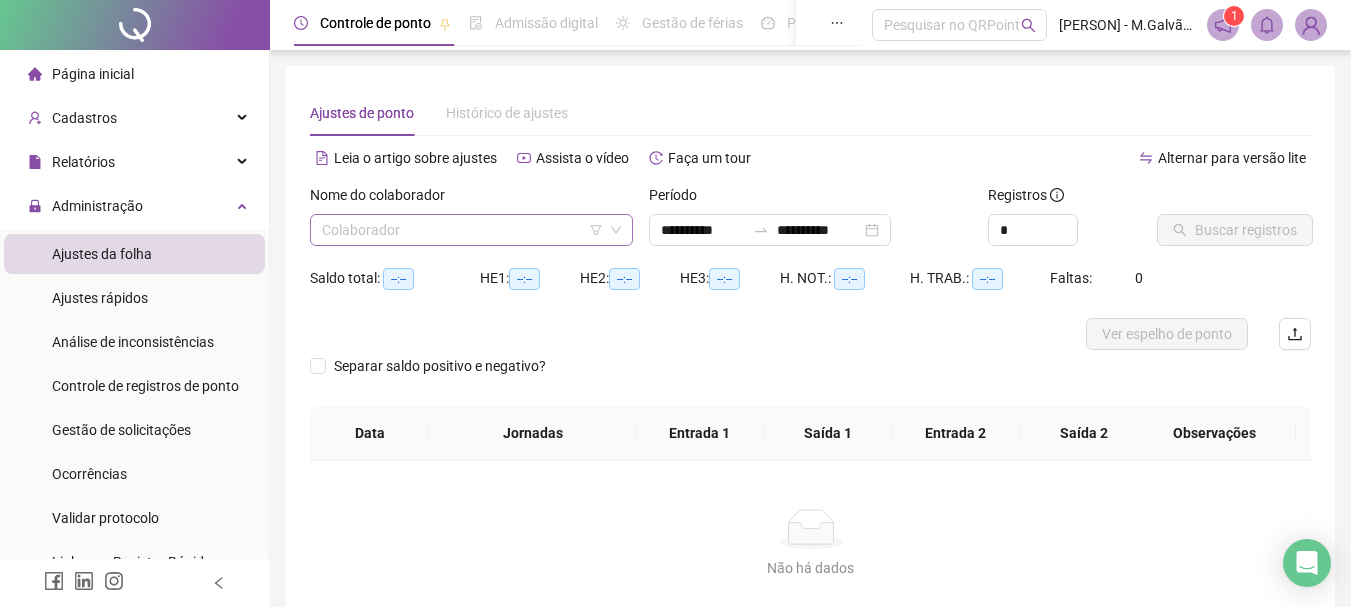 click at bounding box center [462, 230] 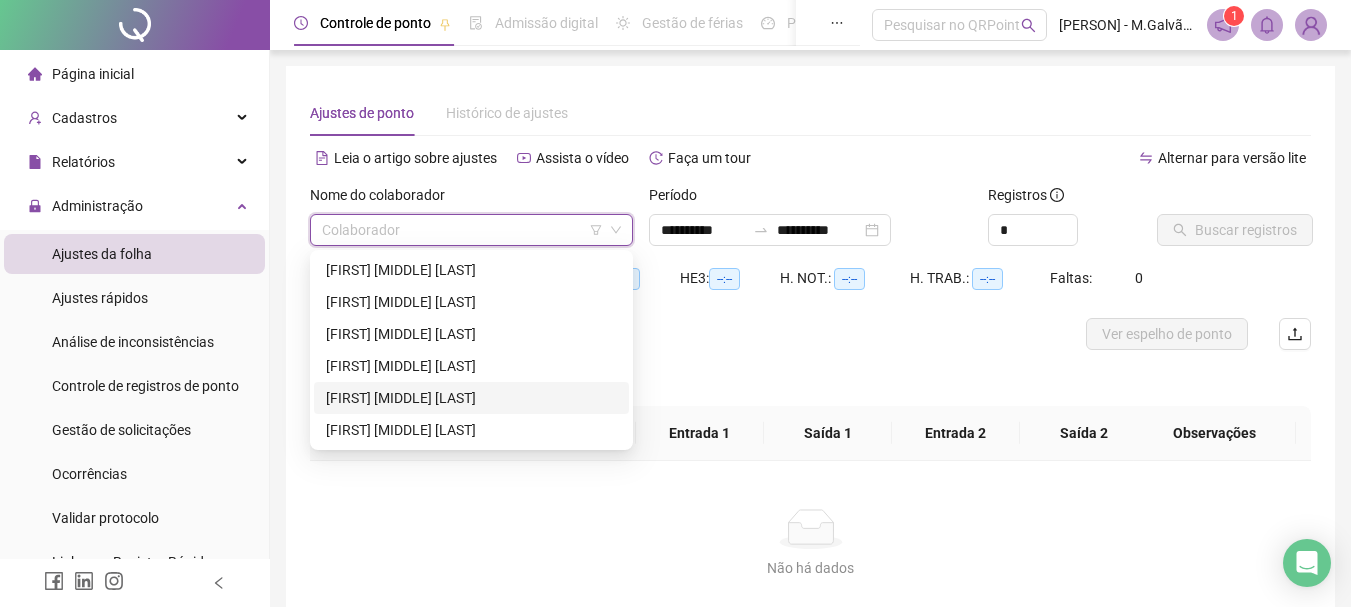 click on "[FIRST] [MIDDLE] [LAST]" at bounding box center [471, 398] 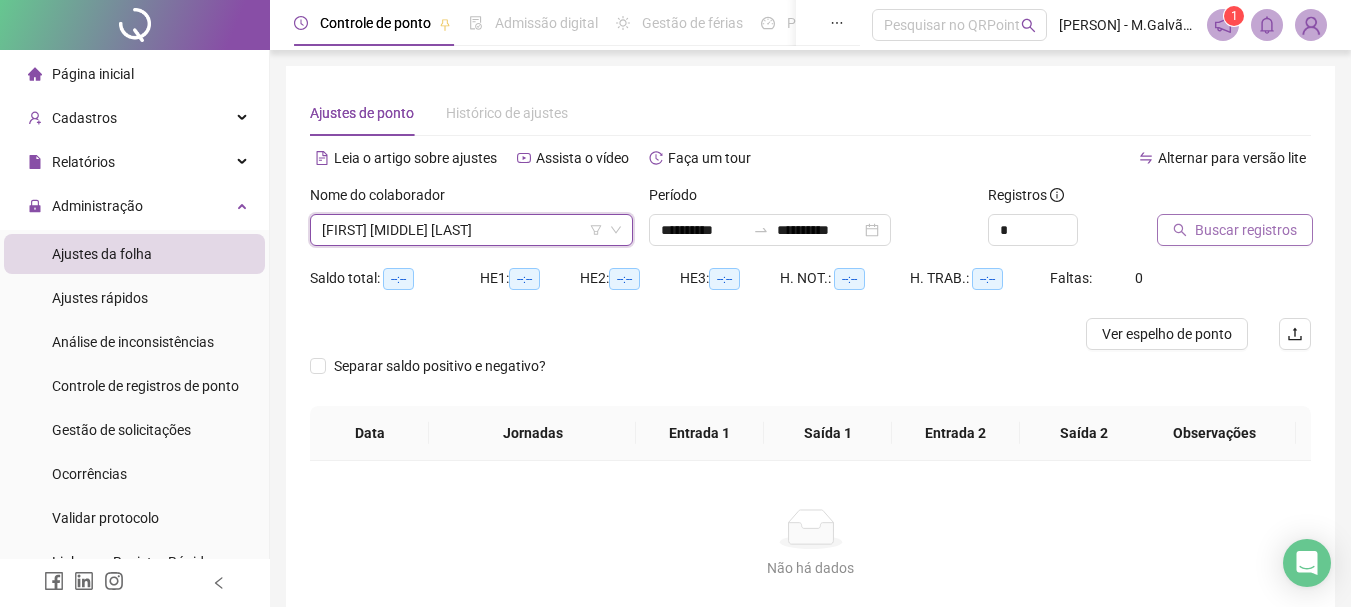 click on "Buscar registros" at bounding box center [1235, 230] 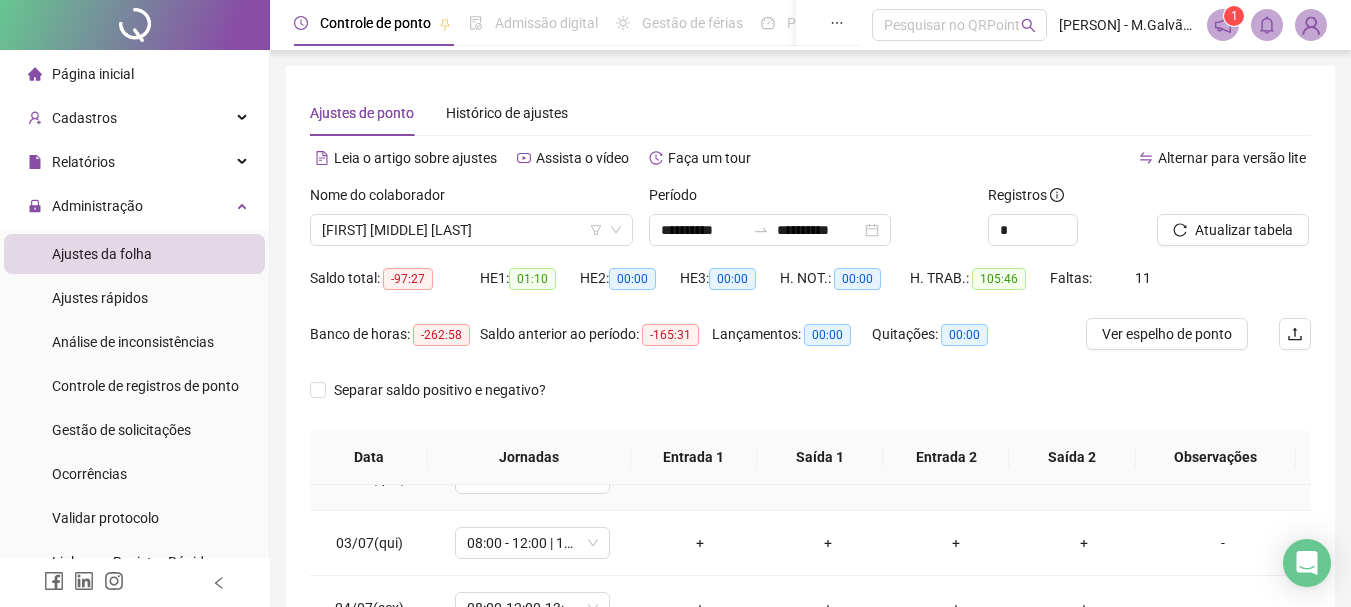 scroll, scrollTop: 0, scrollLeft: 0, axis: both 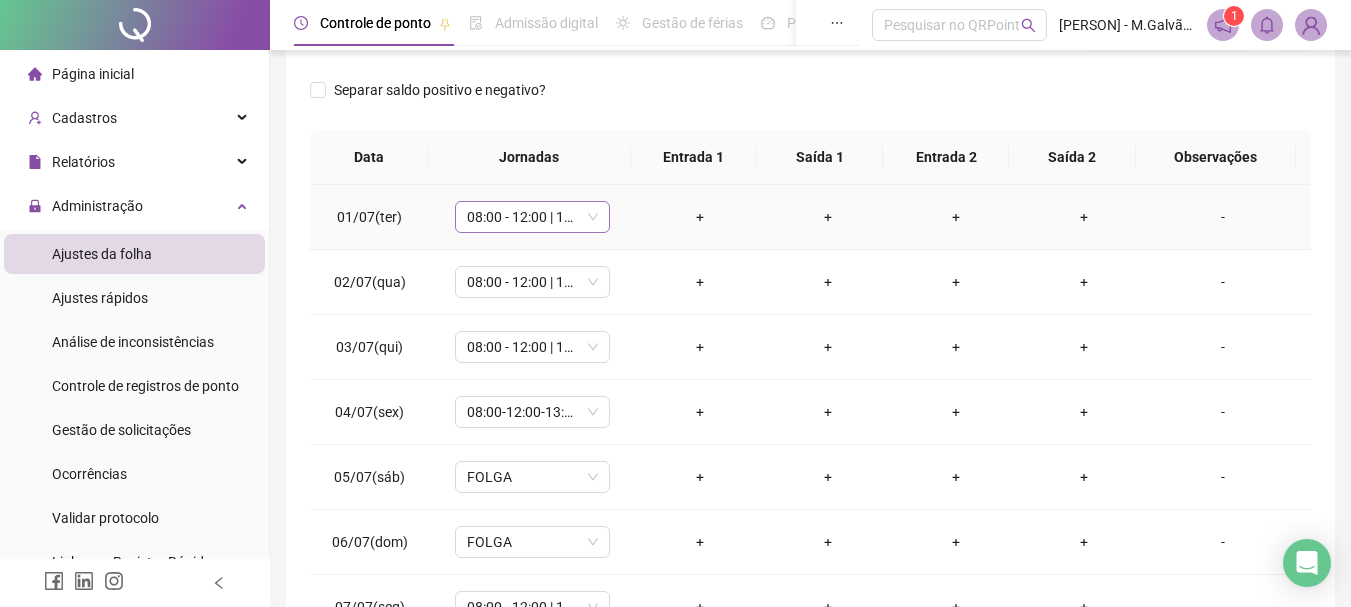 click on "08:00 - 12:00 | 13:00 - 18:00" at bounding box center (532, 217) 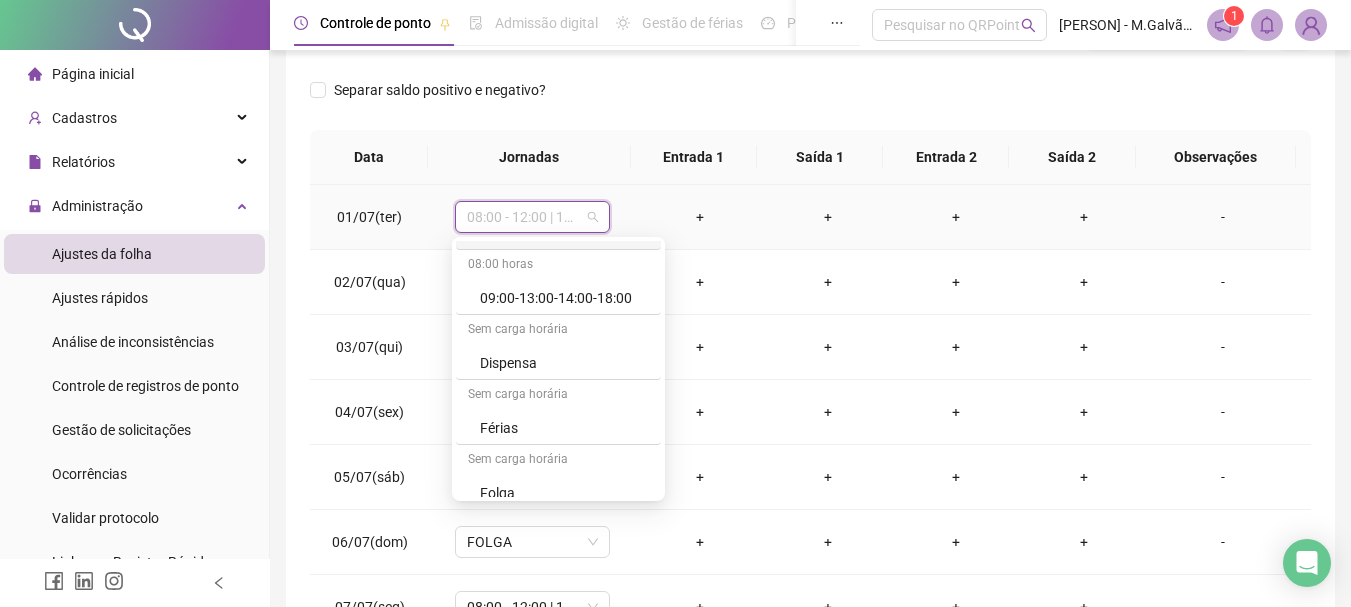 scroll, scrollTop: 160, scrollLeft: 0, axis: vertical 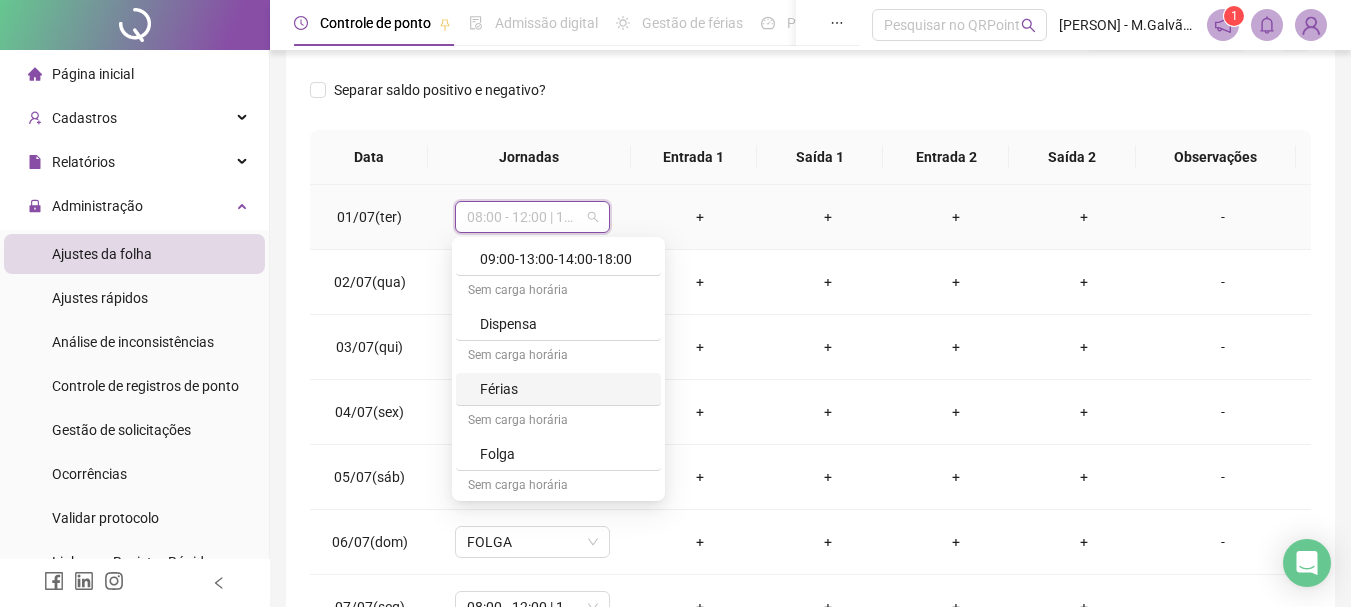 click on "Férias" at bounding box center (564, 389) 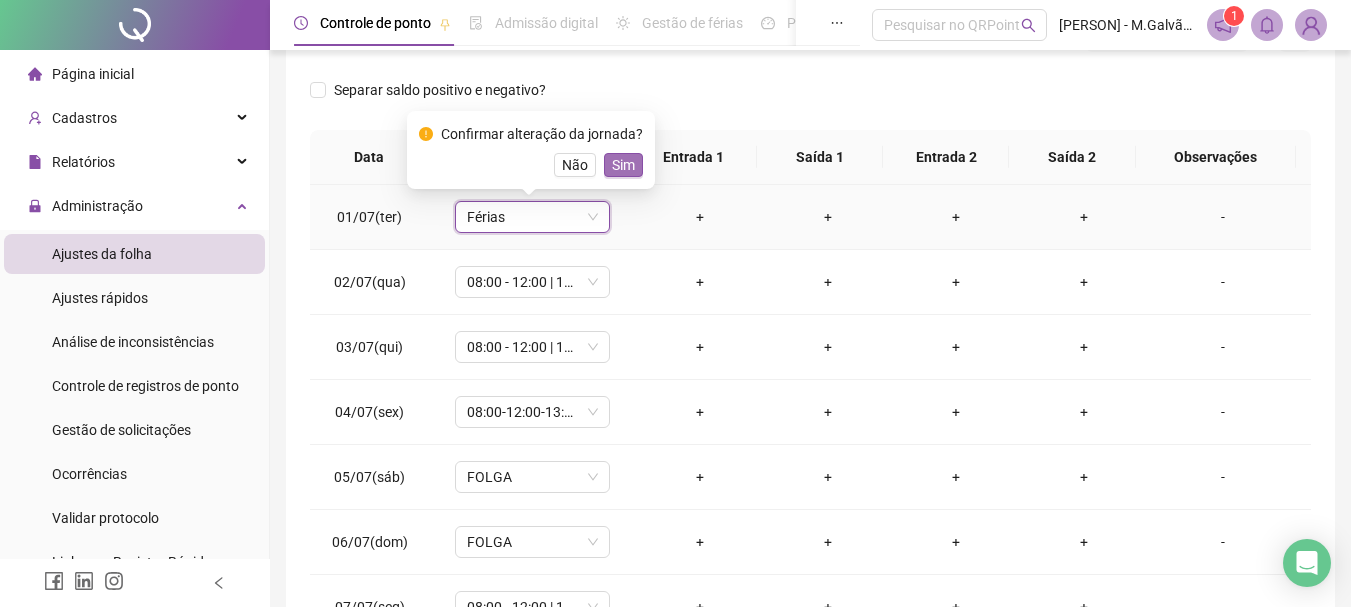 click on "Sim" at bounding box center (623, 165) 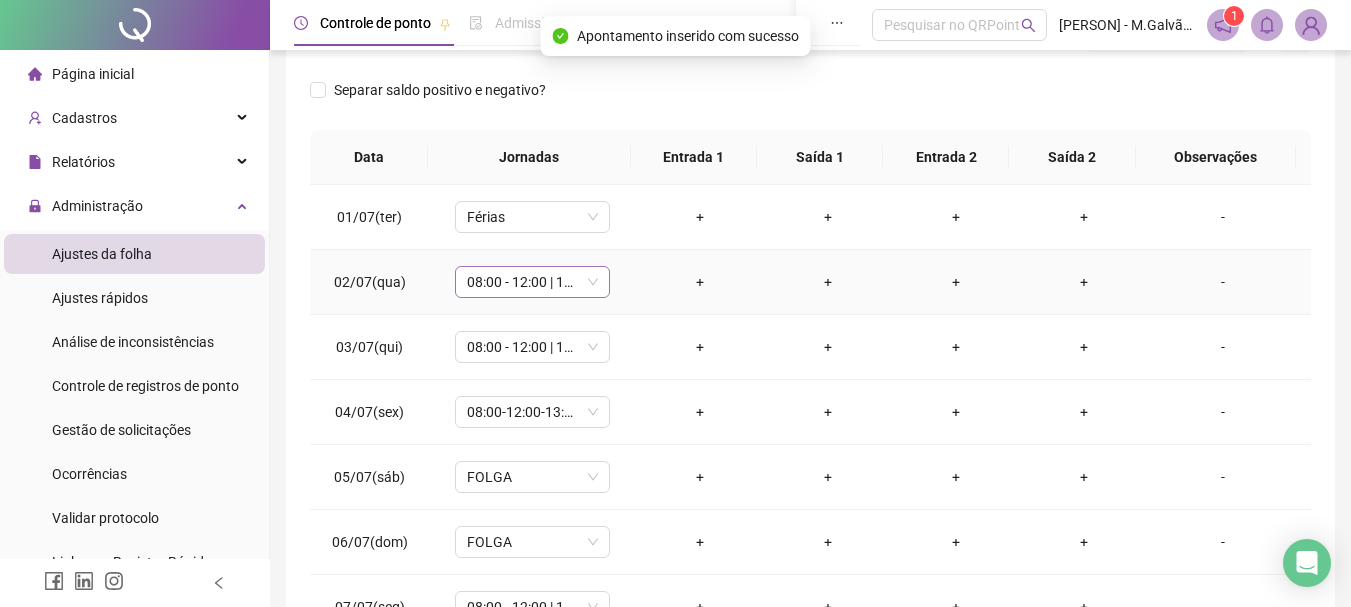 click on "08:00 - 12:00 | 13:00 - 18:00" at bounding box center (532, 282) 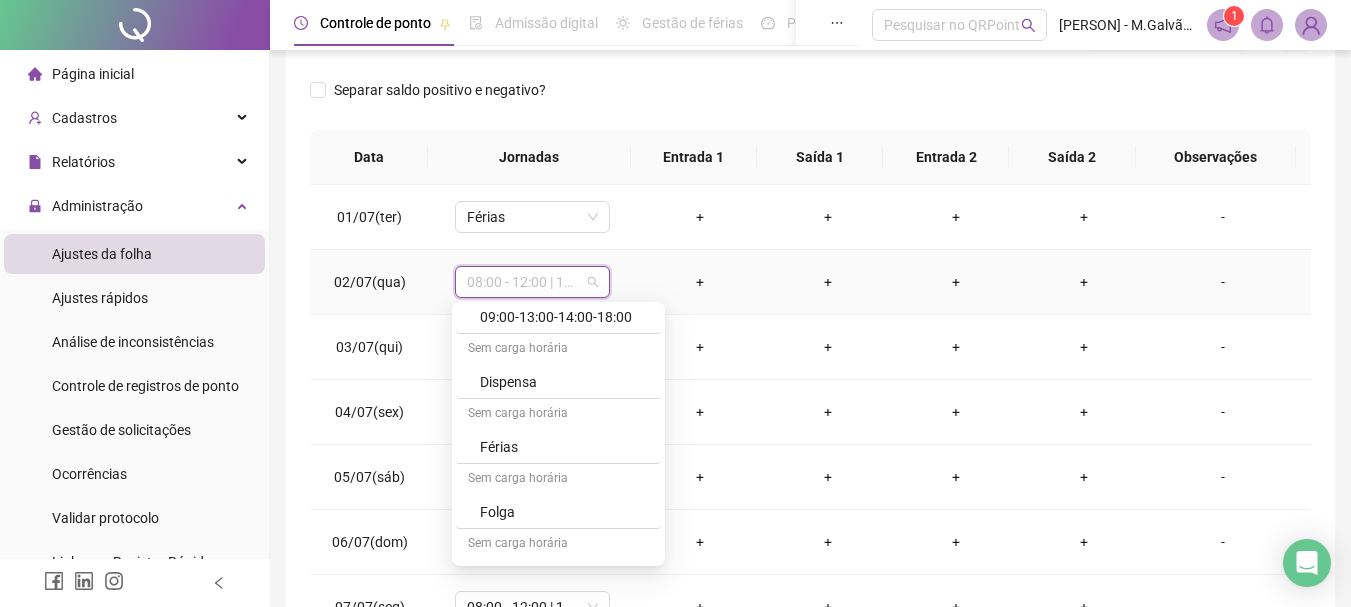 scroll, scrollTop: 159, scrollLeft: 0, axis: vertical 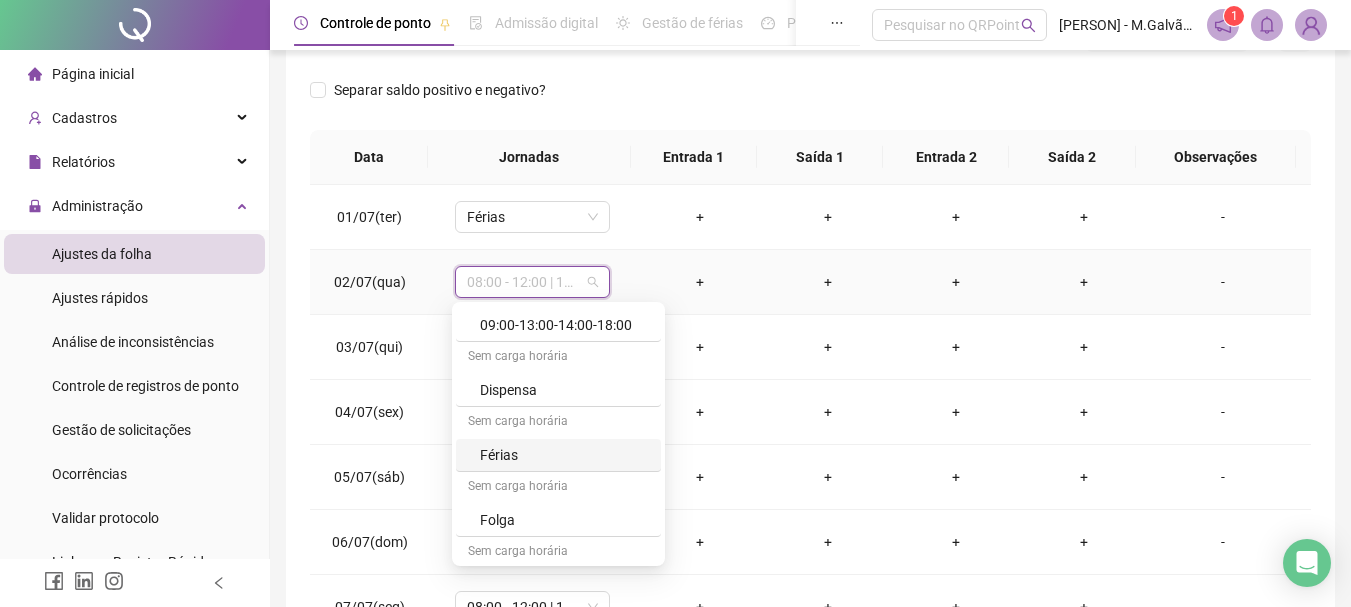 click on "Férias" at bounding box center (564, 455) 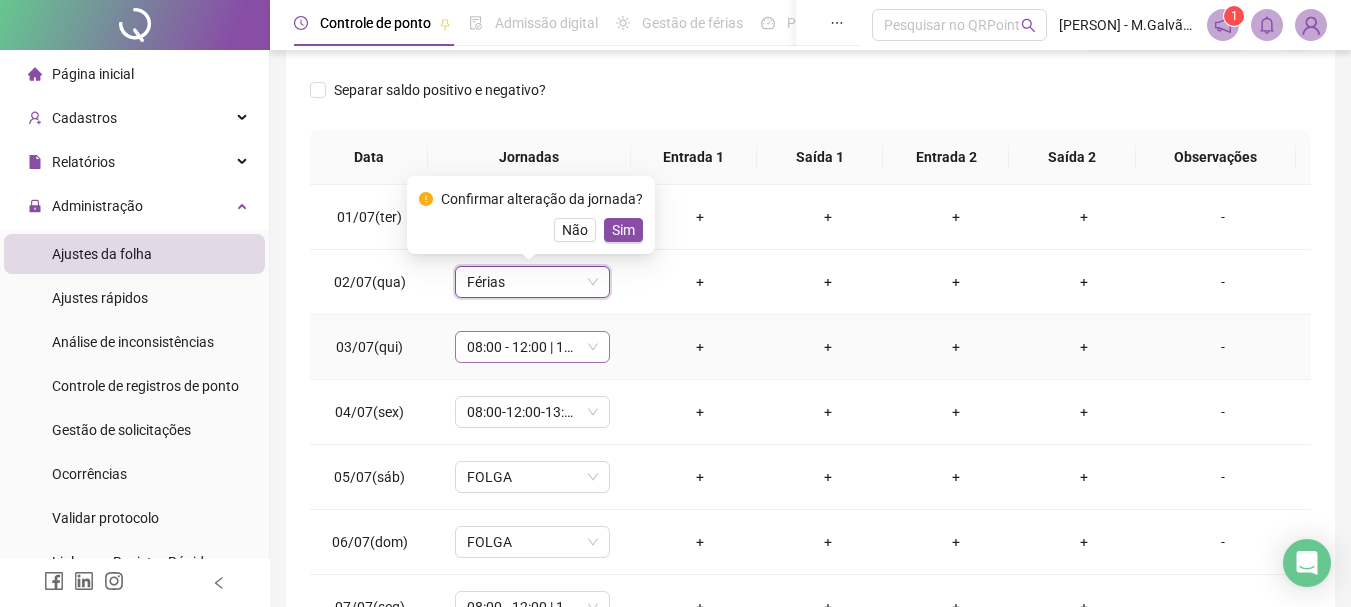 click on "08:00 - 12:00 | 13:00 - 18:00" at bounding box center [532, 347] 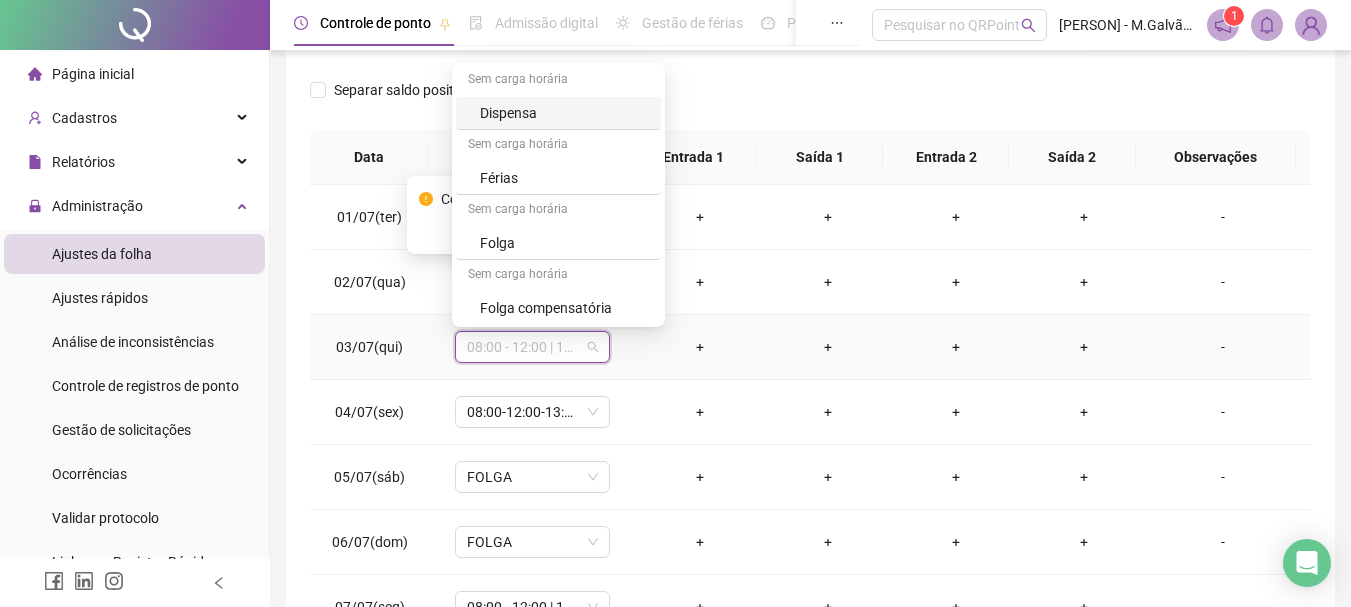 scroll, scrollTop: 200, scrollLeft: 0, axis: vertical 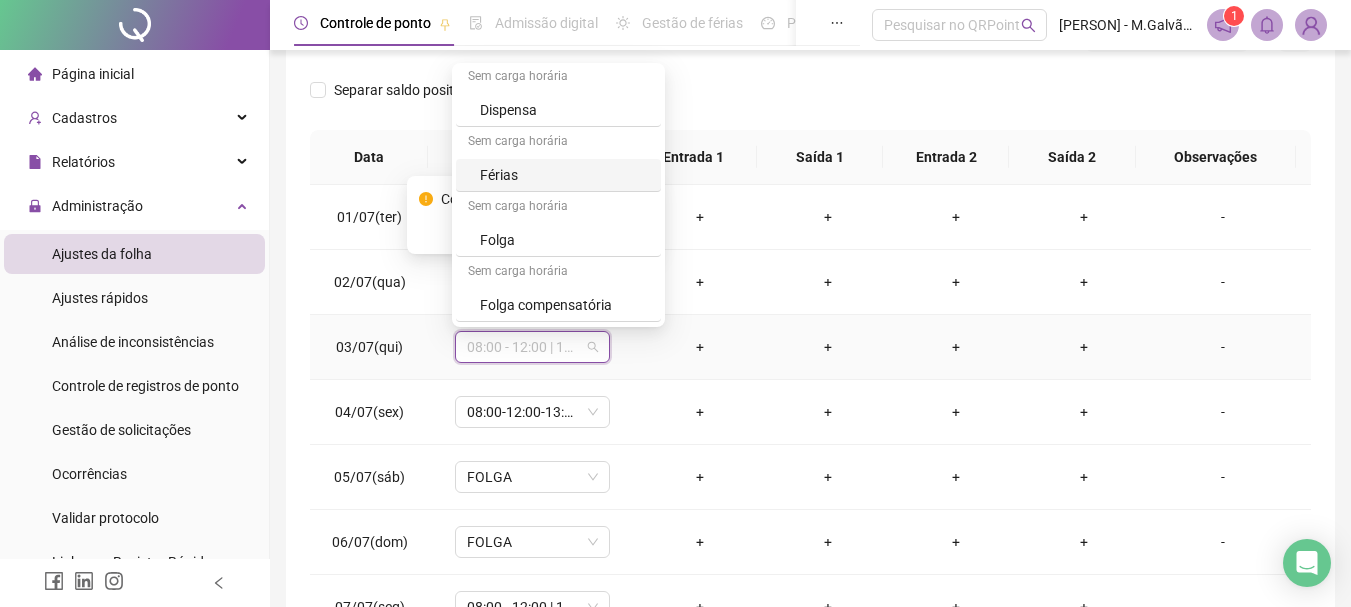 click on "Férias" at bounding box center (564, 175) 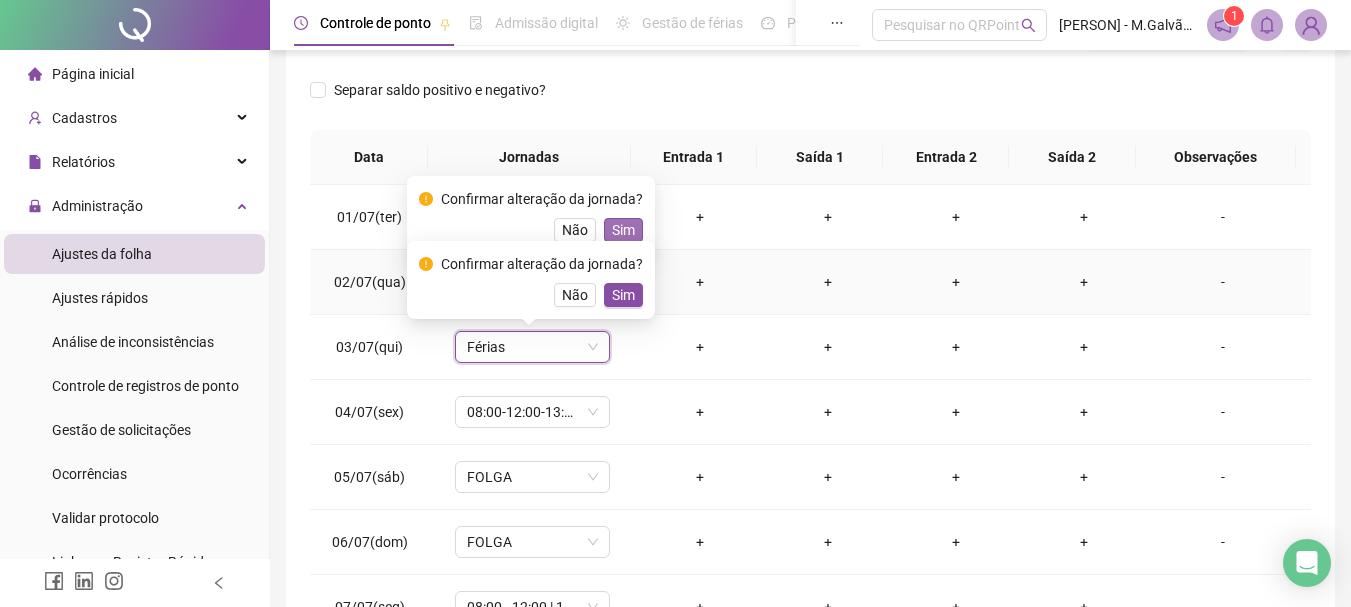 click on "Sim" at bounding box center (623, 230) 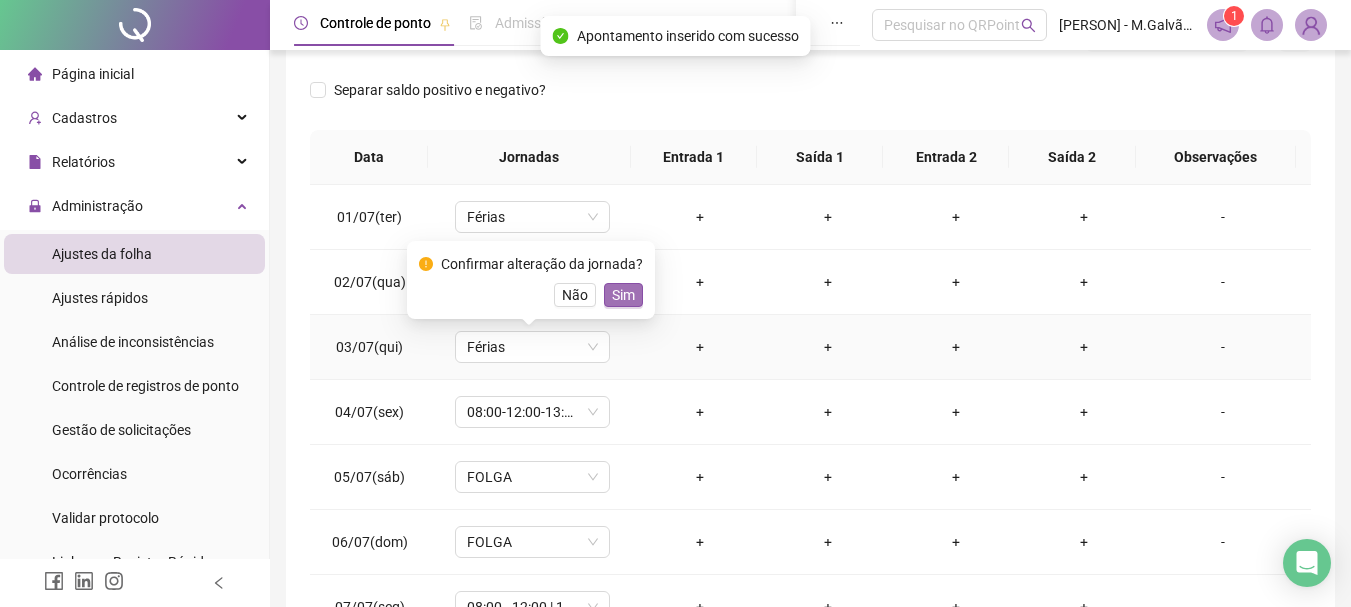 click on "Sim" at bounding box center [623, 295] 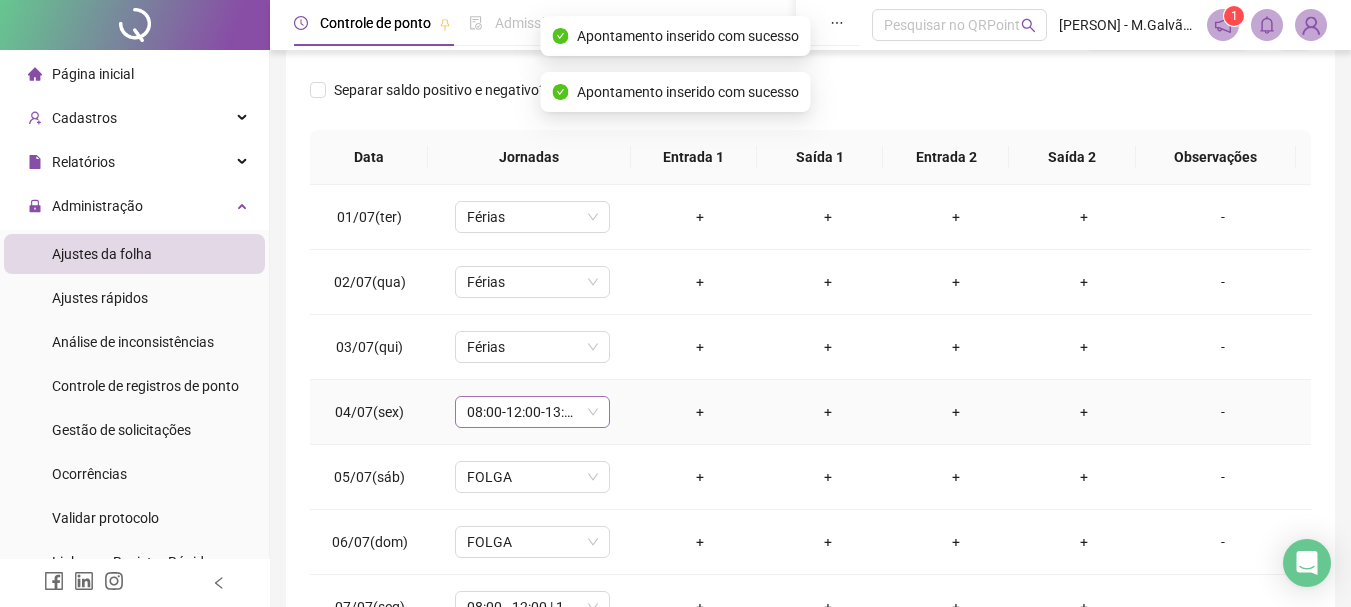 click on "08:00-12:00-13:00-17:00" at bounding box center [532, 412] 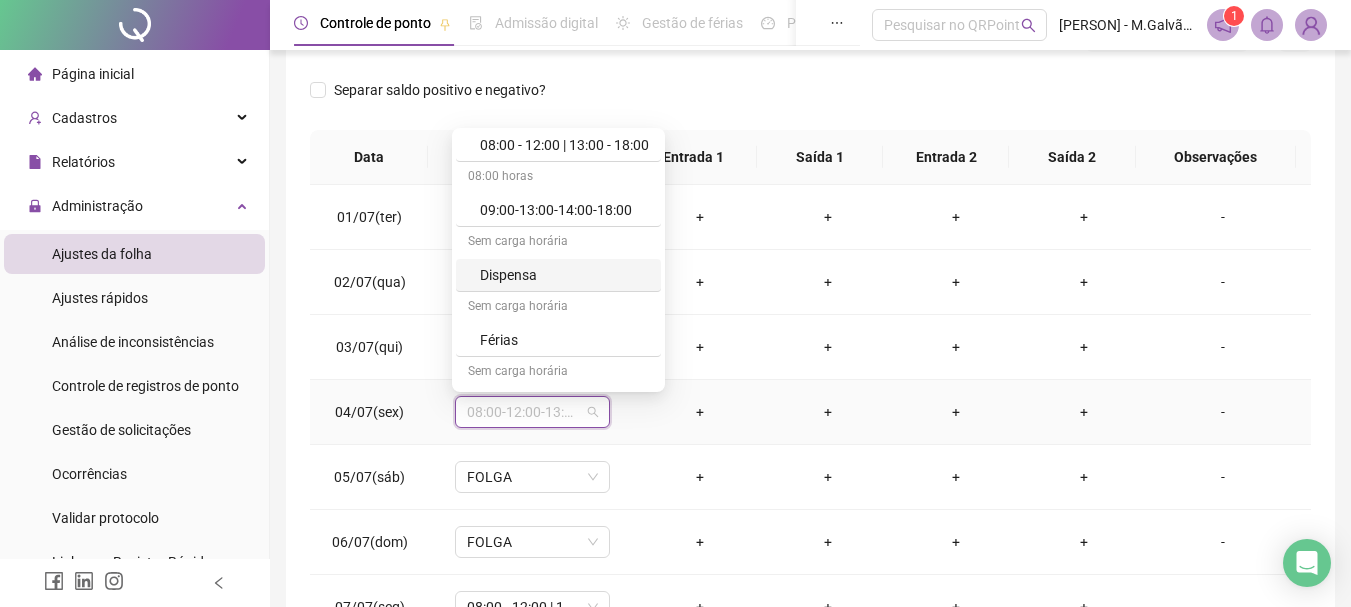 scroll, scrollTop: 120, scrollLeft: 0, axis: vertical 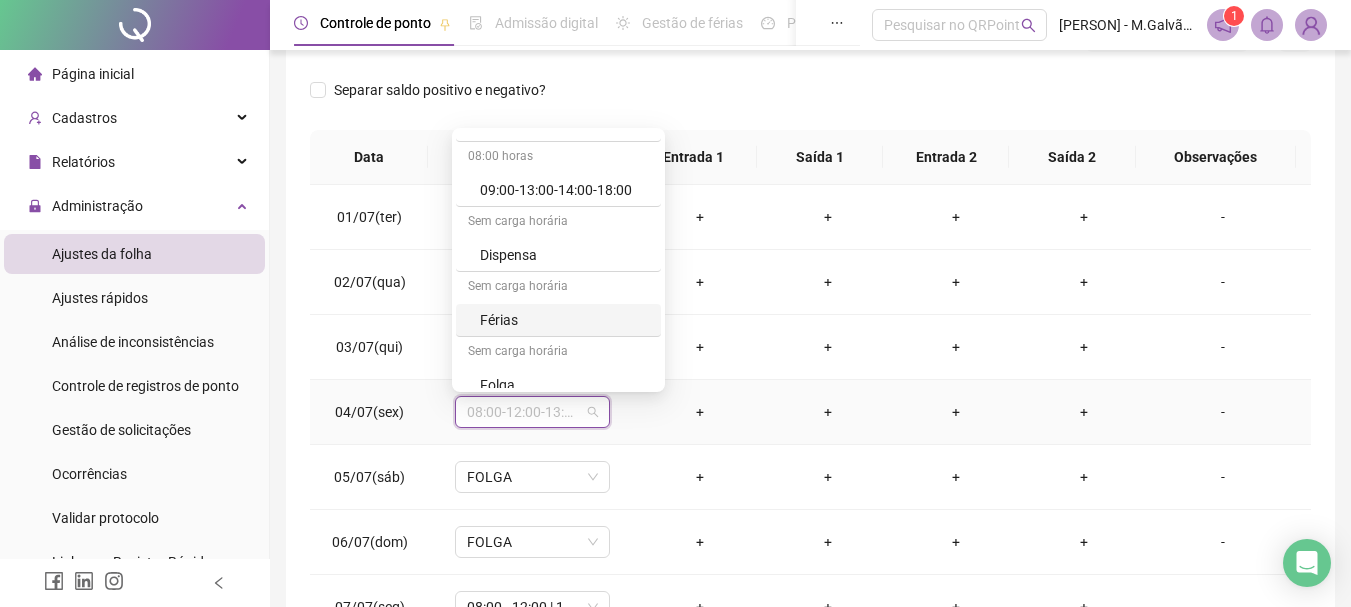 click on "Férias" at bounding box center (564, 320) 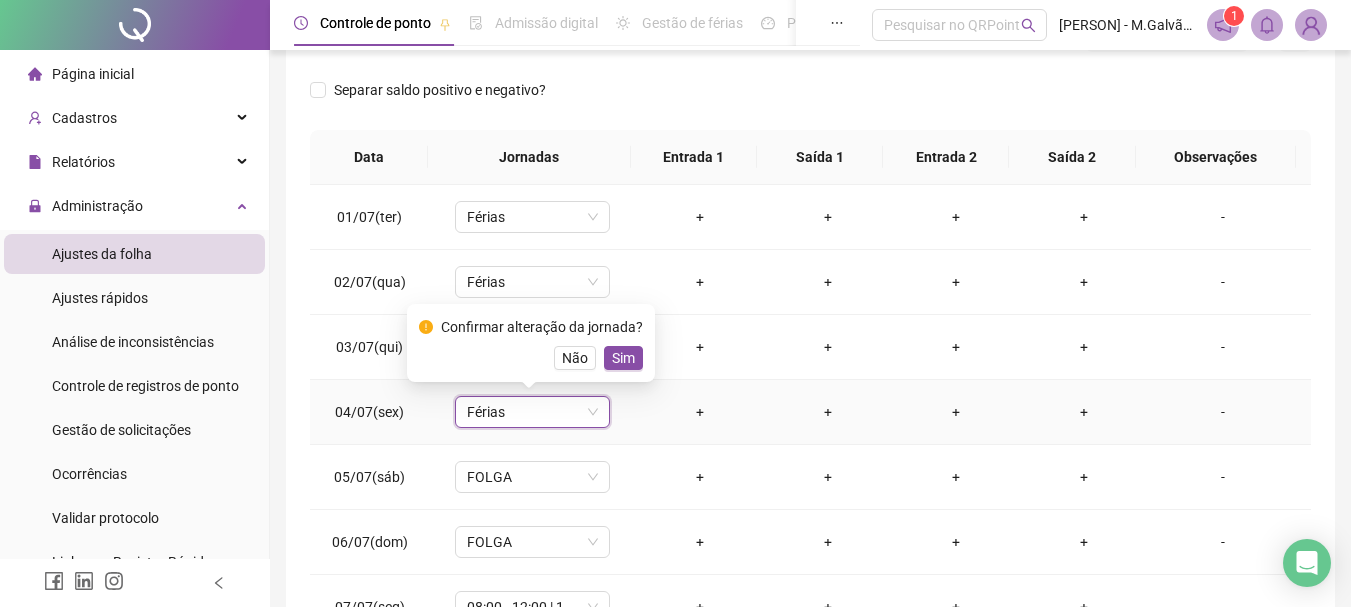 scroll, scrollTop: 100, scrollLeft: 0, axis: vertical 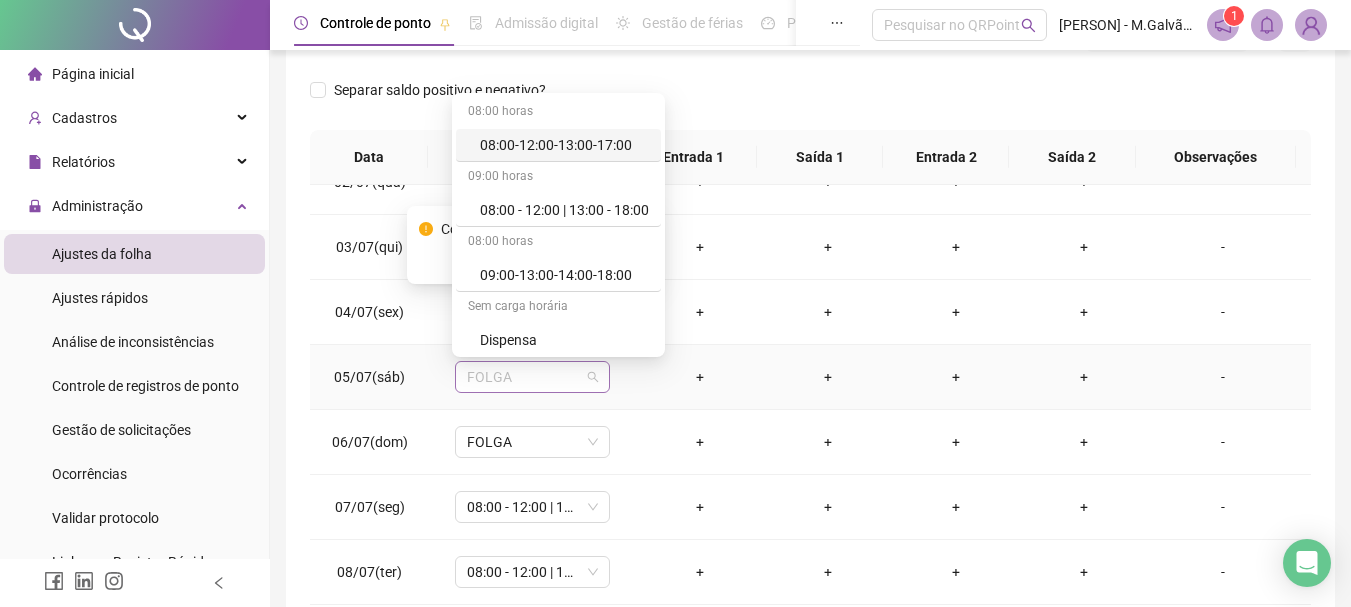click on "FOLGA" at bounding box center (532, 377) 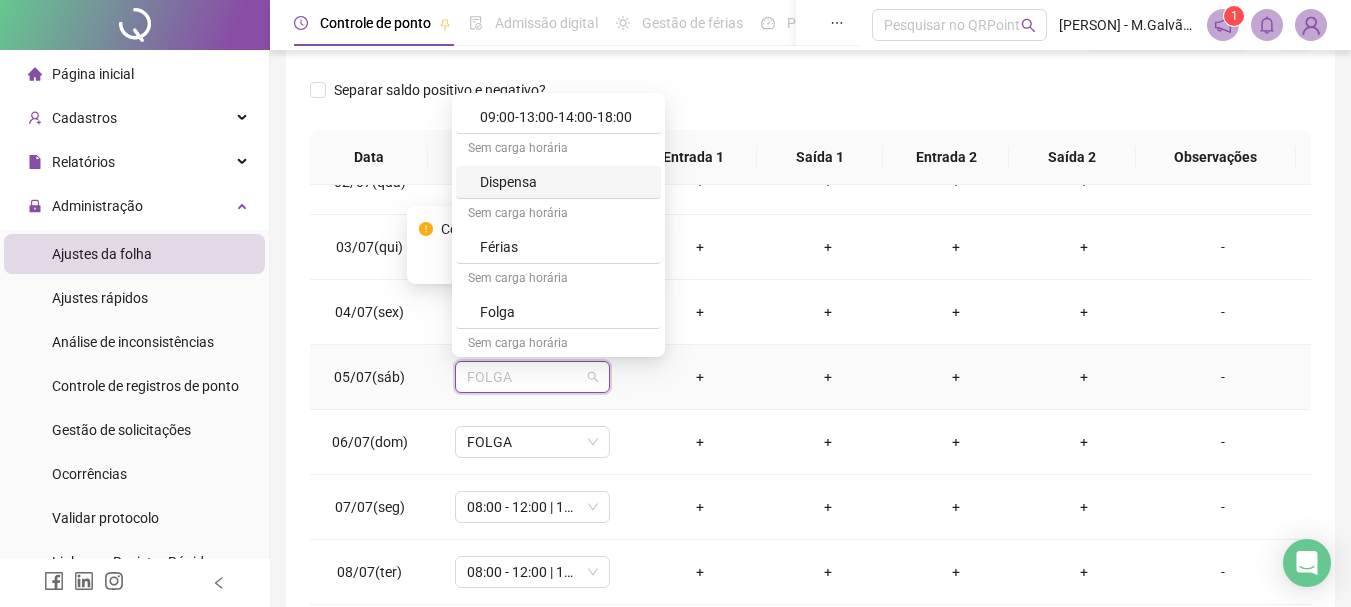 scroll, scrollTop: 160, scrollLeft: 0, axis: vertical 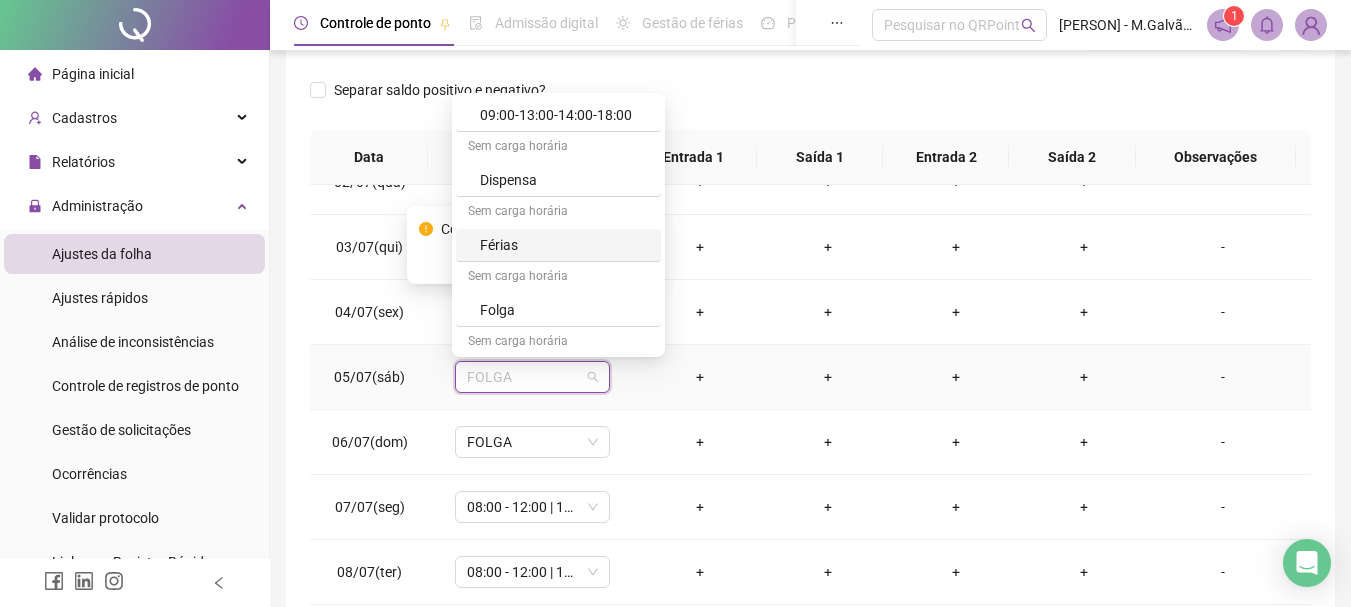 click on "Férias" at bounding box center (564, 245) 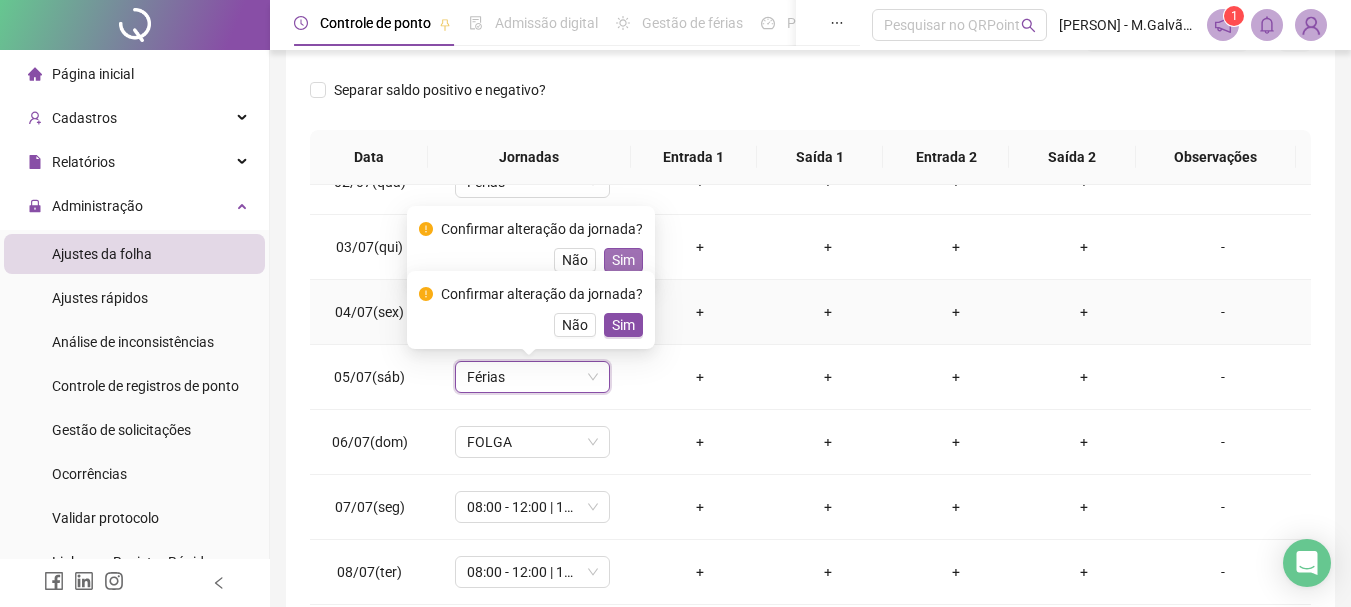 click on "Sim" at bounding box center (623, 260) 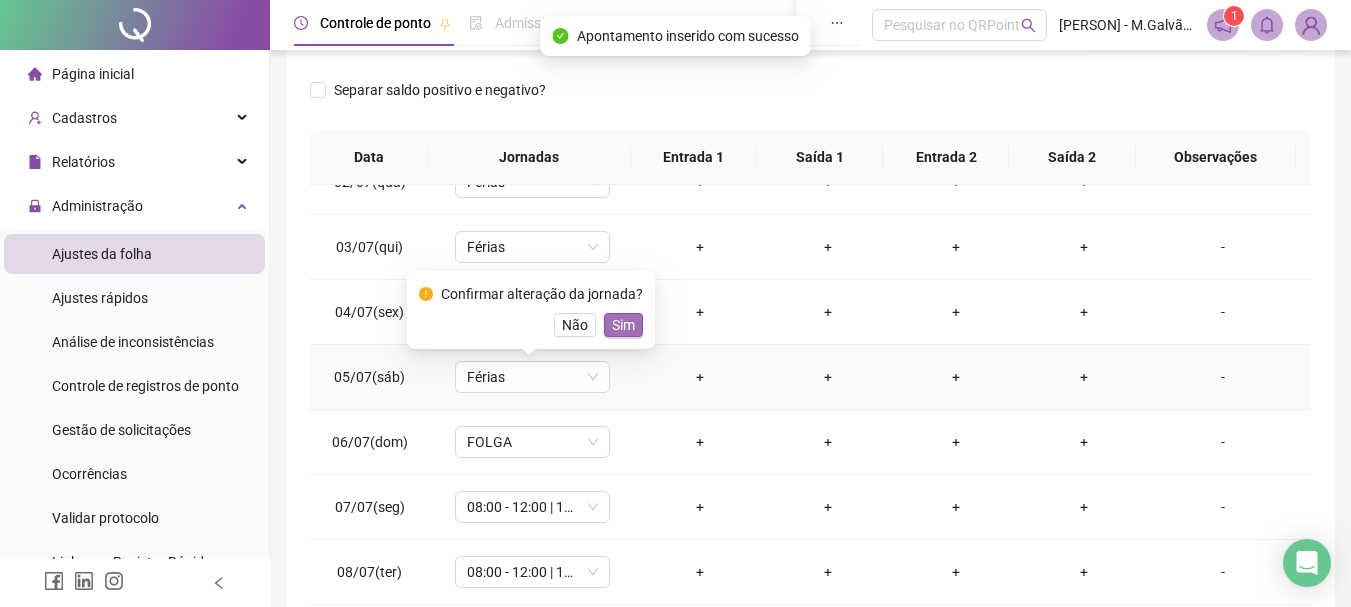 click on "Sim" at bounding box center (623, 325) 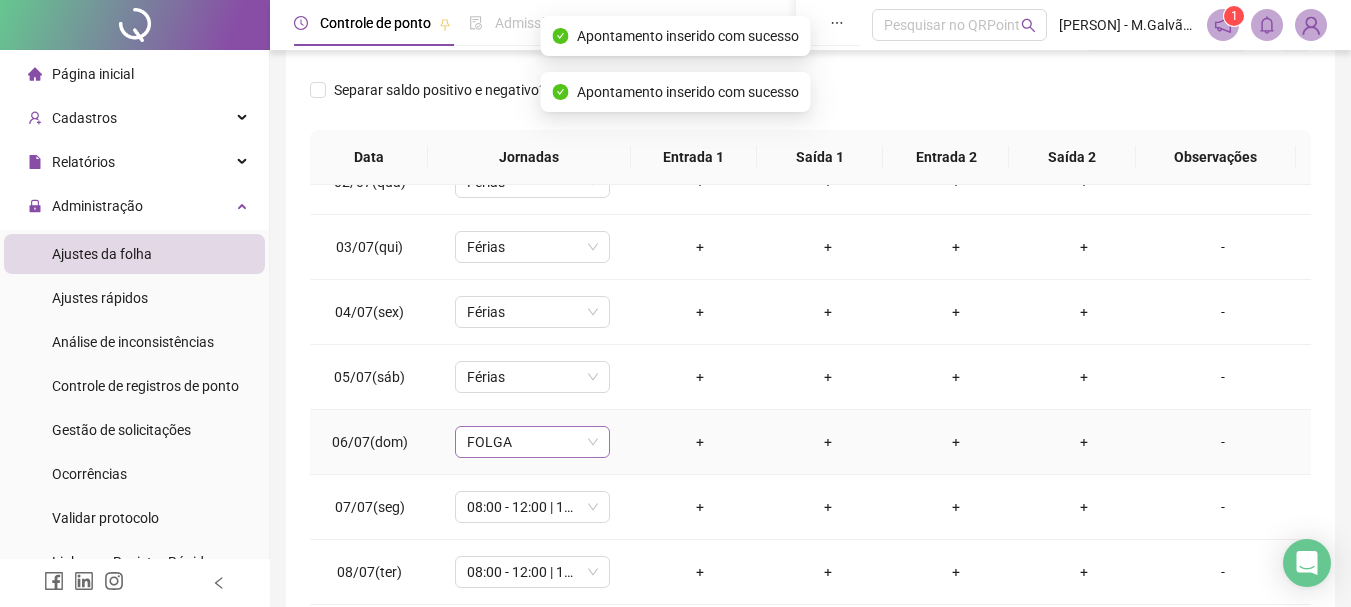 click on "FOLGA" at bounding box center (532, 442) 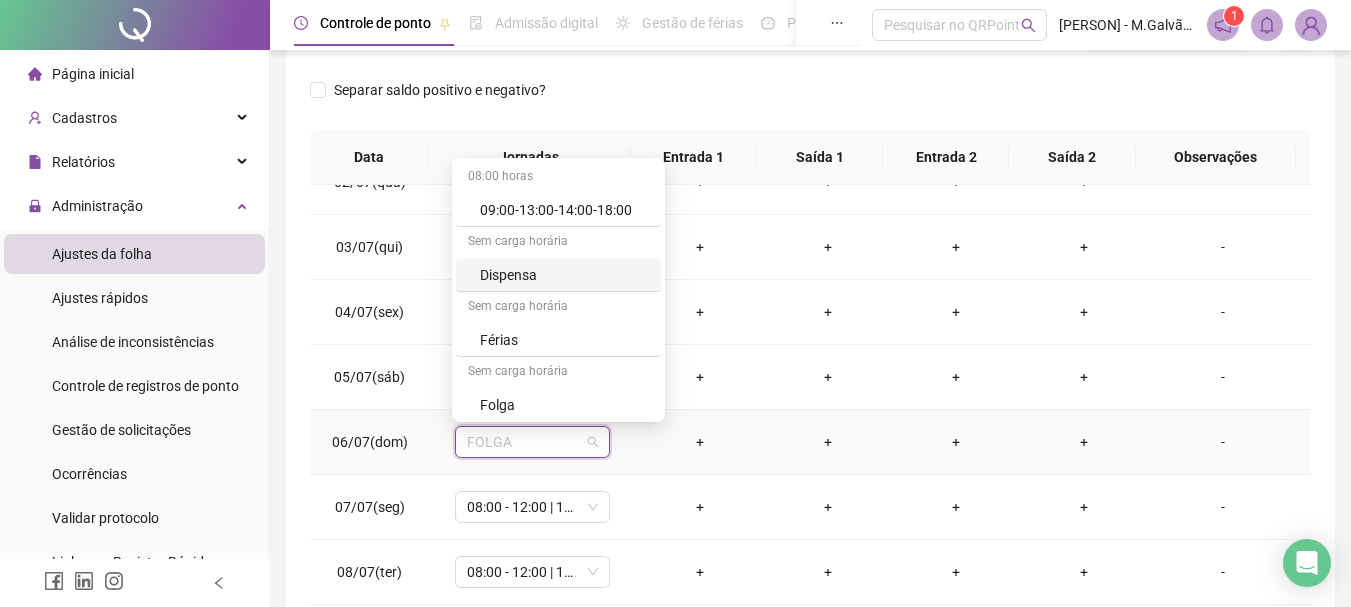 scroll, scrollTop: 160, scrollLeft: 0, axis: vertical 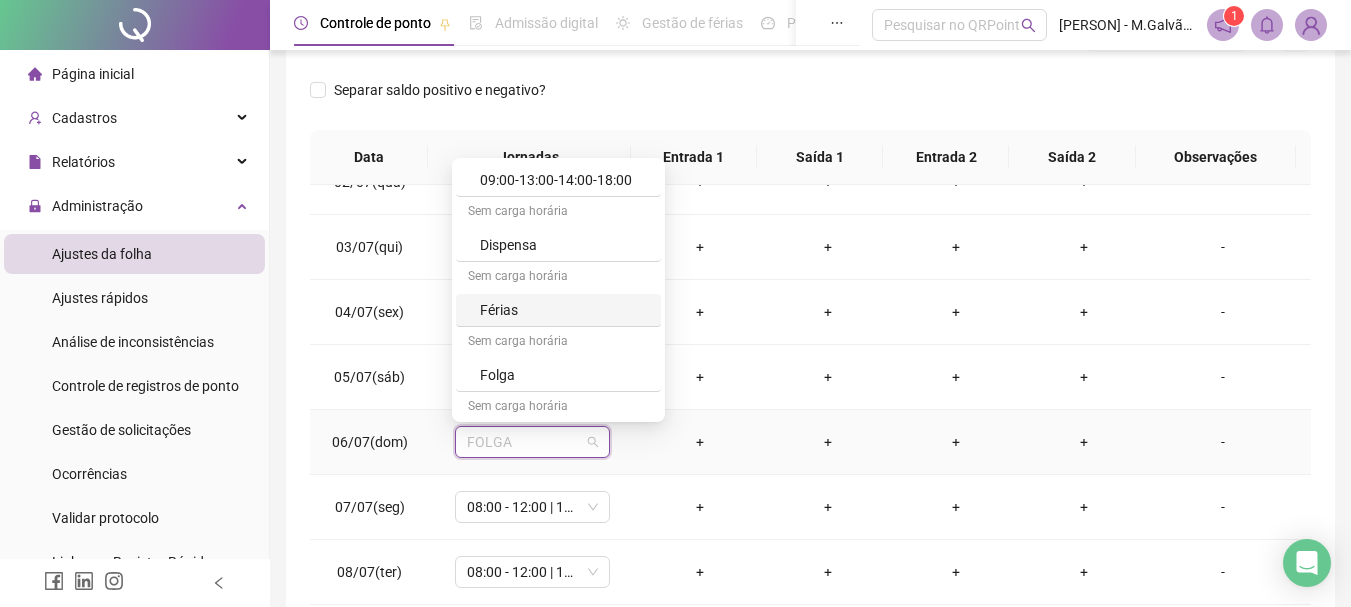 click on "Férias" at bounding box center (564, 310) 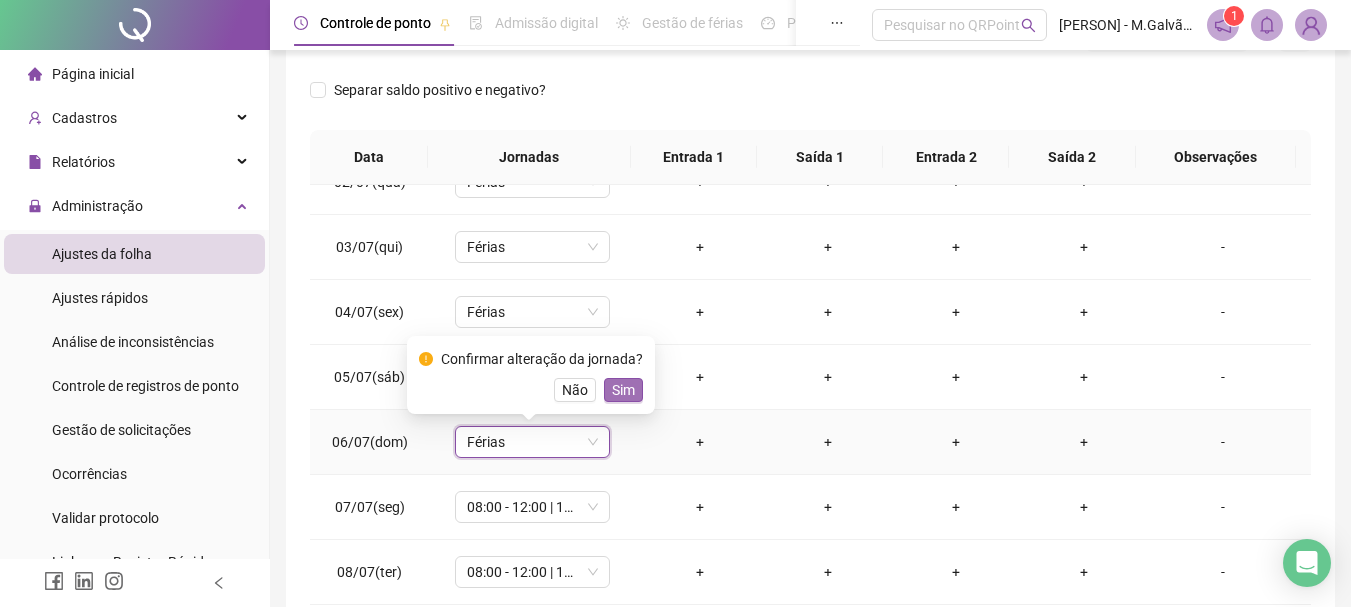 click on "Sim" at bounding box center (623, 390) 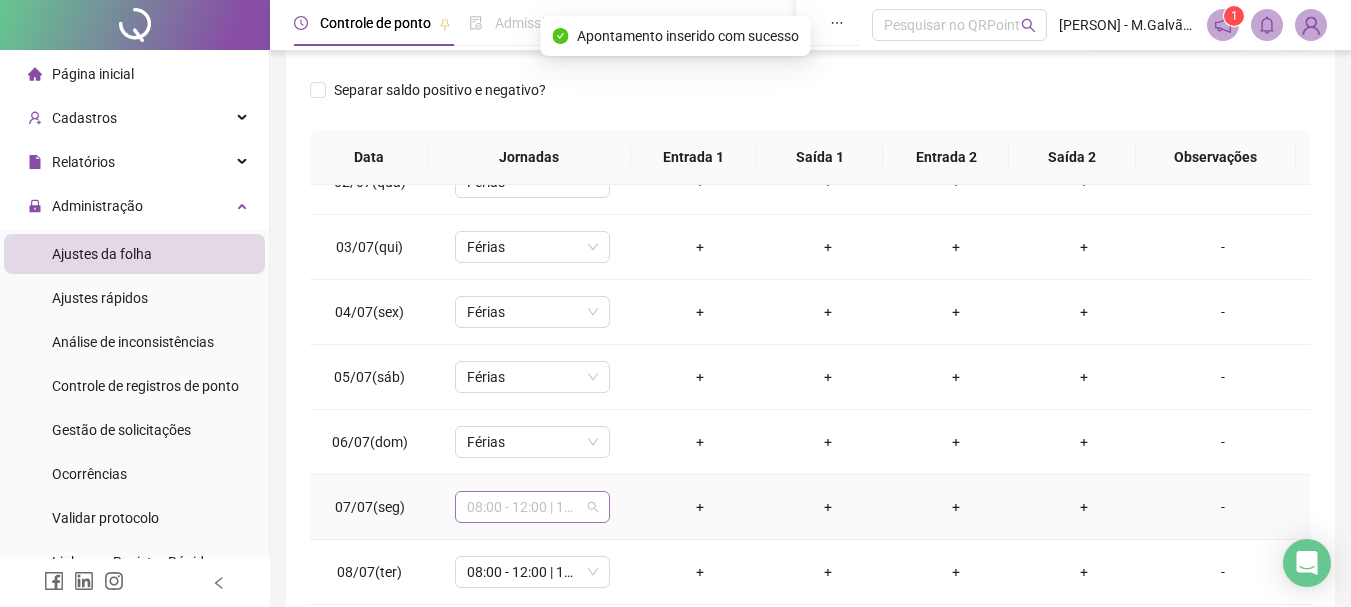 click on "08:00 - 12:00 | 13:00 - 18:00" at bounding box center [532, 507] 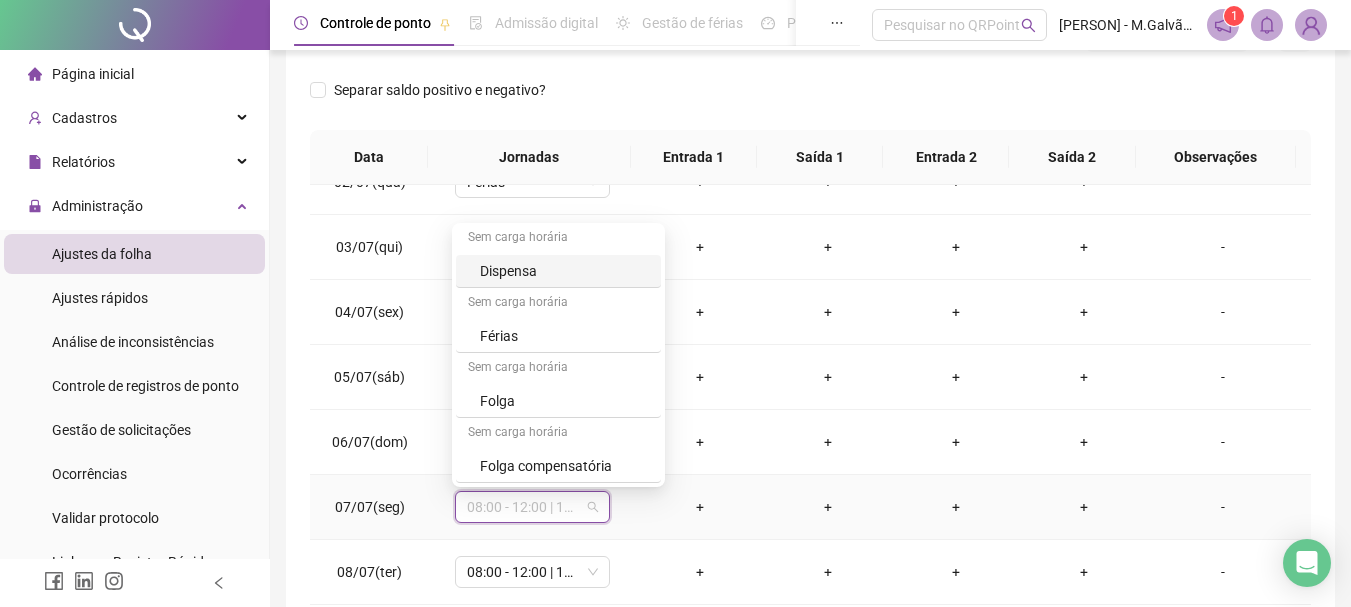 scroll, scrollTop: 240, scrollLeft: 0, axis: vertical 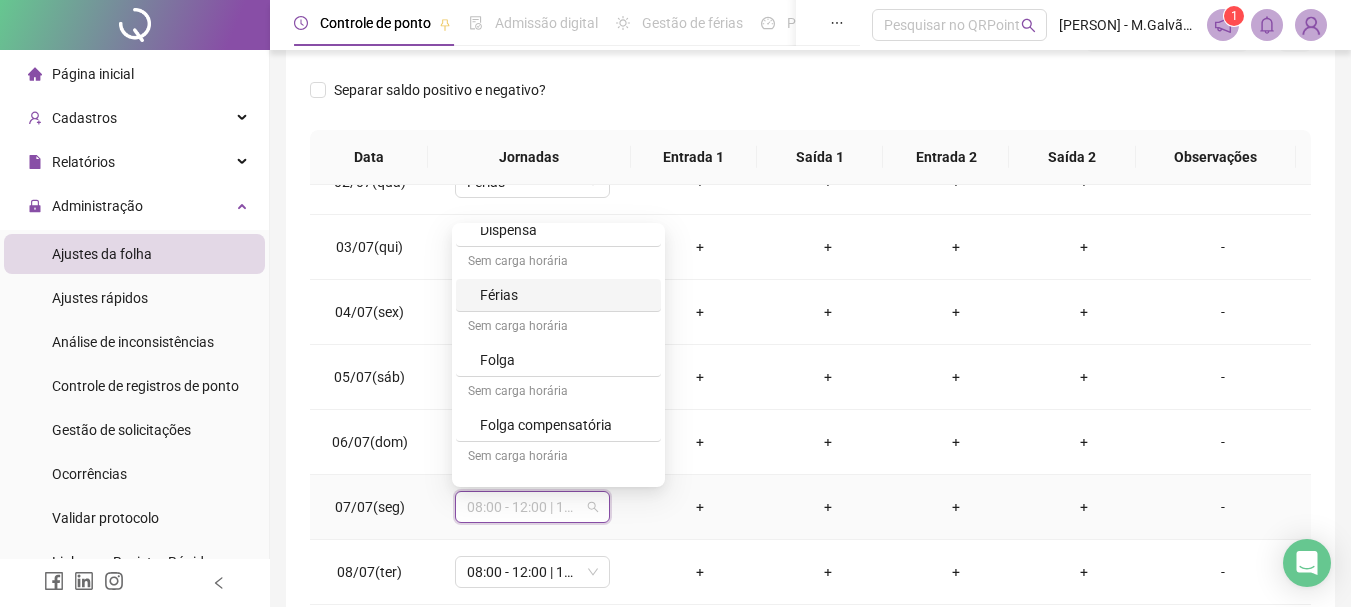 click on "Férias" at bounding box center [564, 295] 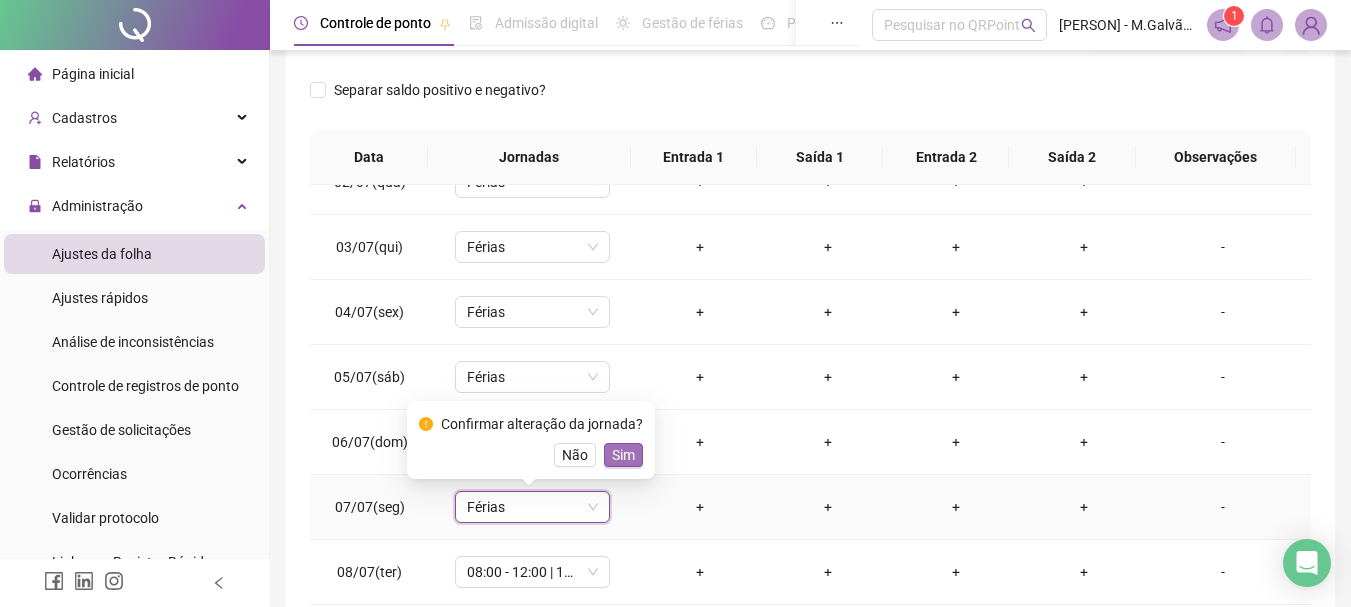 click on "Sim" at bounding box center [623, 455] 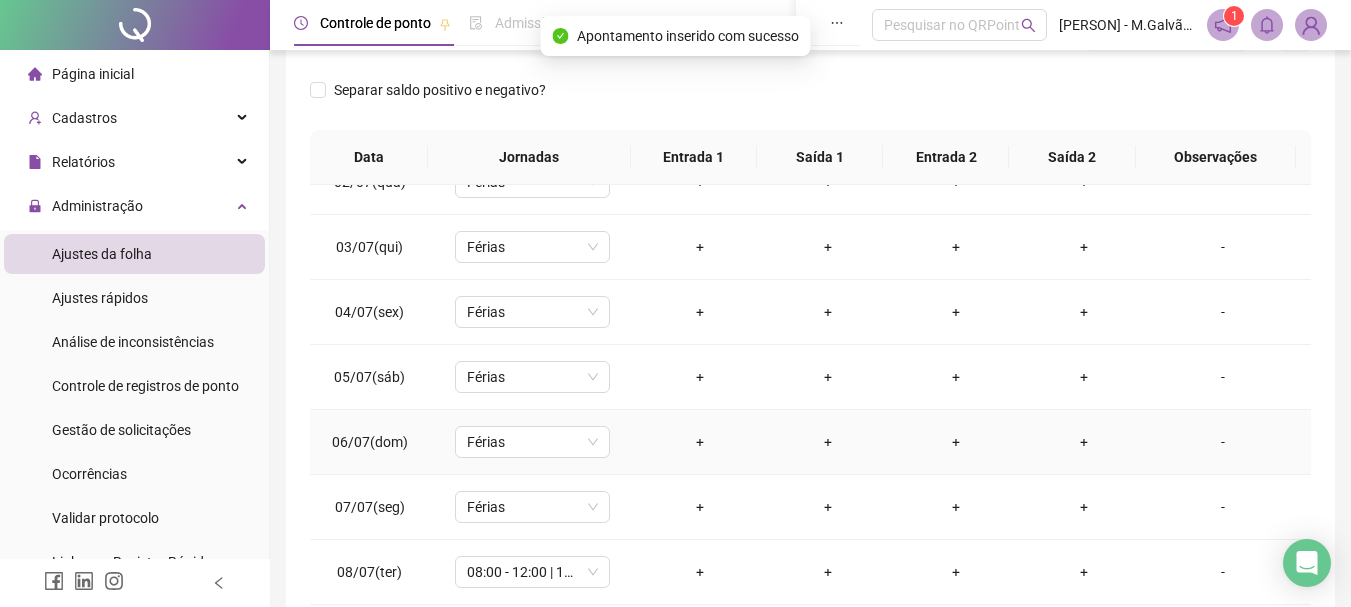 scroll, scrollTop: 600, scrollLeft: 0, axis: vertical 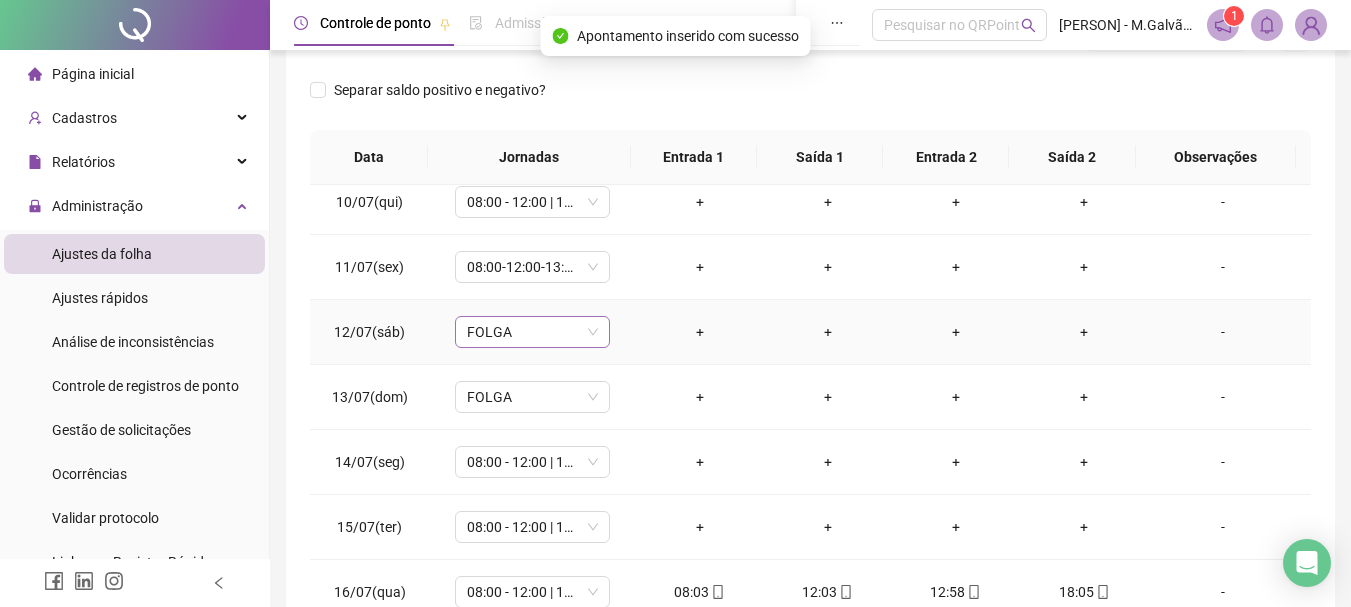 click on "FOLGA" at bounding box center (532, 332) 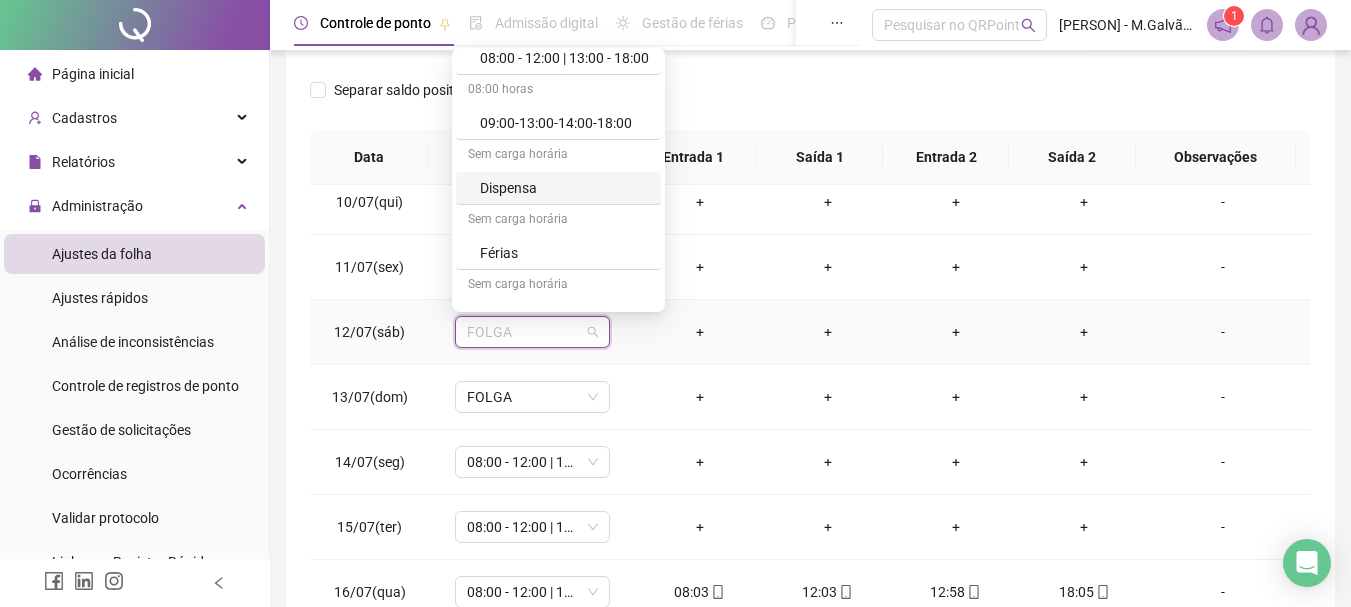 scroll, scrollTop: 120, scrollLeft: 0, axis: vertical 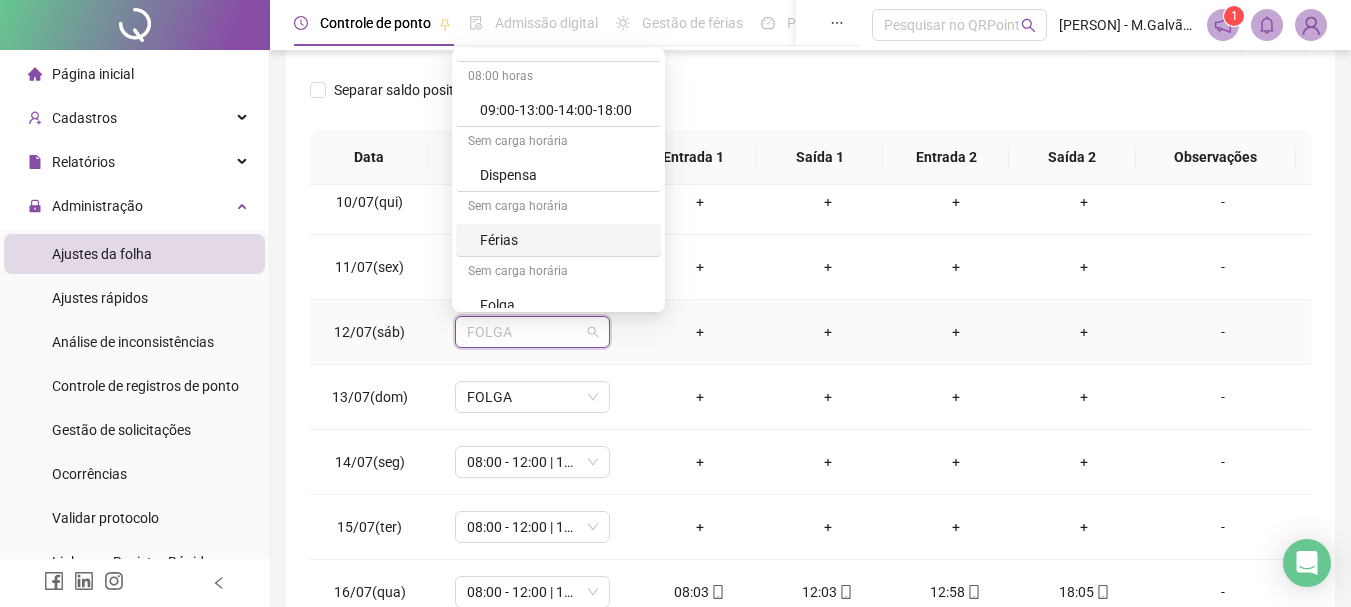 click on "Férias" at bounding box center (564, 240) 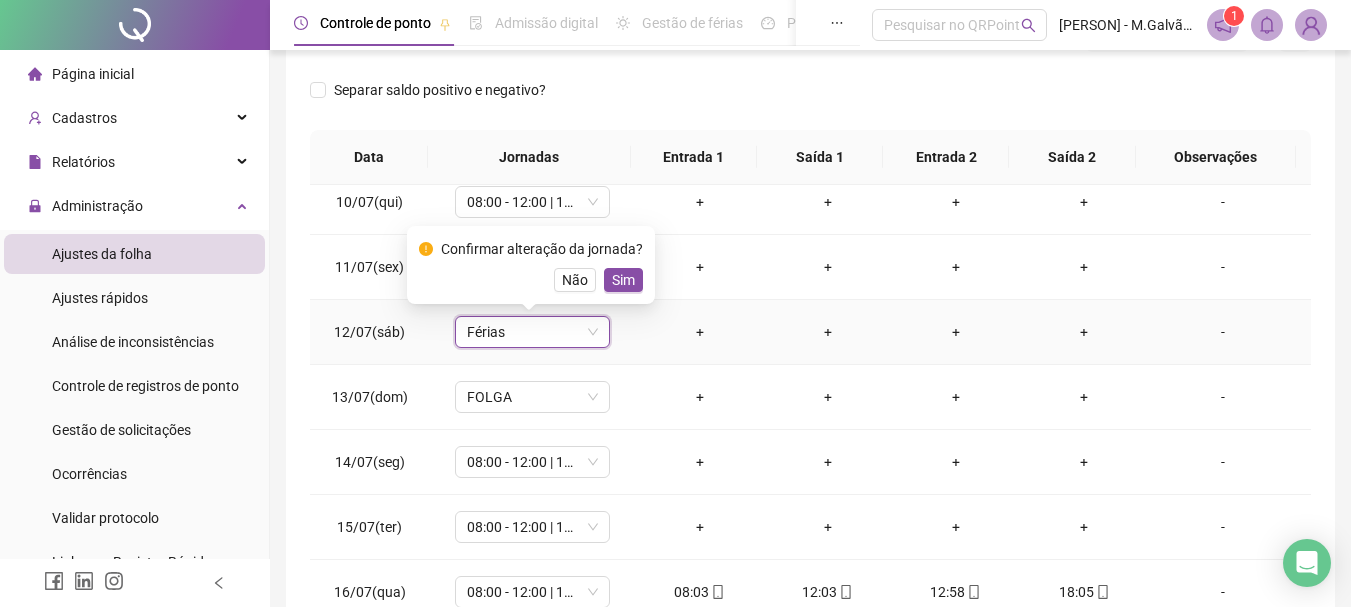 click on "Sim" at bounding box center [623, 280] 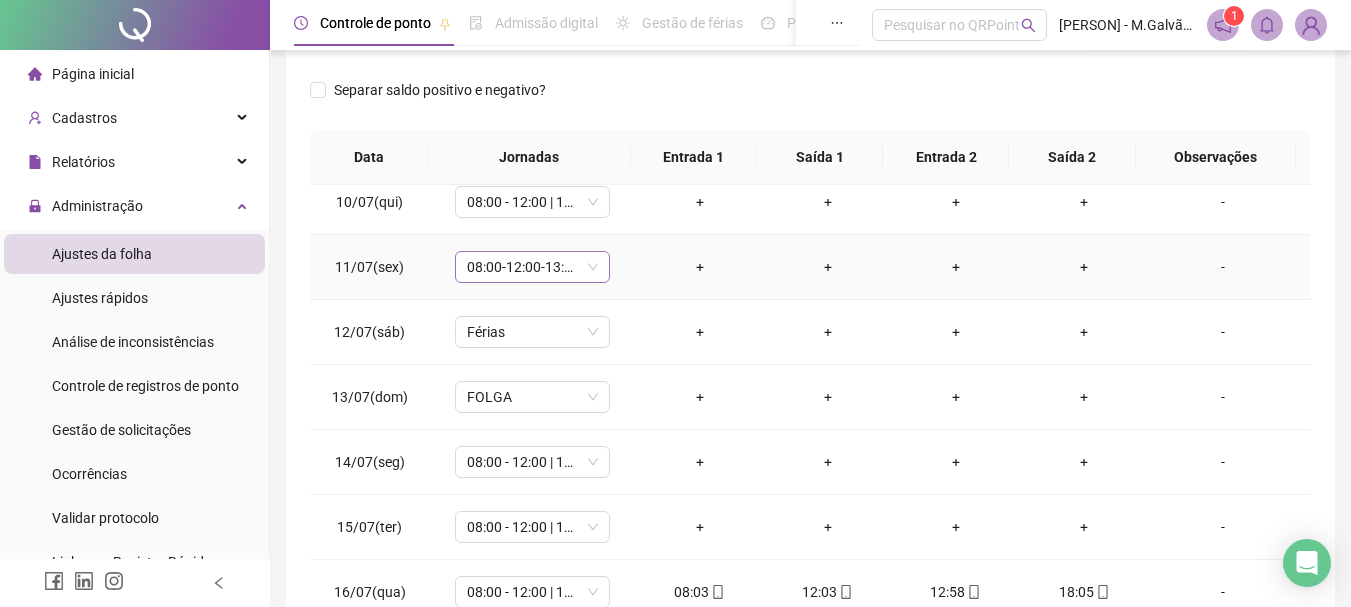 click on "08:00-12:00-13:00-17:00" at bounding box center [532, 267] 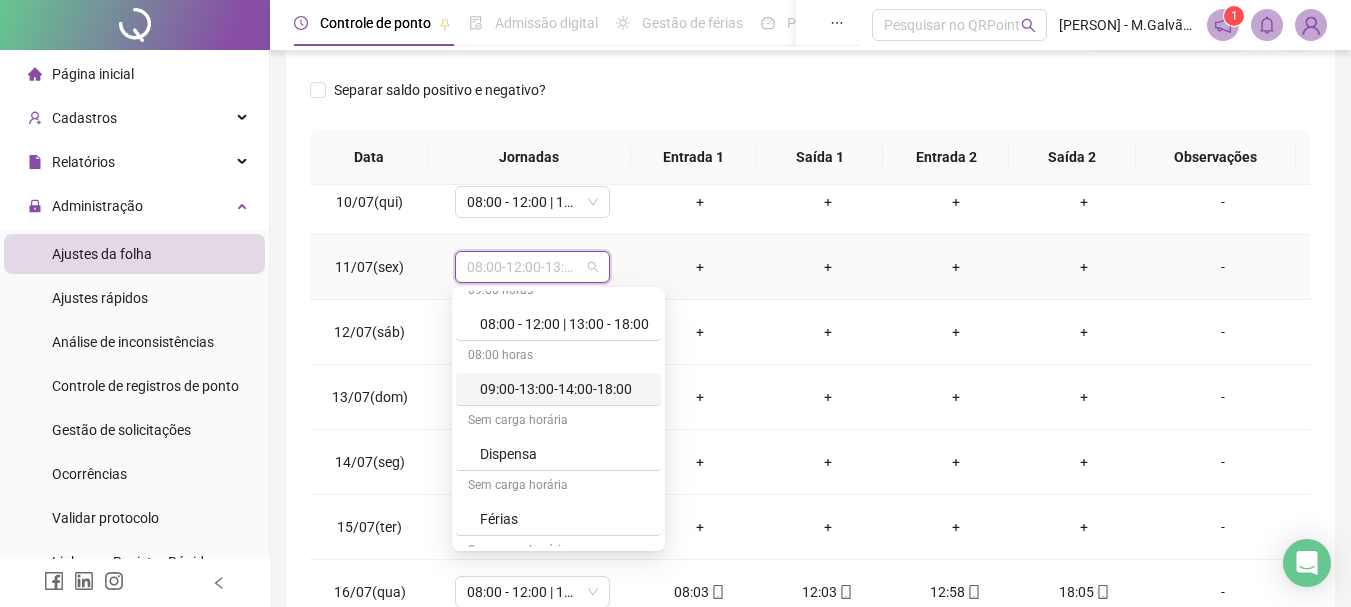 scroll, scrollTop: 120, scrollLeft: 0, axis: vertical 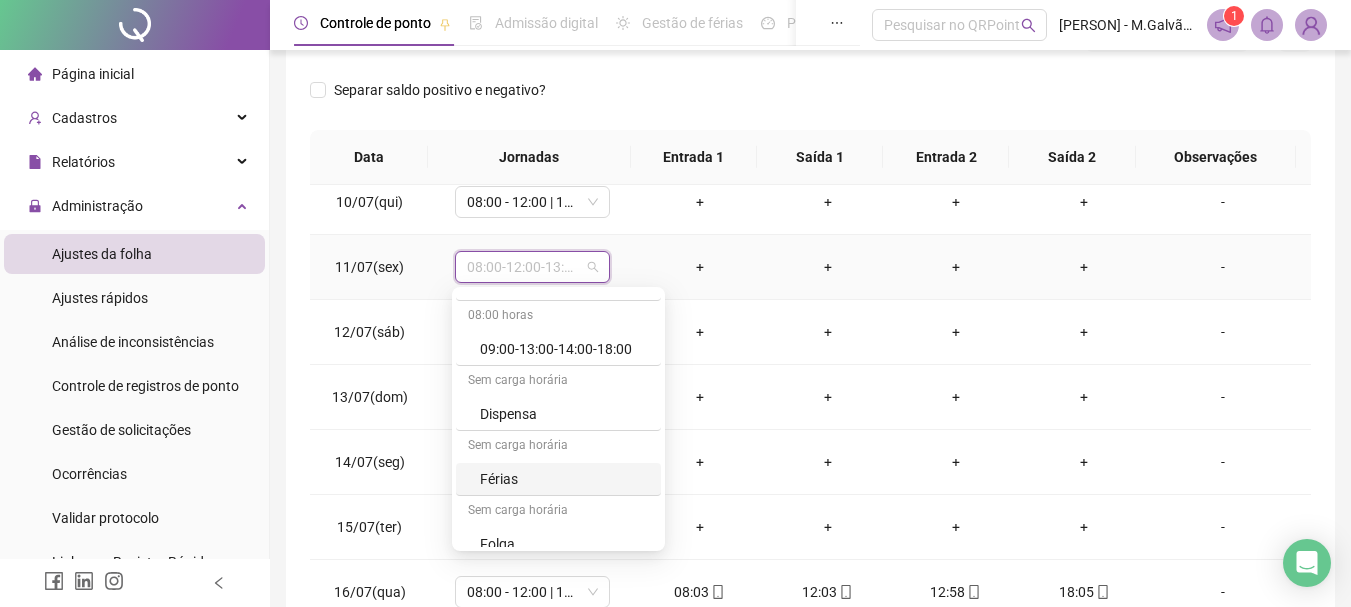 click on "Férias" at bounding box center [564, 479] 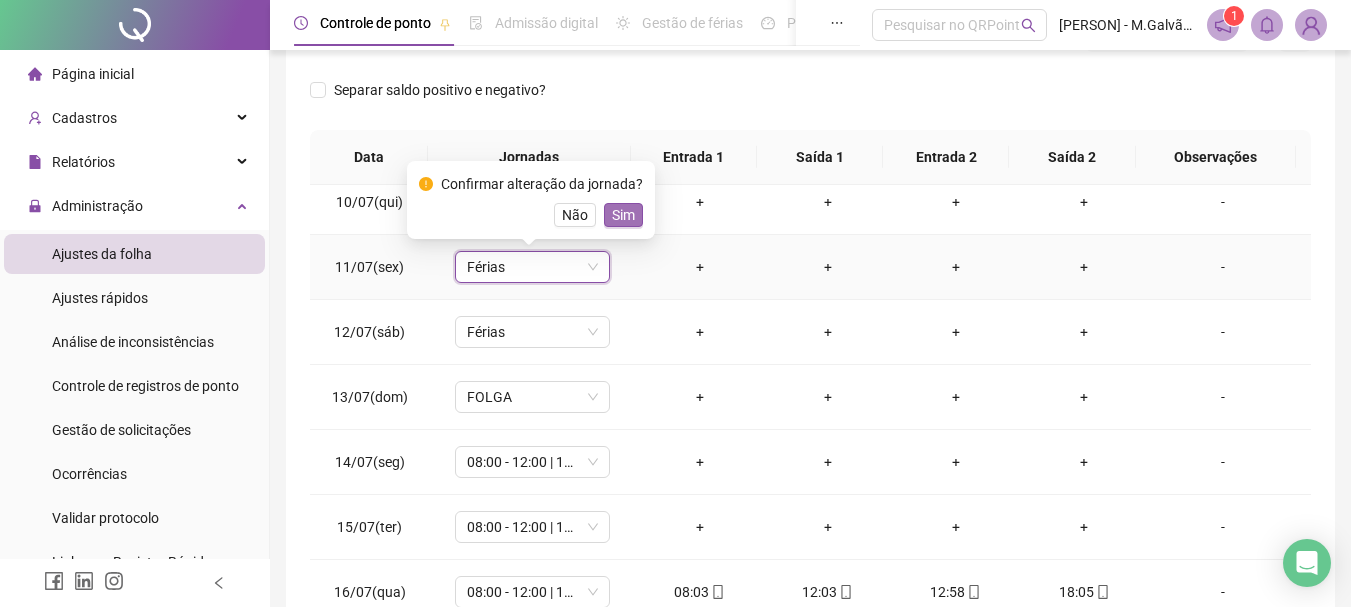 click on "Sim" at bounding box center (623, 215) 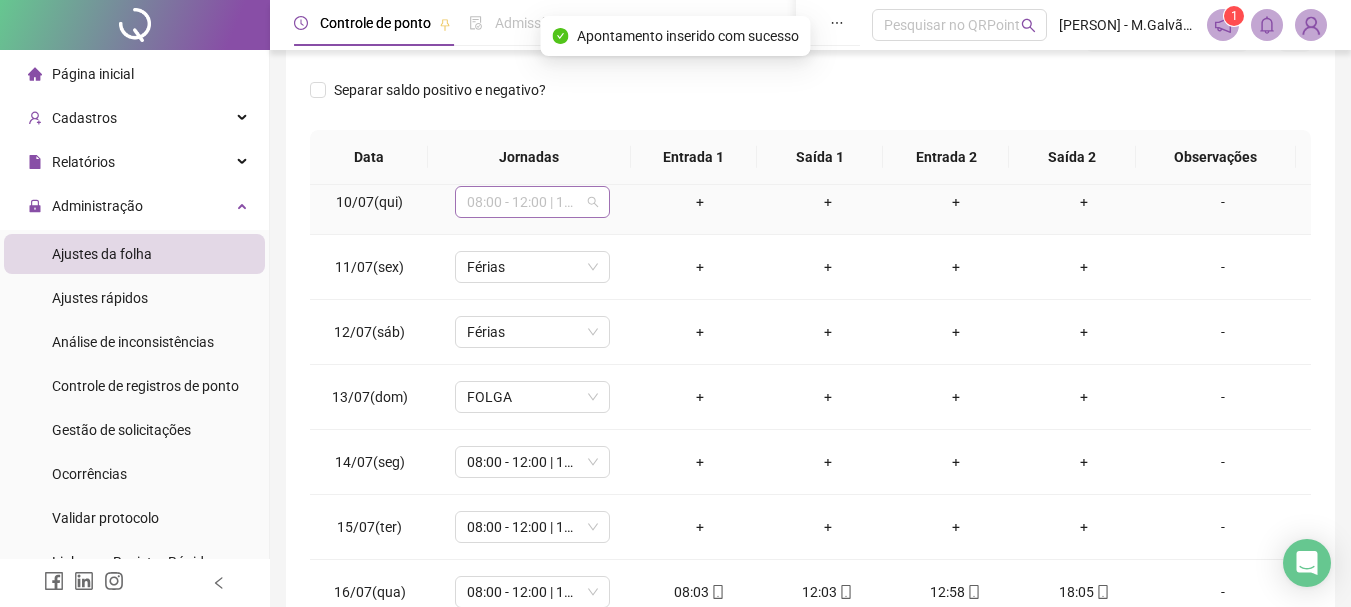click on "08:00 - 12:00 | 13:00 - 18:00" at bounding box center (532, 202) 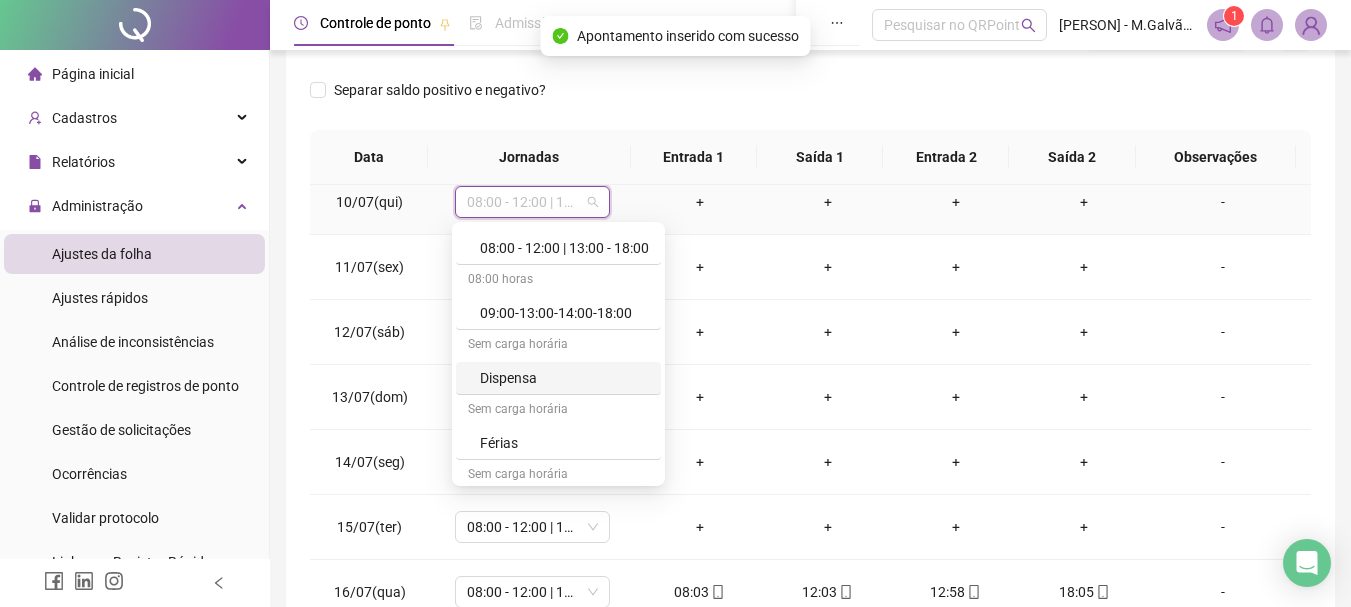 scroll, scrollTop: 120, scrollLeft: 0, axis: vertical 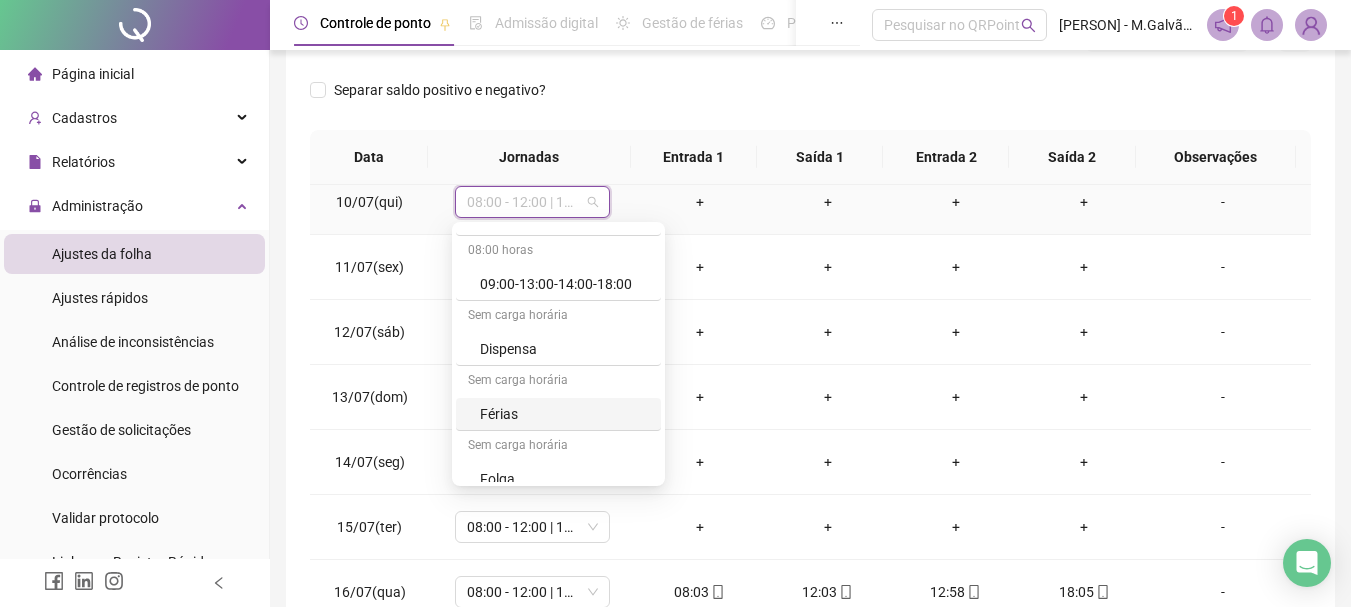 click on "Férias" at bounding box center [564, 414] 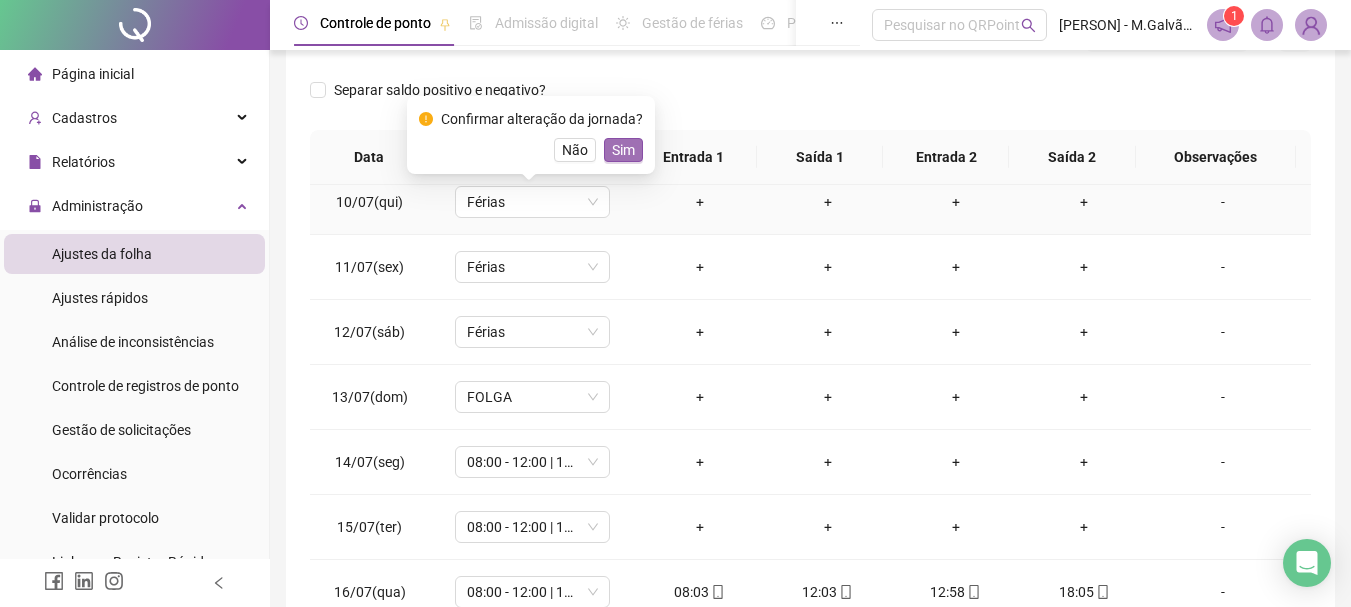 click on "Sim" at bounding box center [623, 150] 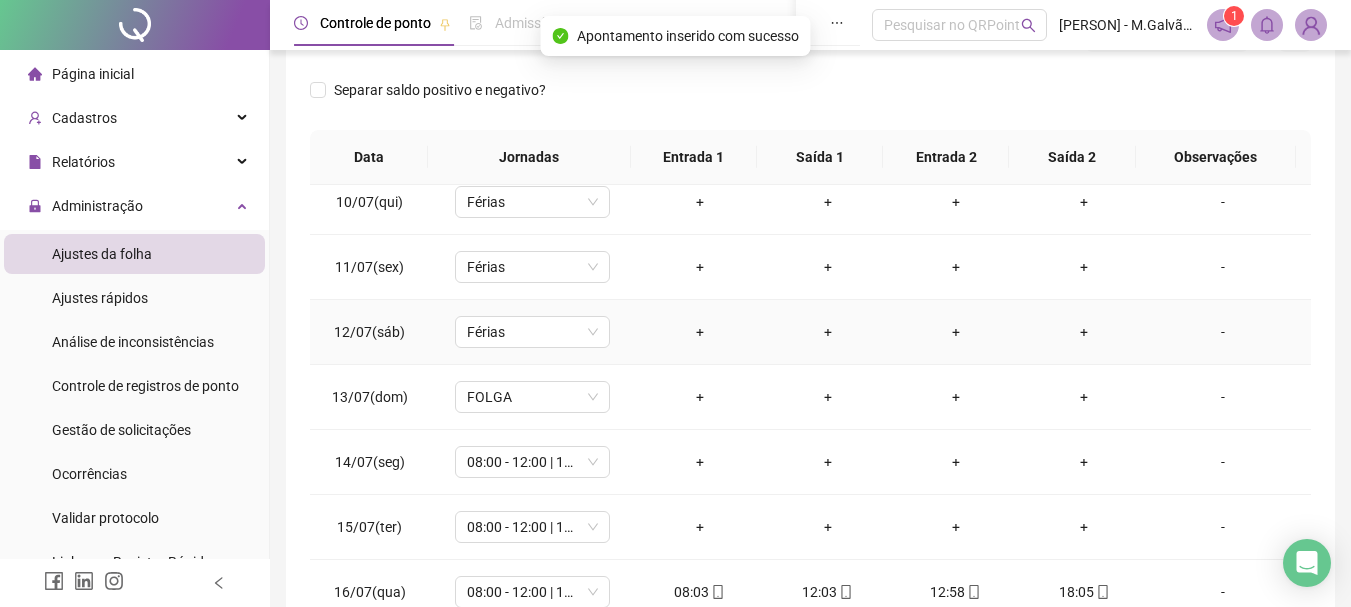 scroll, scrollTop: 0, scrollLeft: 0, axis: both 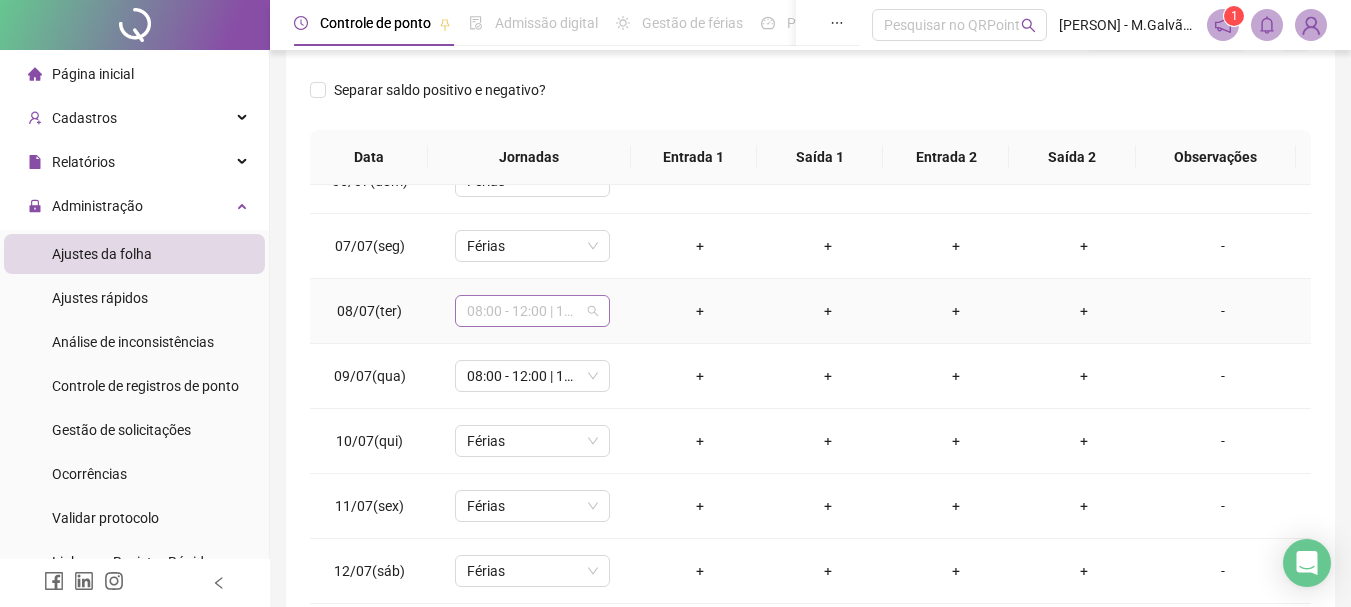 click on "08:00 - 12:00 | 13:00 - 18:00" at bounding box center [532, 311] 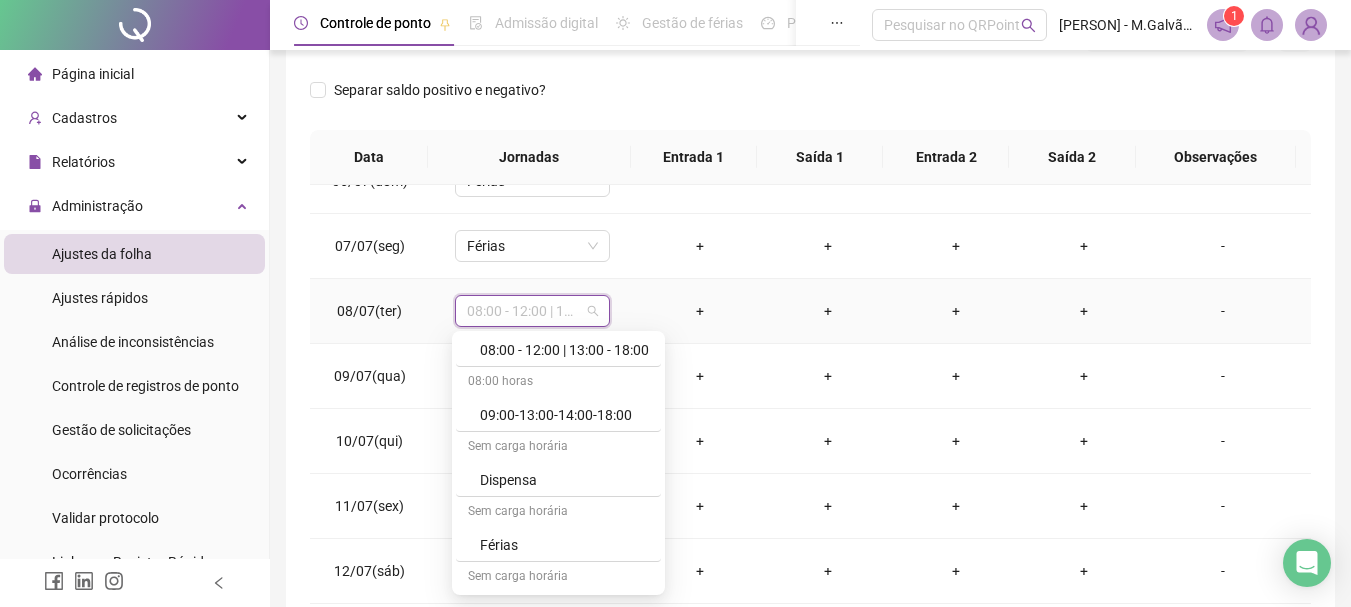 scroll, scrollTop: 117, scrollLeft: 0, axis: vertical 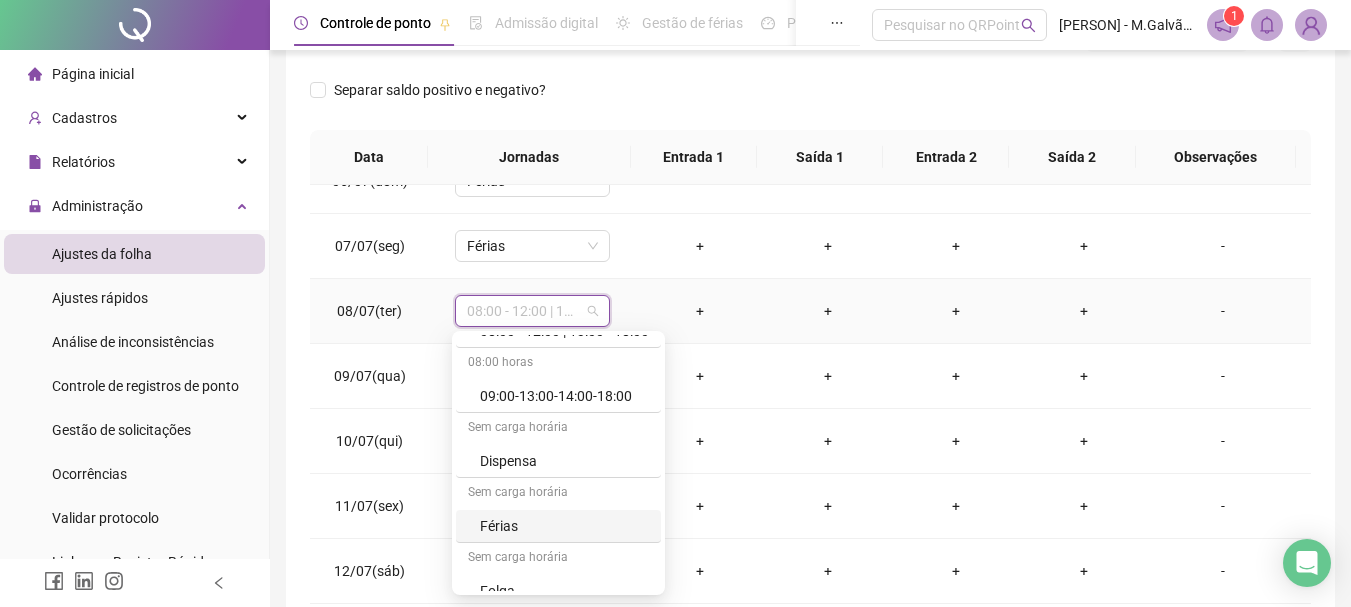 click on "Férias" at bounding box center (564, 526) 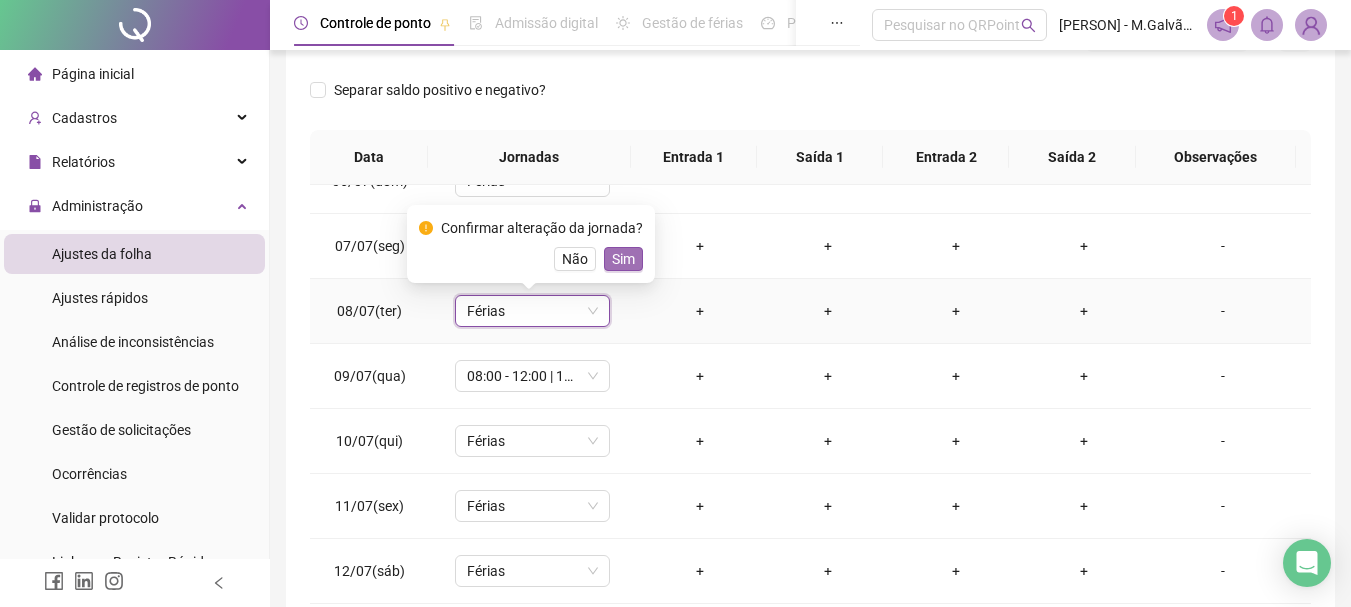 click on "Sim" at bounding box center (623, 259) 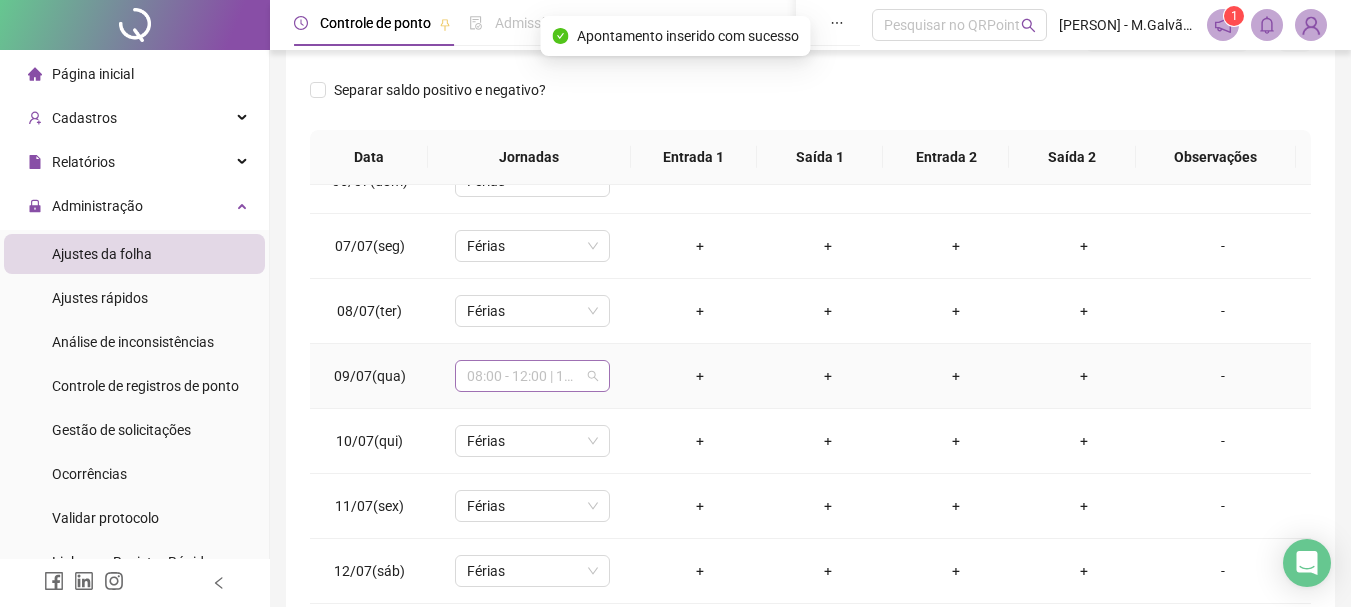 click on "08:00 - 12:00 | 13:00 - 18:00" at bounding box center [532, 376] 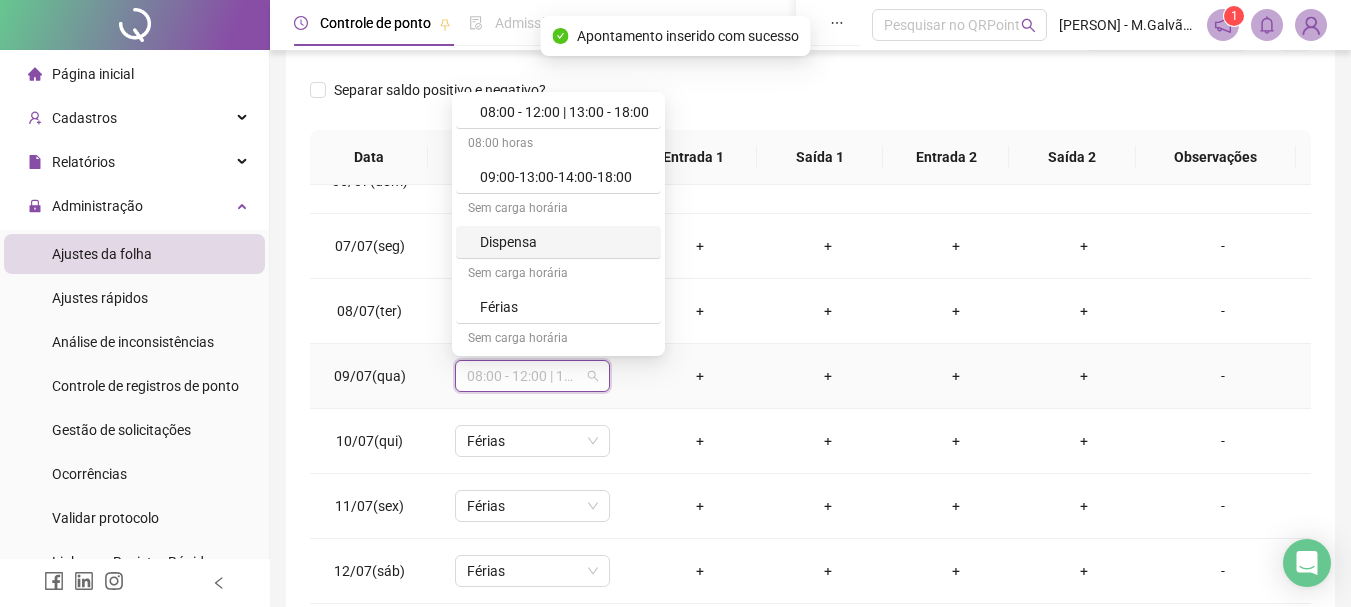 scroll, scrollTop: 120, scrollLeft: 0, axis: vertical 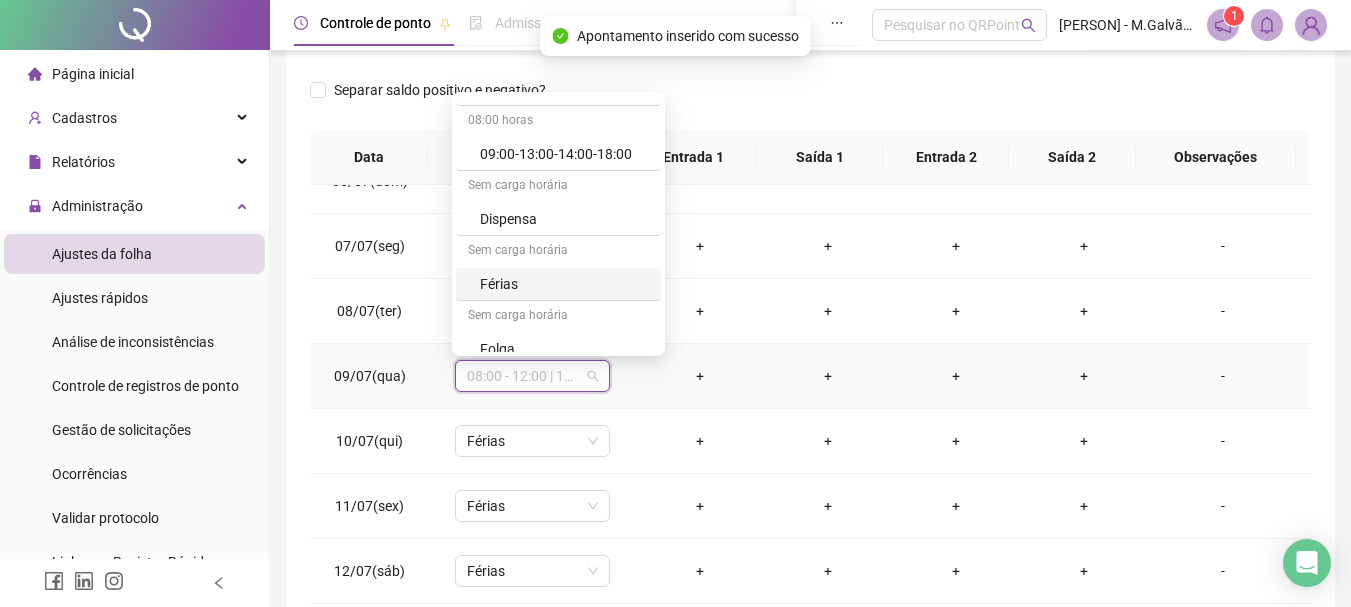 click on "Férias" at bounding box center (564, 284) 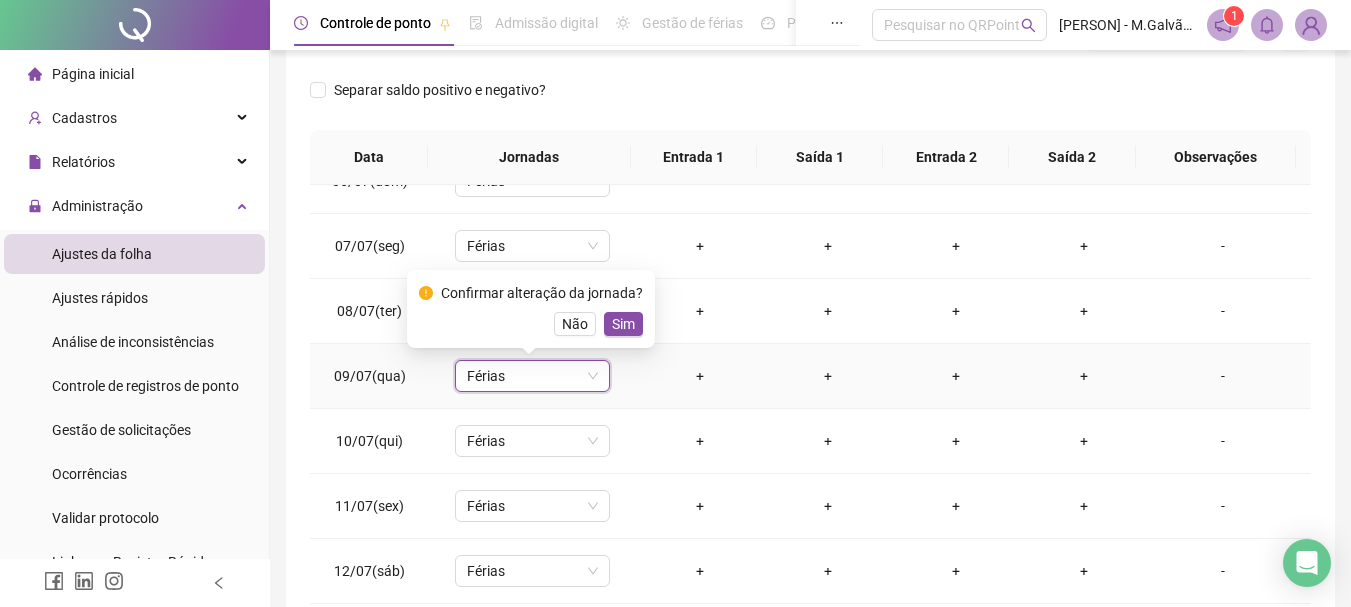 click on "Sim" at bounding box center [623, 324] 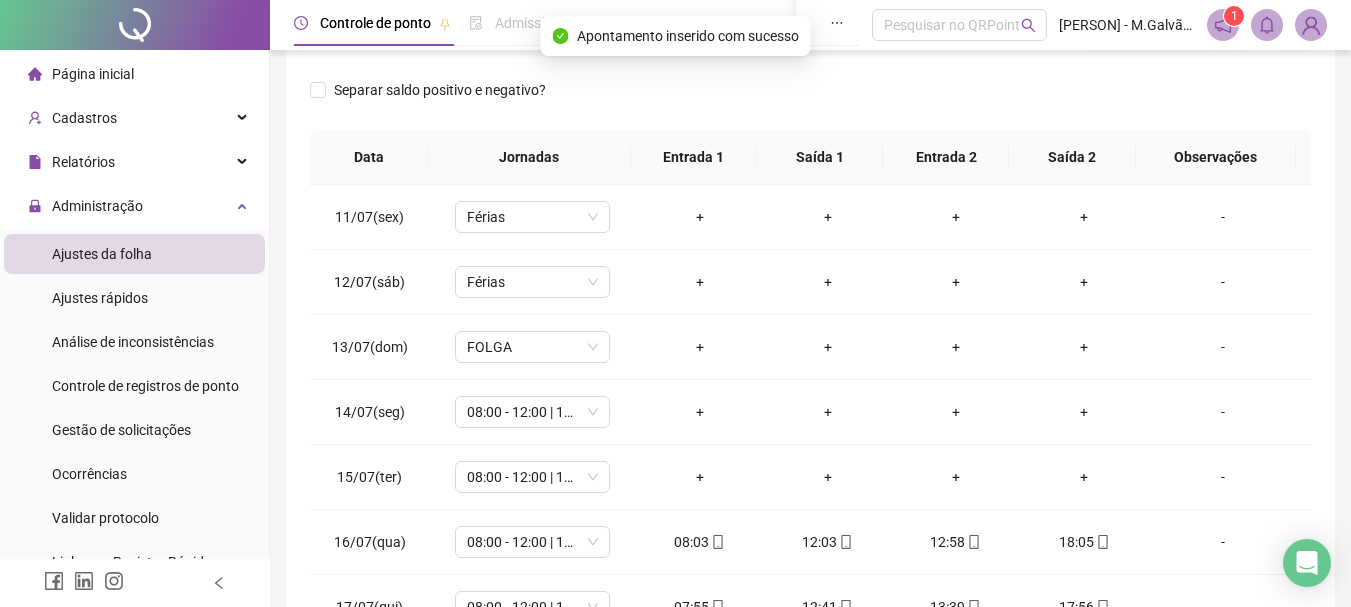 scroll, scrollTop: 701, scrollLeft: 0, axis: vertical 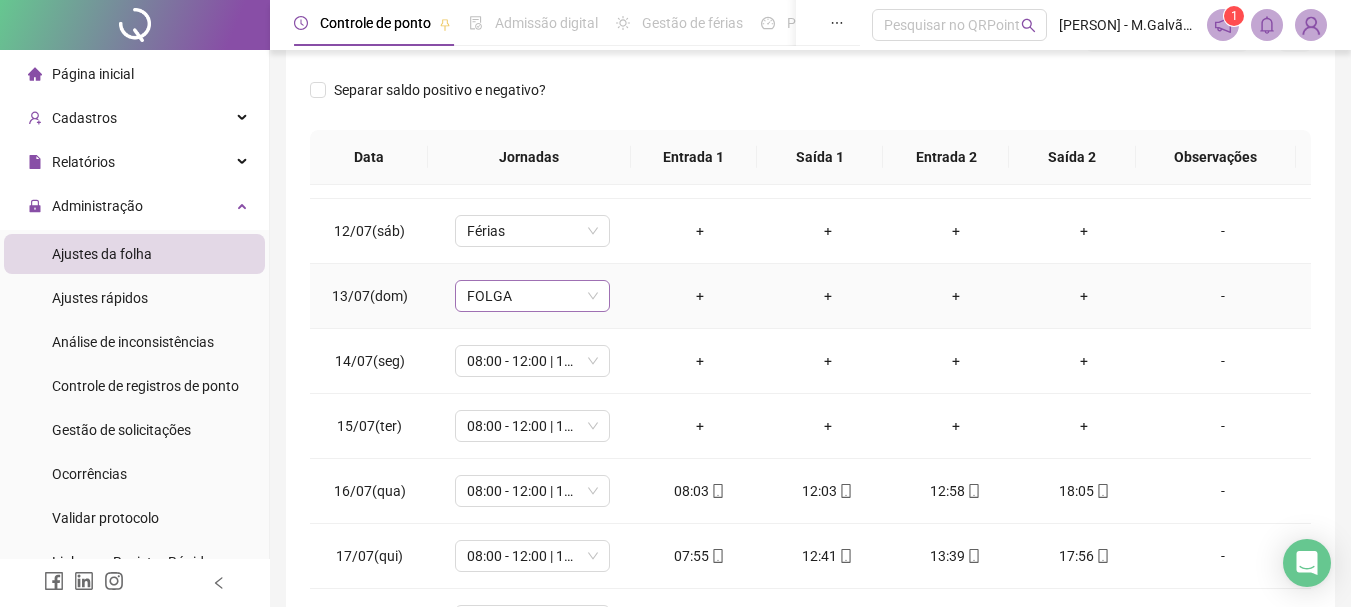 click on "FOLGA" at bounding box center [532, 296] 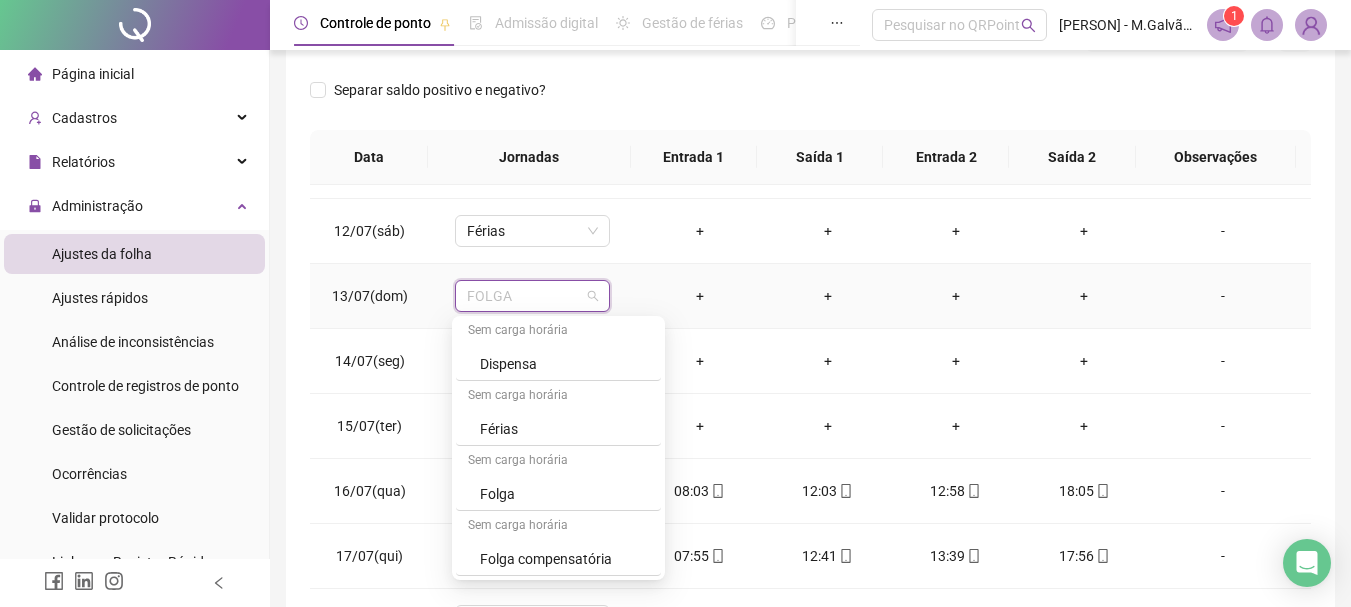 scroll, scrollTop: 205, scrollLeft: 0, axis: vertical 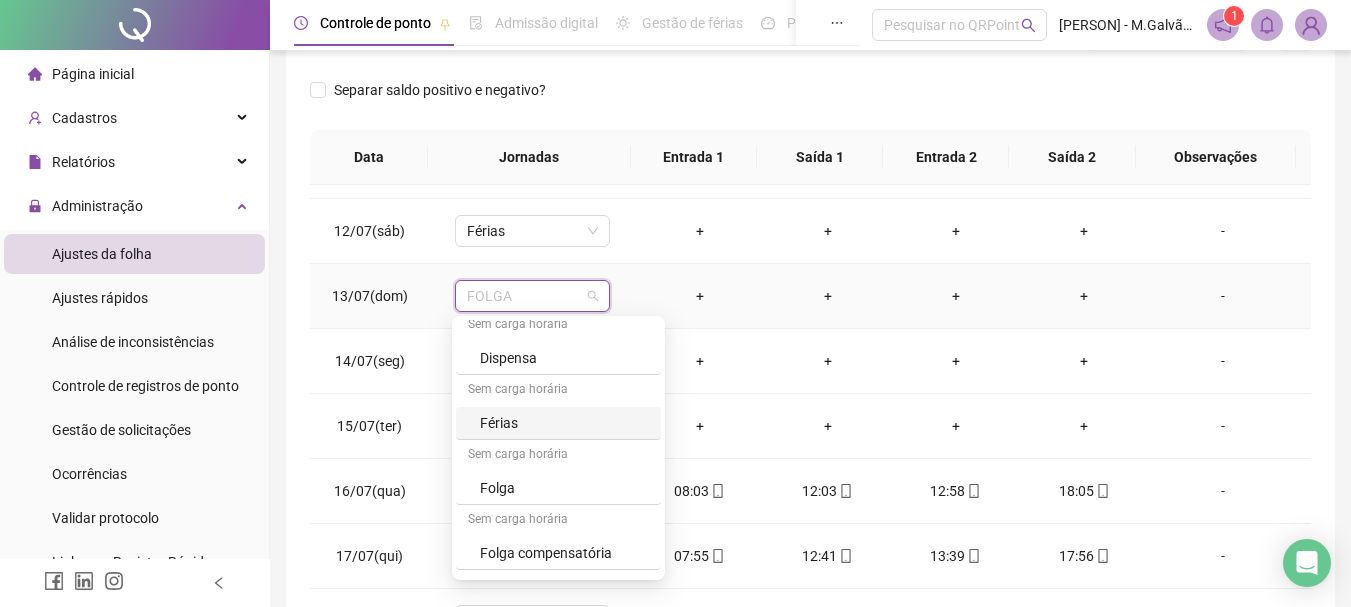 click on "Férias" at bounding box center (564, 423) 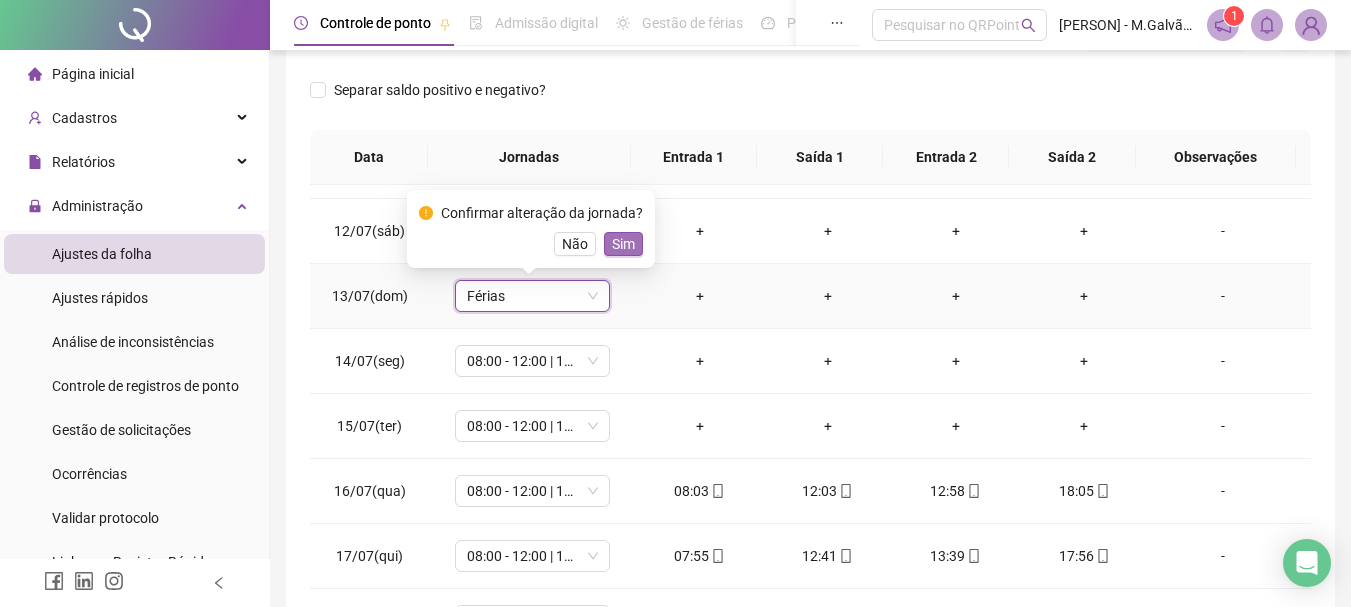 click on "Sim" at bounding box center (623, 244) 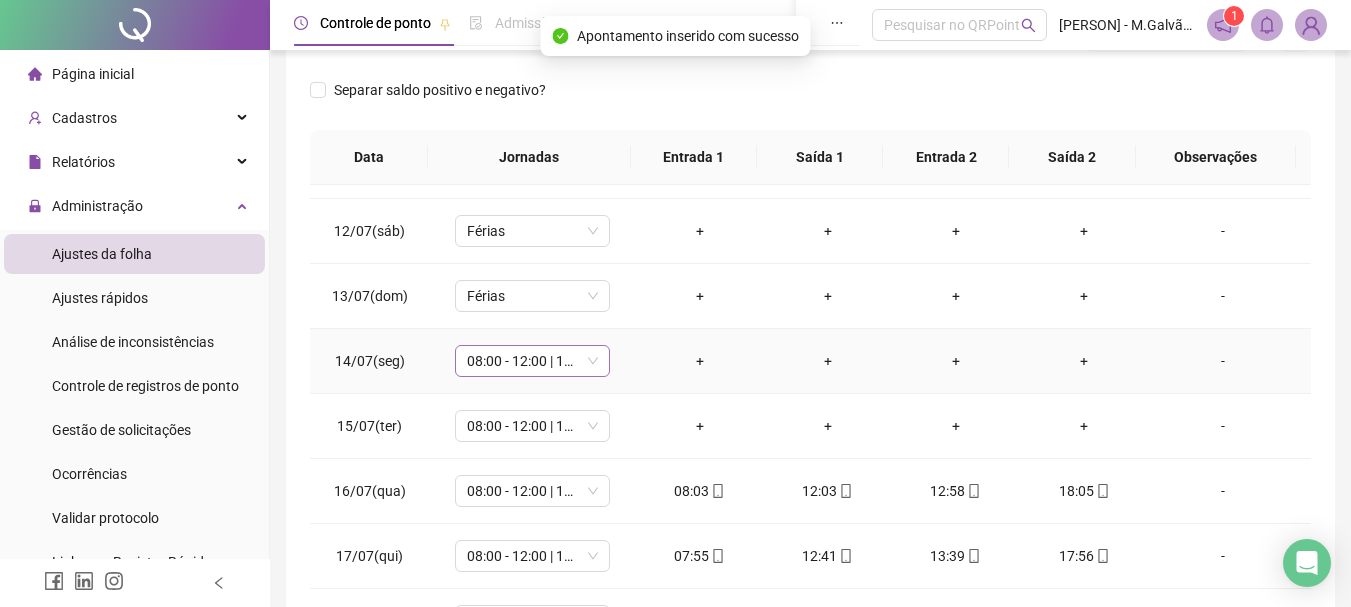 click on "08:00 - 12:00 | 13:00 - 18:00" at bounding box center [532, 361] 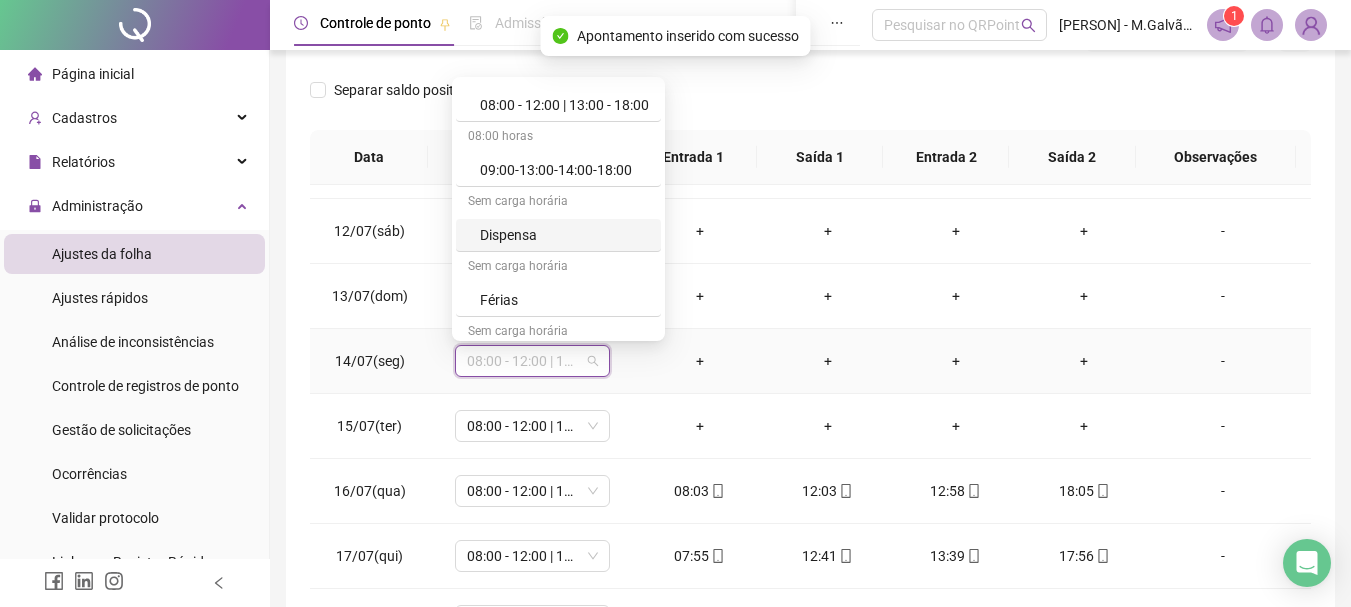 scroll, scrollTop: 120, scrollLeft: 0, axis: vertical 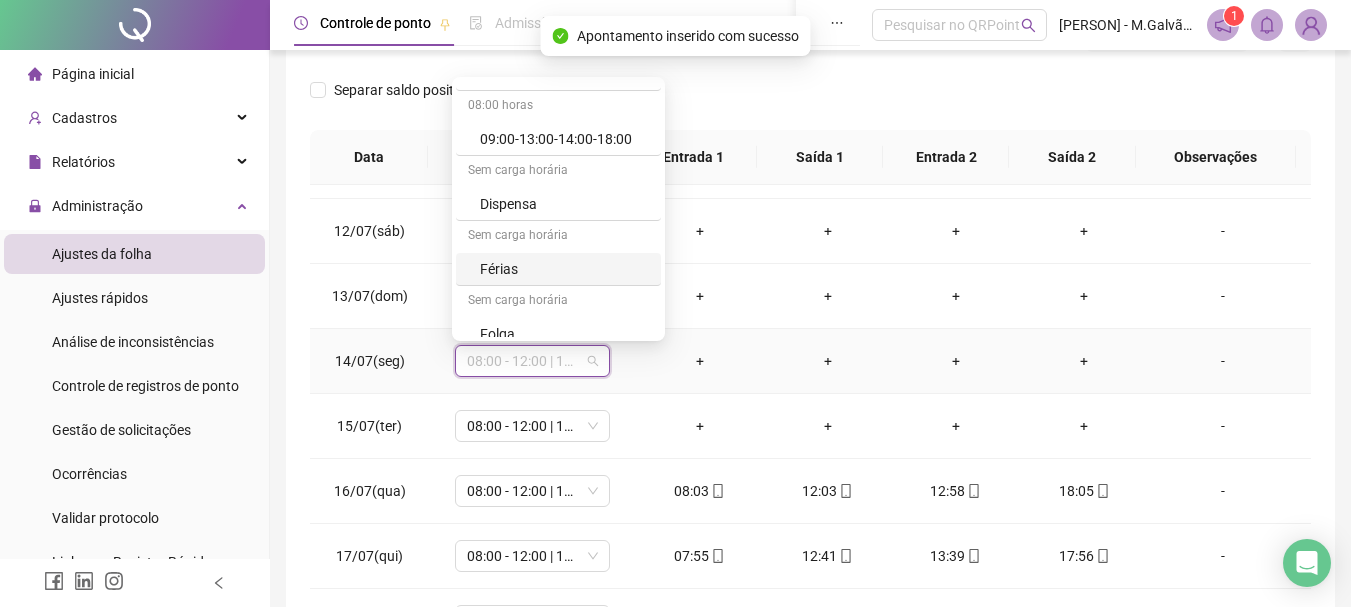 click on "Férias" at bounding box center (564, 269) 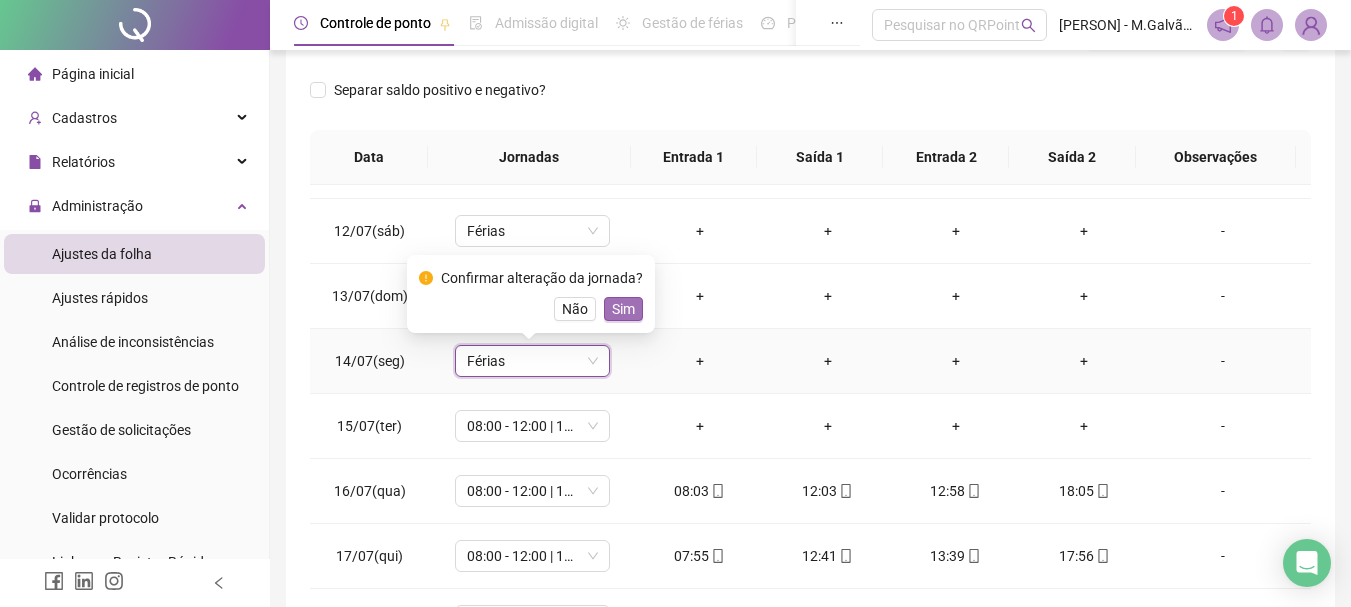 click on "Sim" at bounding box center [623, 309] 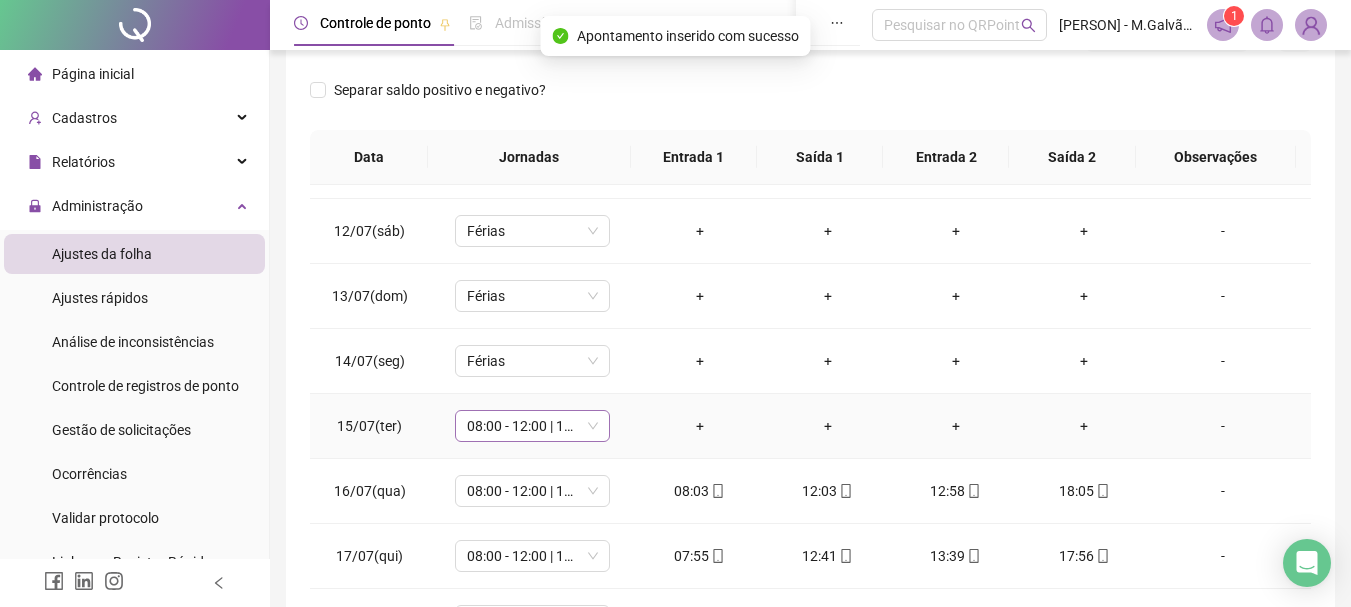 click on "08:00 - 12:00 | 13:00 - 18:00" at bounding box center (532, 426) 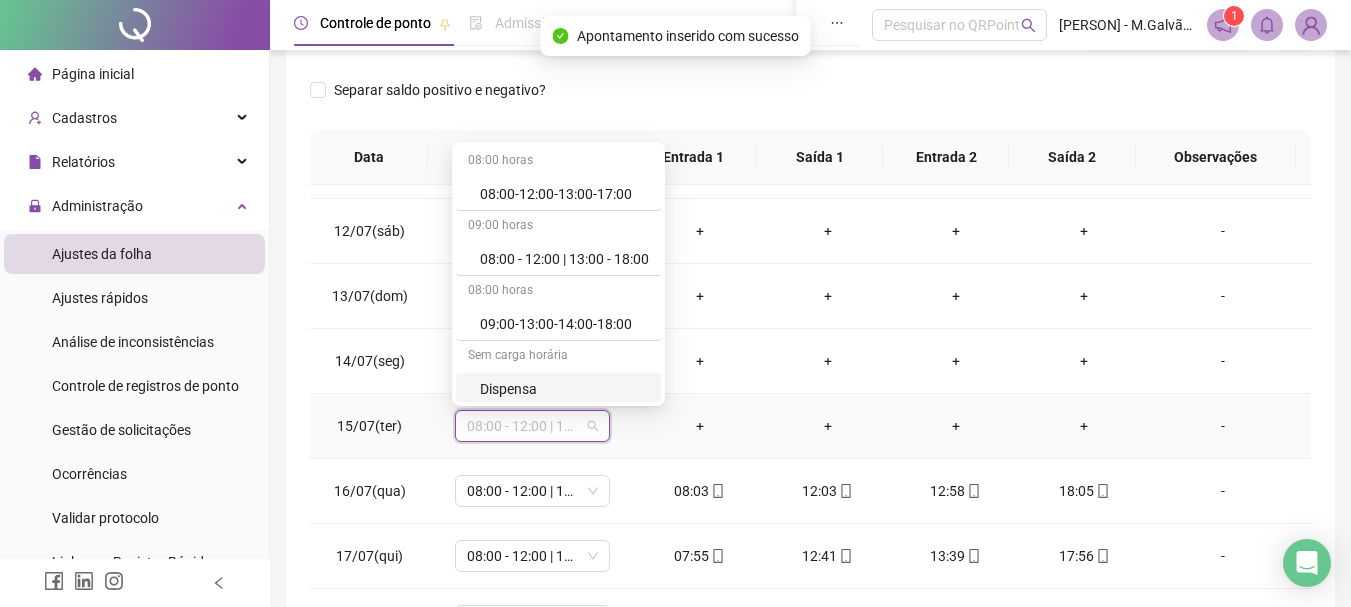 click on "Dispensa" at bounding box center [558, 389] 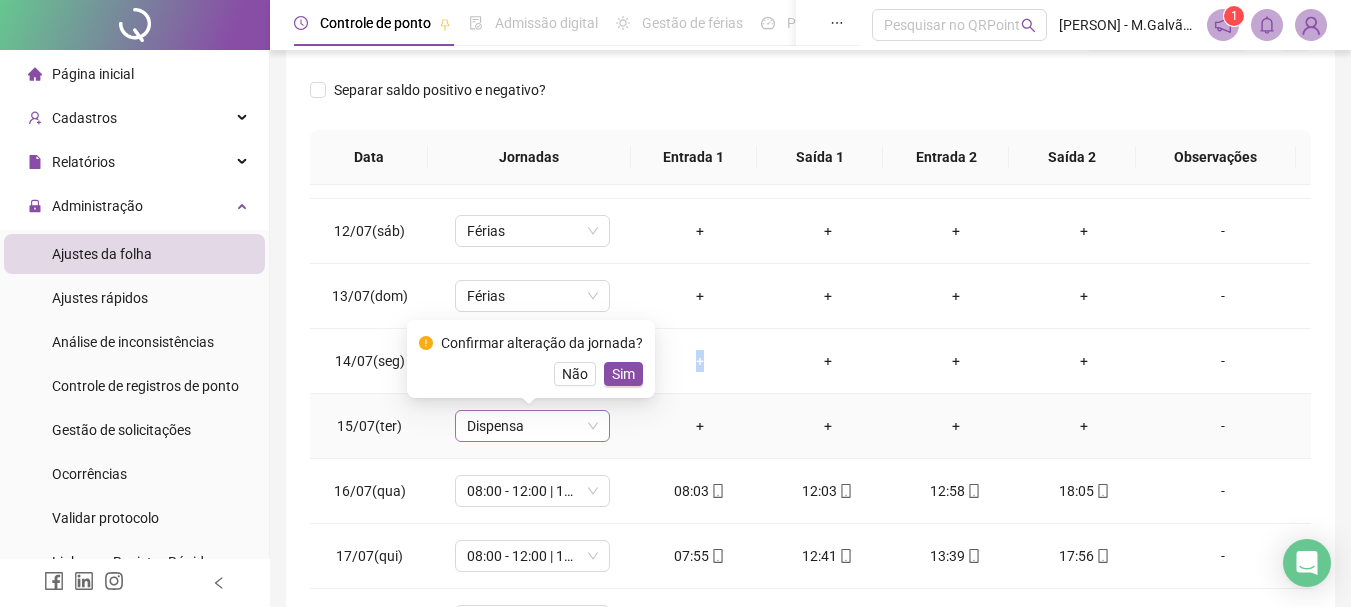 click on "Dispensa" at bounding box center [532, 426] 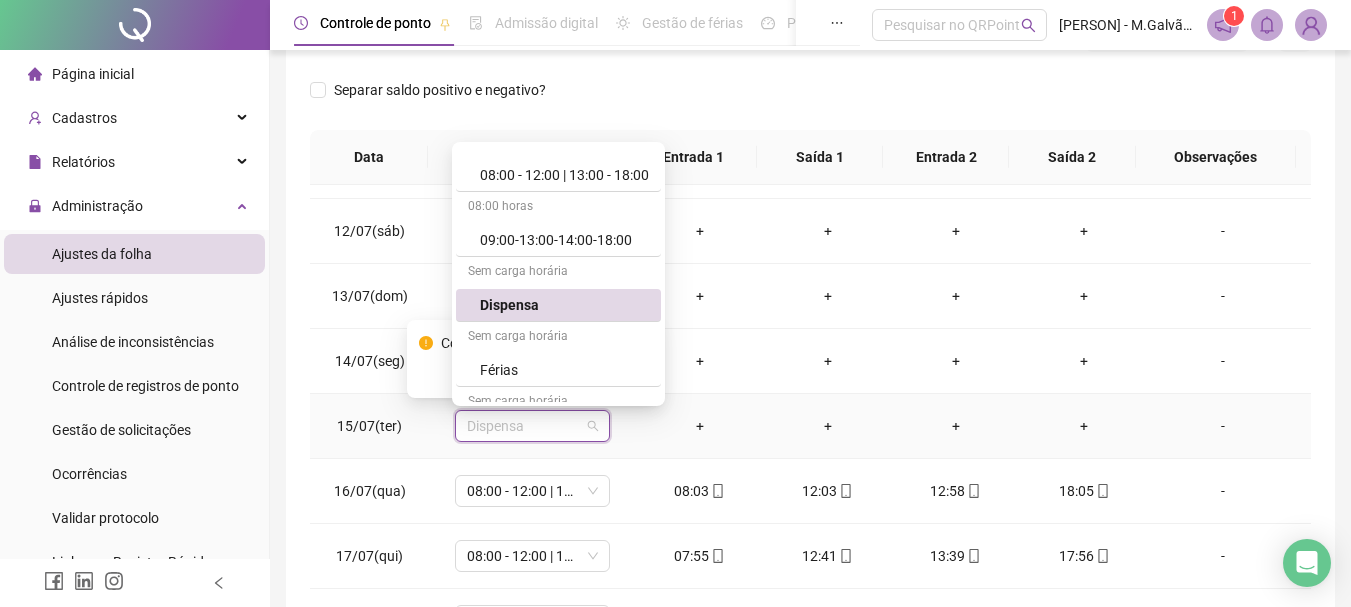 scroll, scrollTop: 124, scrollLeft: 0, axis: vertical 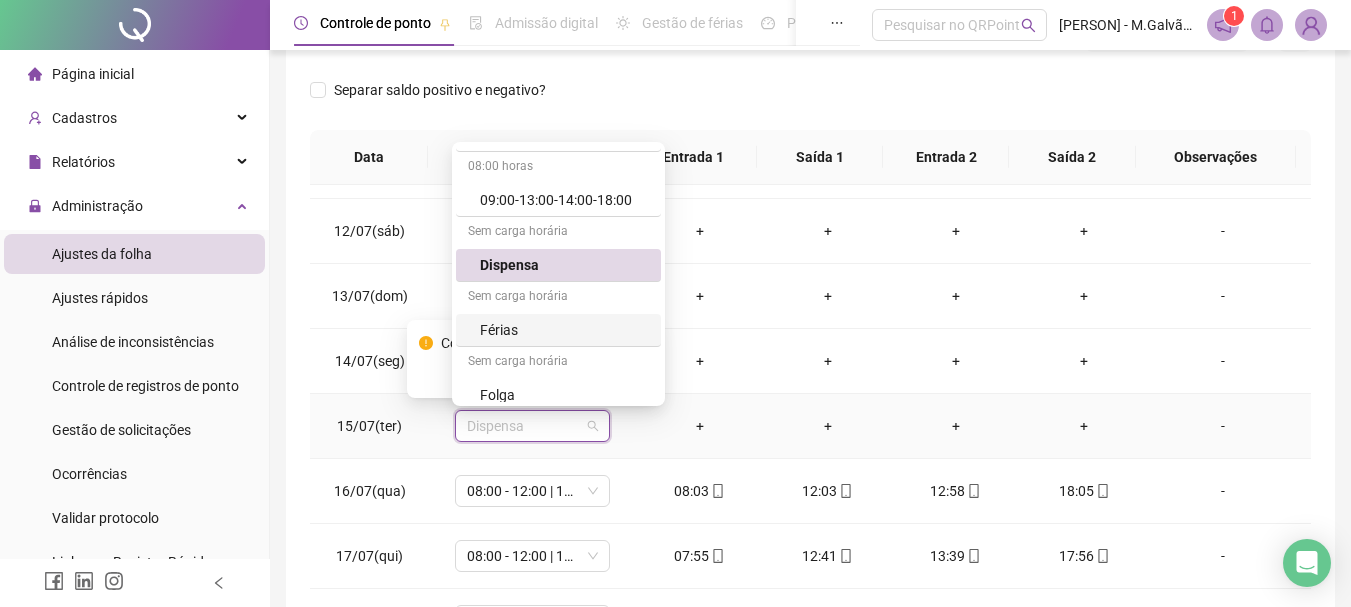 click on "Férias" at bounding box center (564, 330) 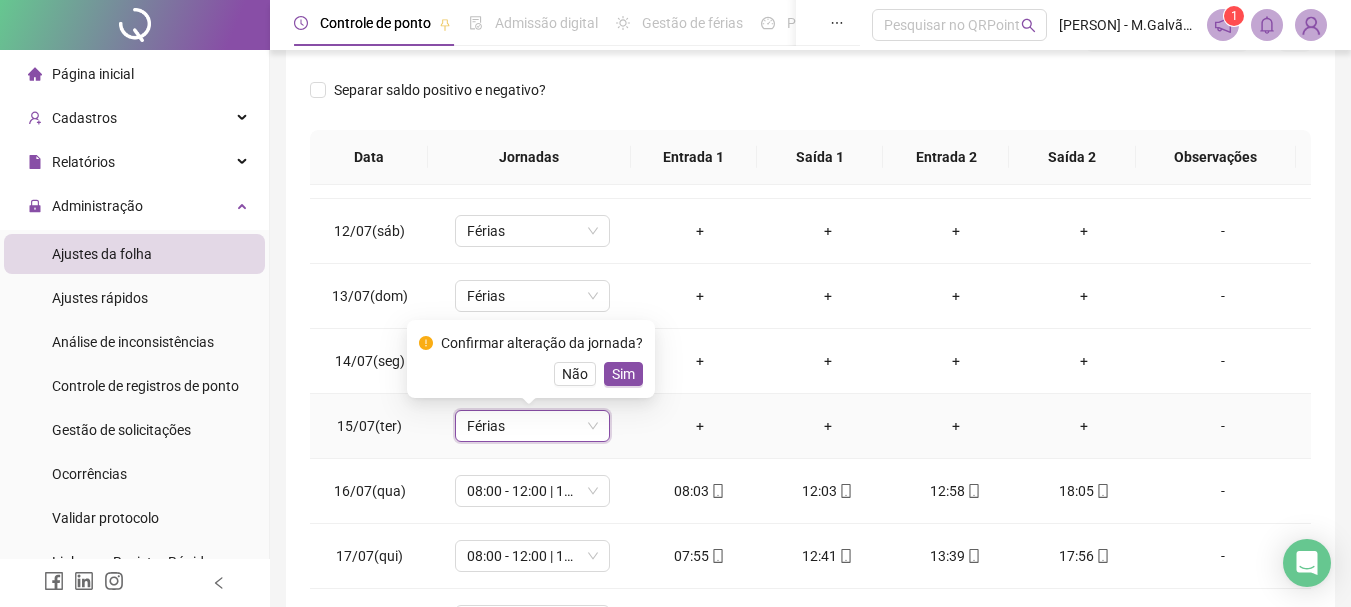 click on "Sim" at bounding box center (623, 374) 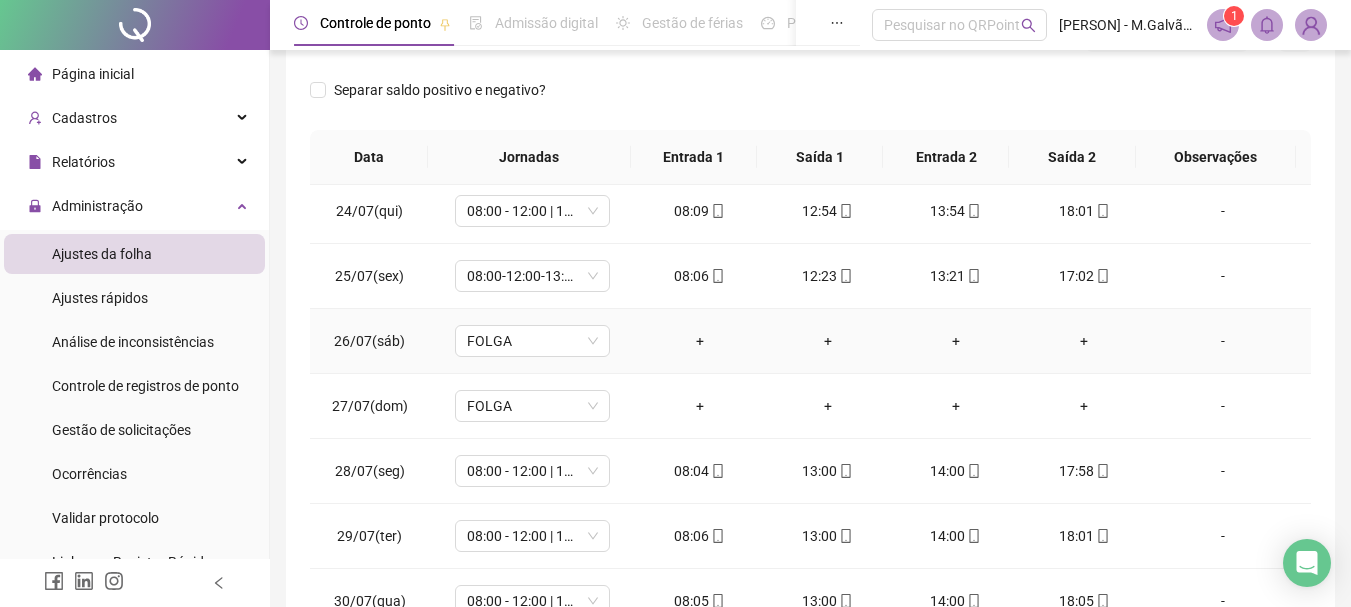 scroll, scrollTop: 1588, scrollLeft: 0, axis: vertical 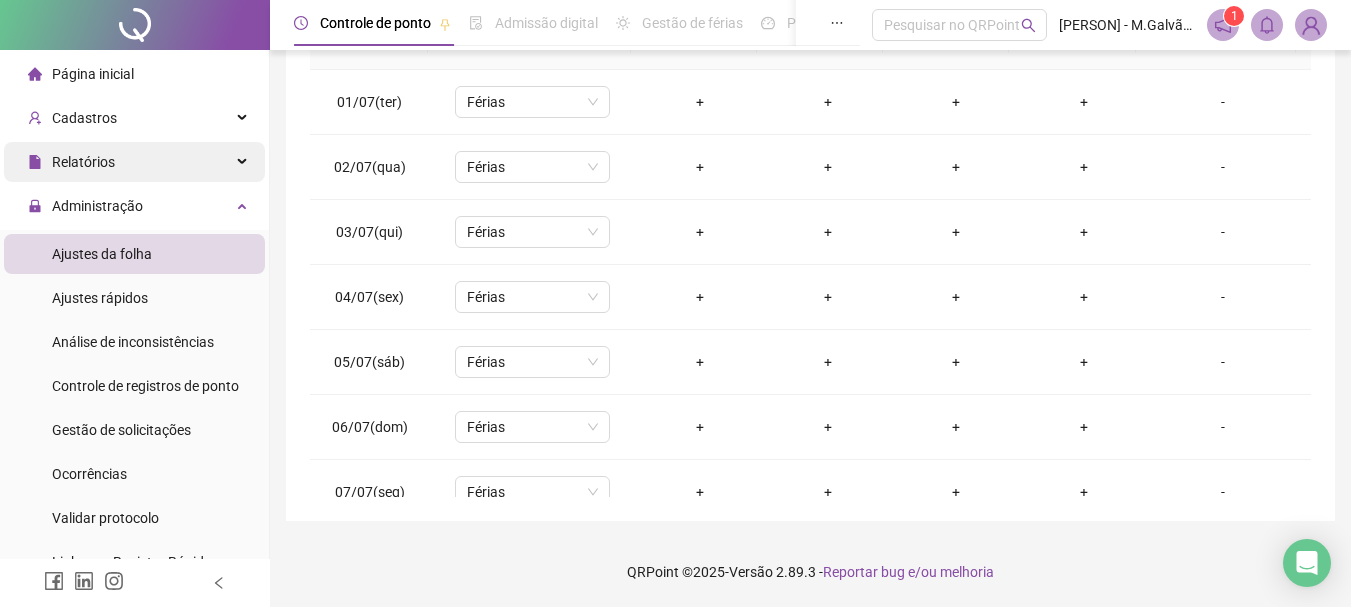 click on "Relatórios" at bounding box center [134, 162] 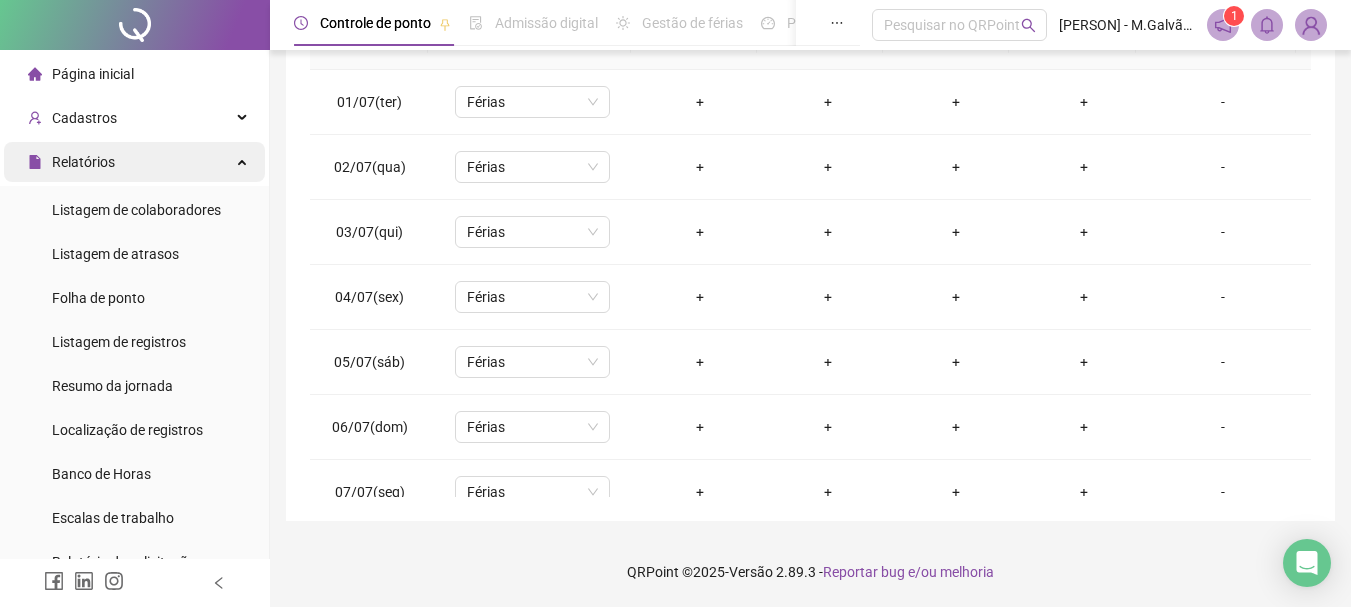 click on "Relatórios" at bounding box center [134, 162] 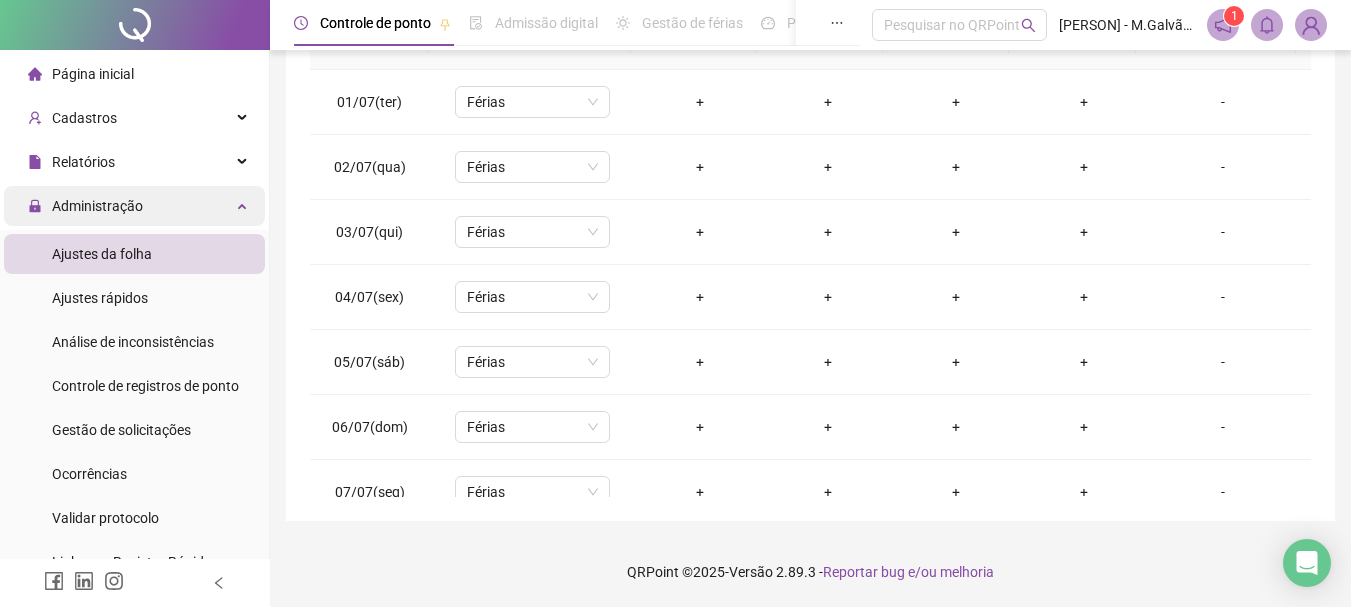 click at bounding box center [244, 204] 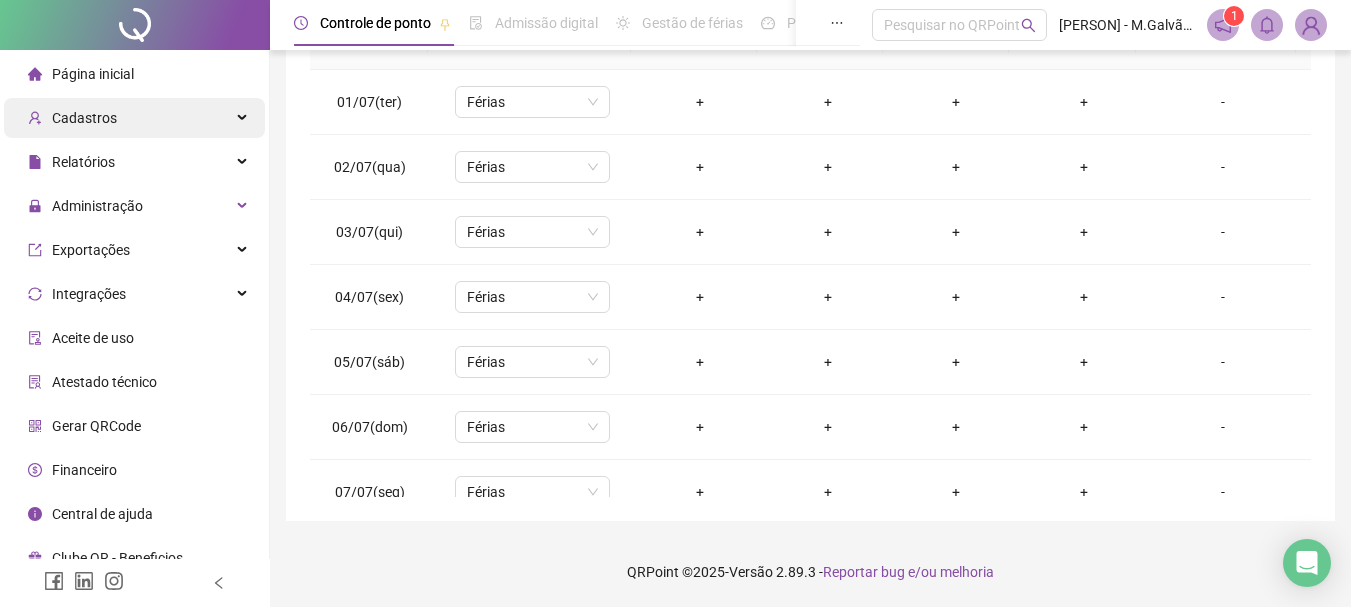 click at bounding box center (244, 118) 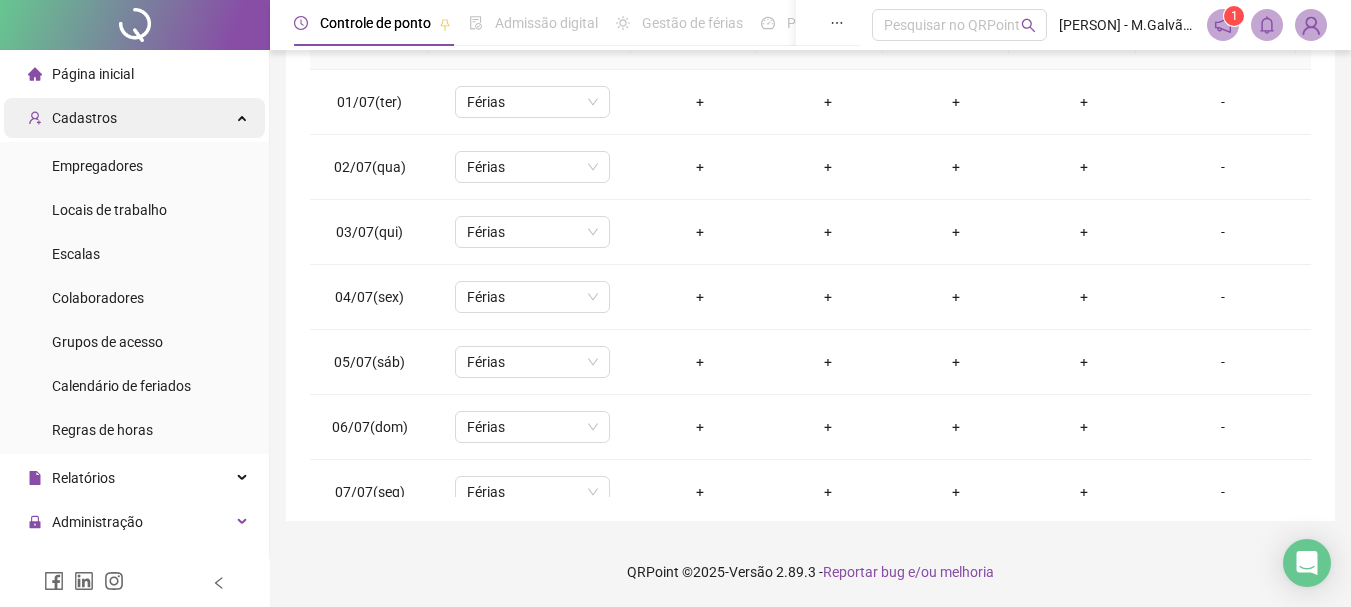 click on "Cadastros" at bounding box center [134, 118] 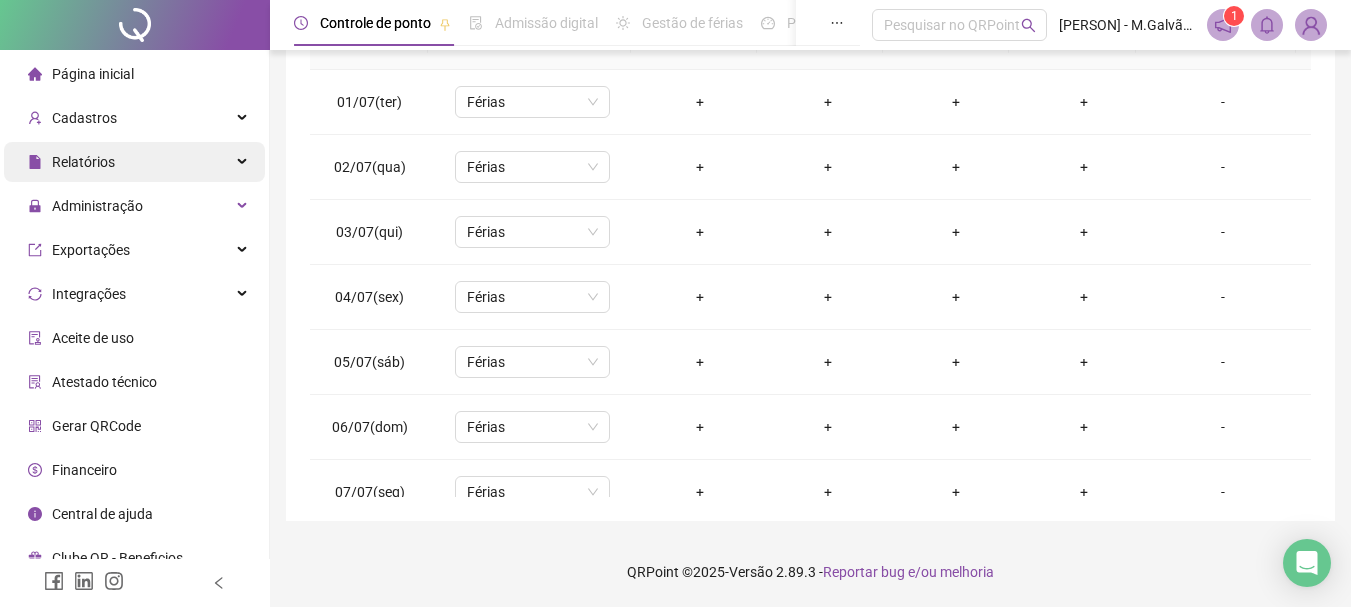 click on "Relatórios" at bounding box center (134, 162) 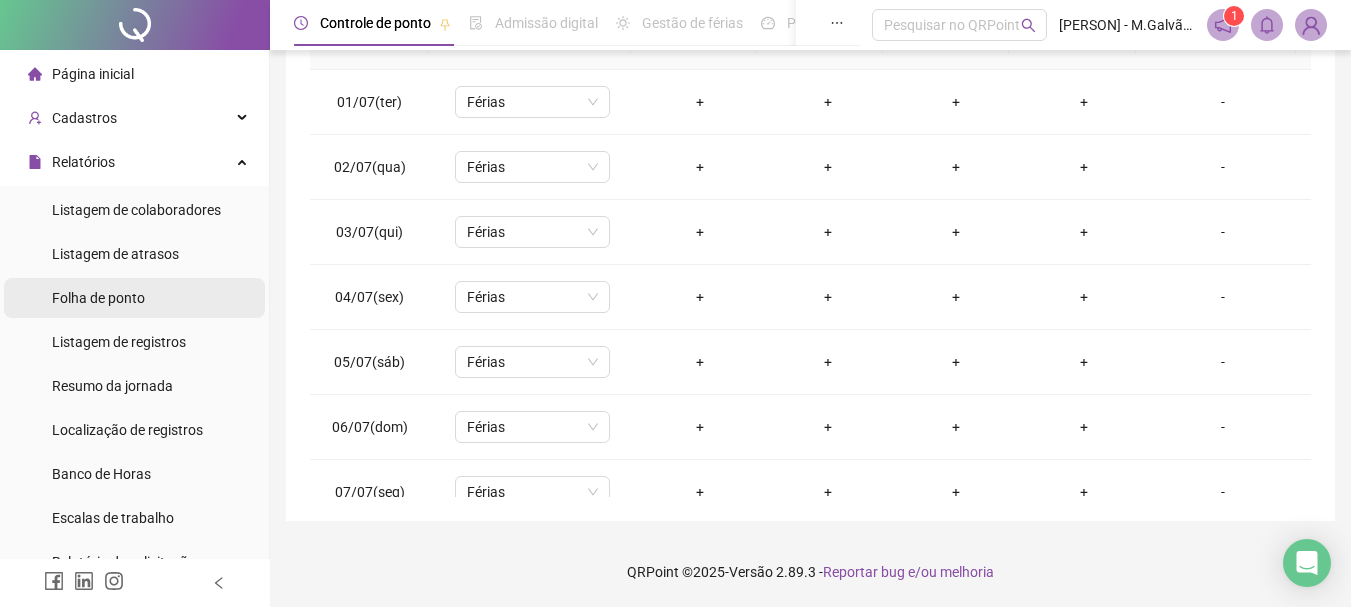 click on "Folha de ponto" at bounding box center (134, 298) 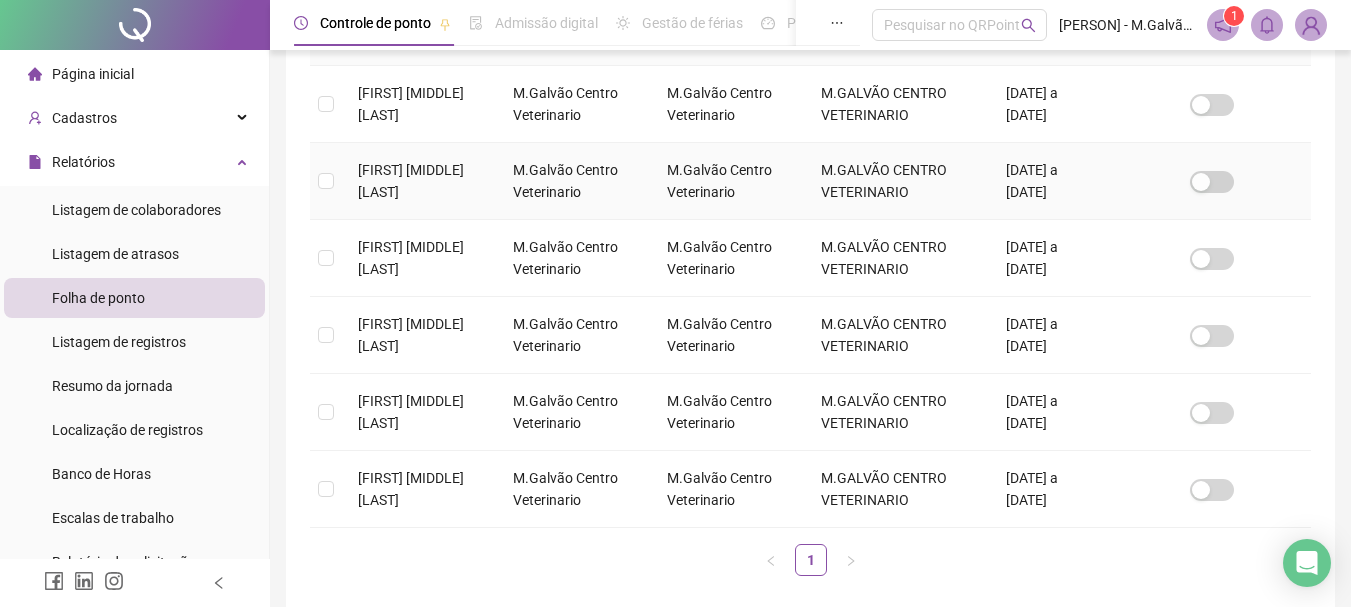 scroll, scrollTop: 406, scrollLeft: 0, axis: vertical 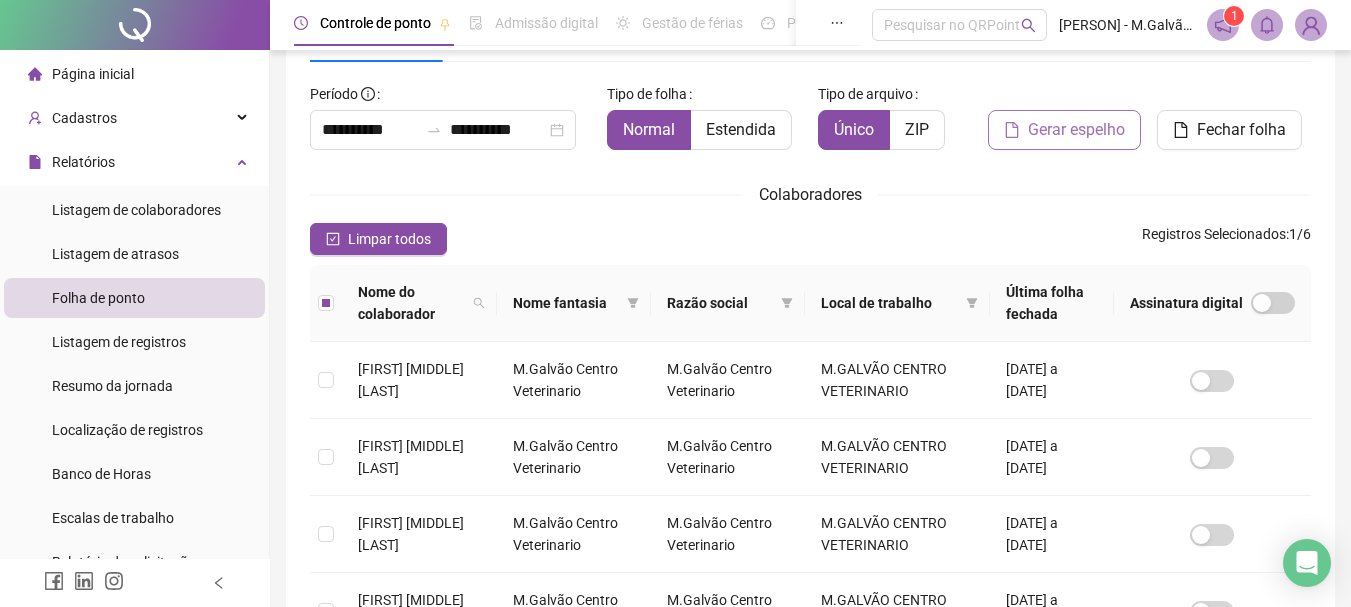 click on "Gerar espelho" at bounding box center (1076, 130) 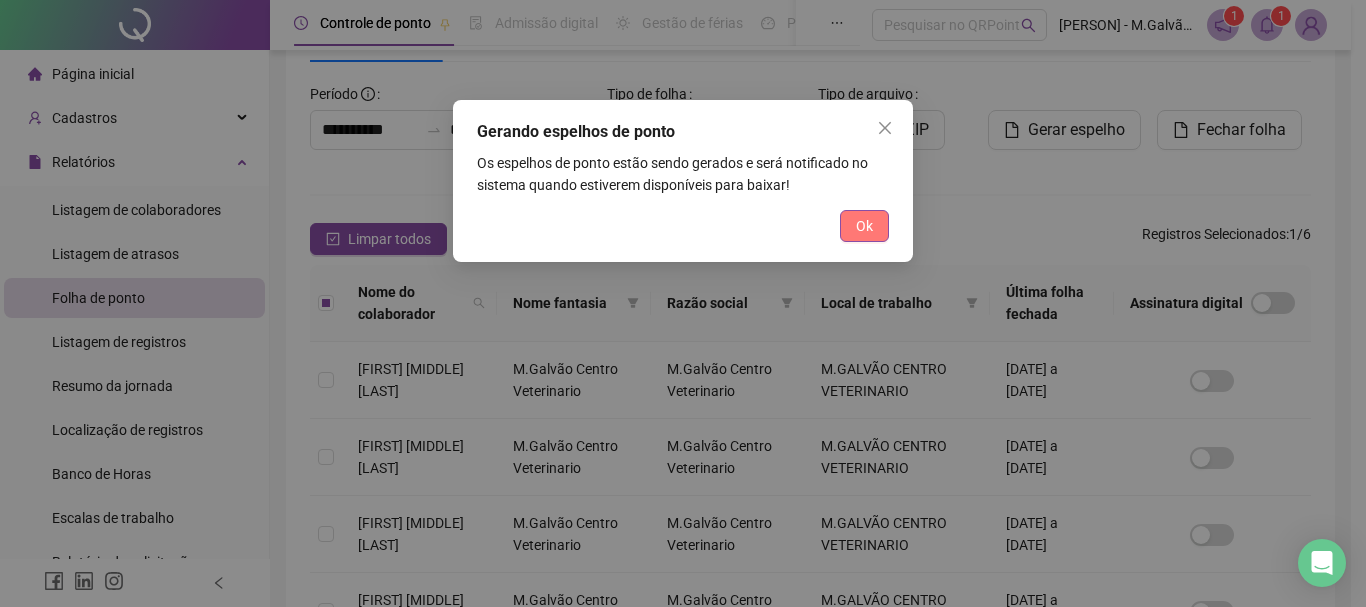click on "Ok" at bounding box center [864, 226] 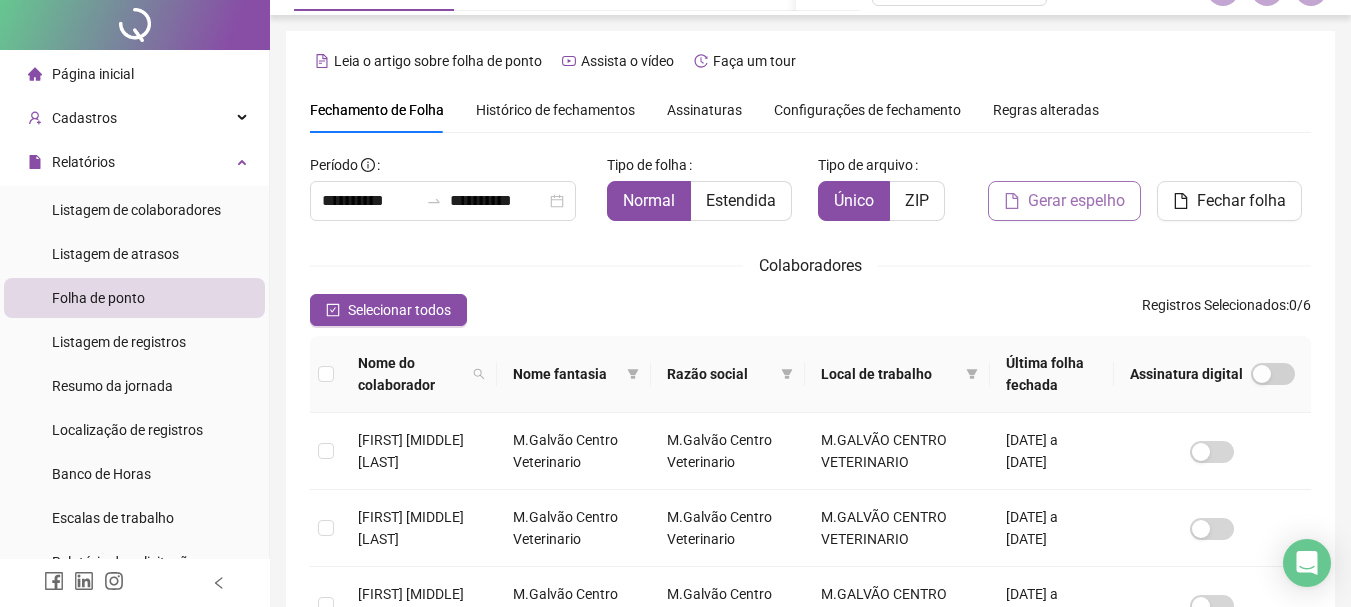 scroll, scrollTop: 0, scrollLeft: 0, axis: both 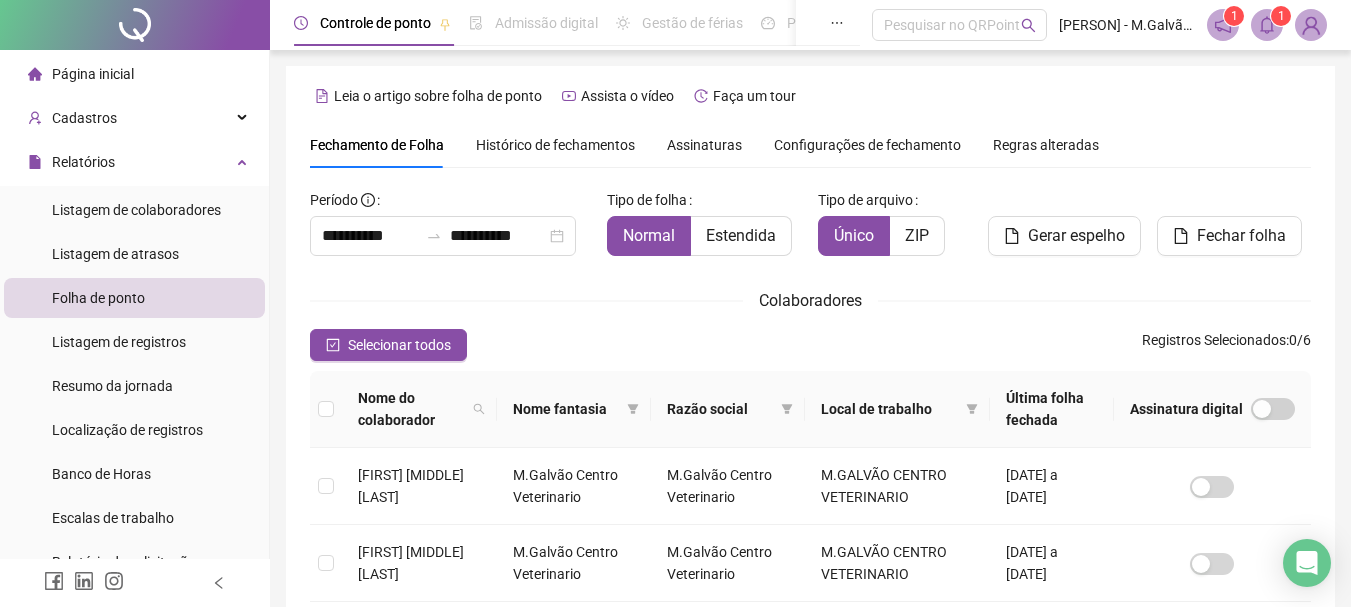 click on "1" at bounding box center [1234, 16] 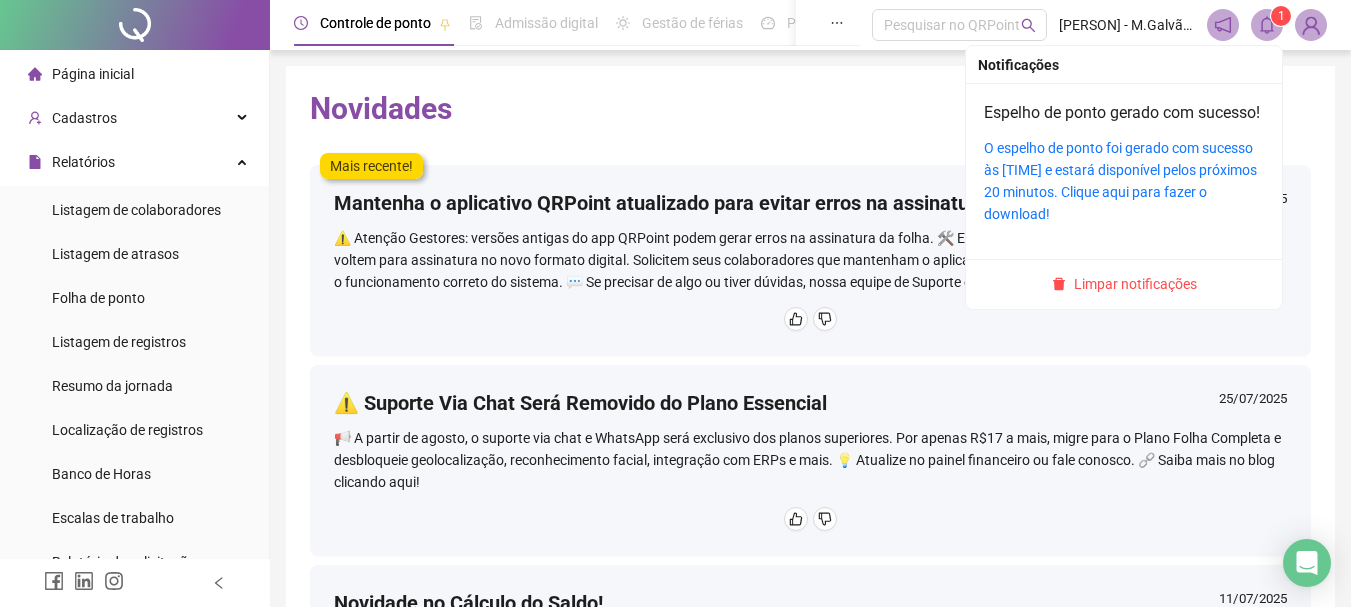 click on "1" at bounding box center (1281, 16) 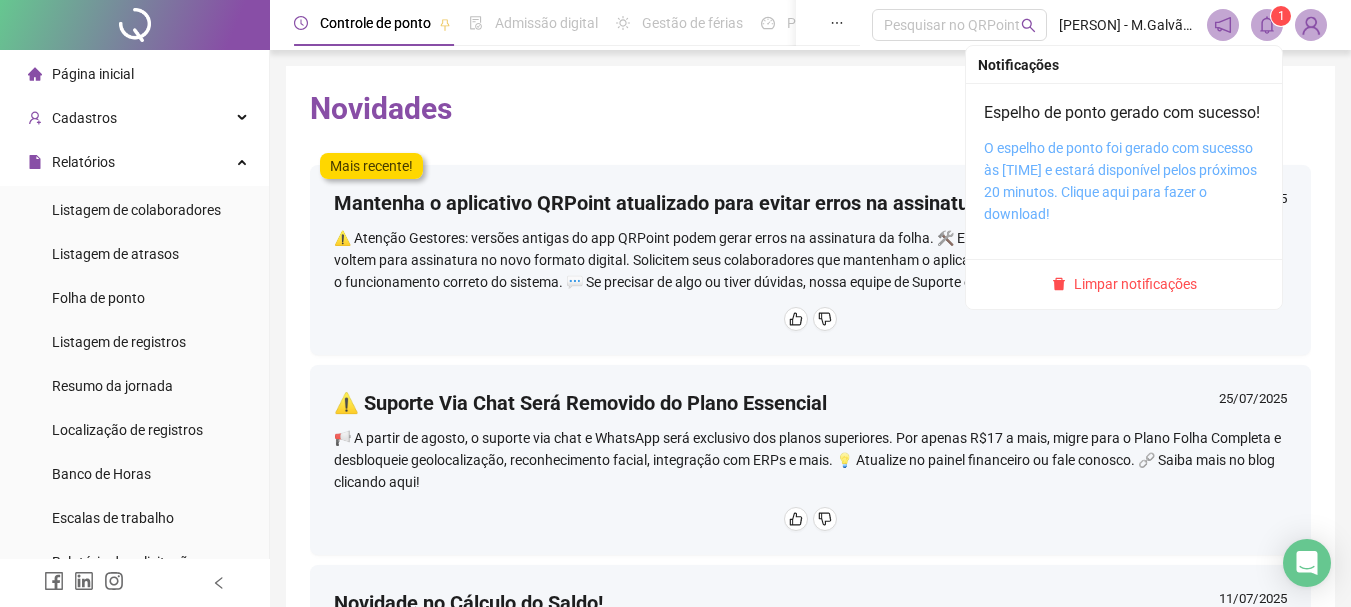 click on "O espelho de ponto foi gerado com sucesso às [TIME] e estará disponível pelos próximos 20 minutos.
Clique aqui para fazer o download!" at bounding box center (1120, 181) 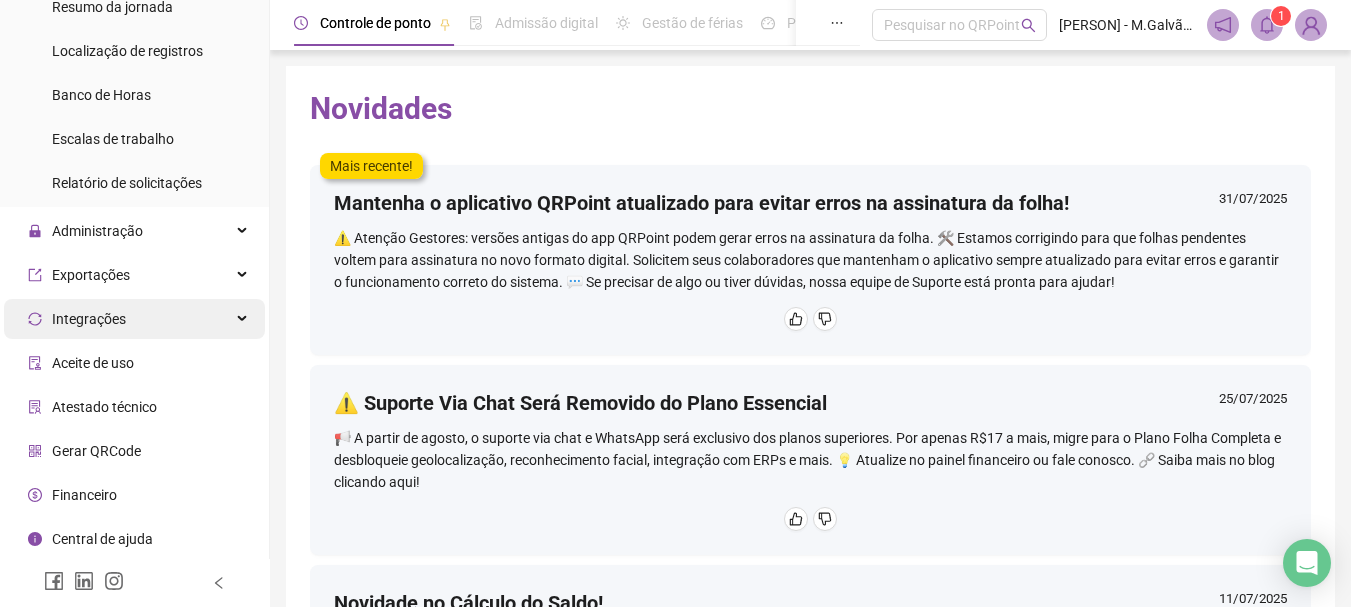 scroll, scrollTop: 0, scrollLeft: 0, axis: both 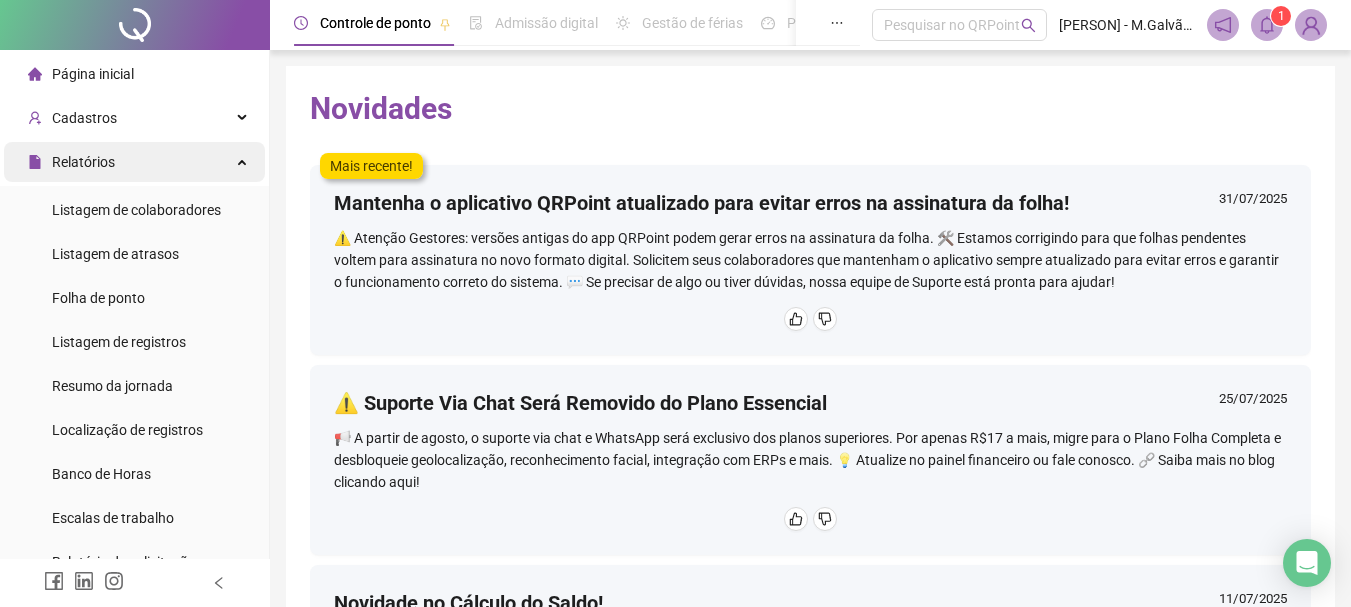 click on "Relatórios" at bounding box center (134, 162) 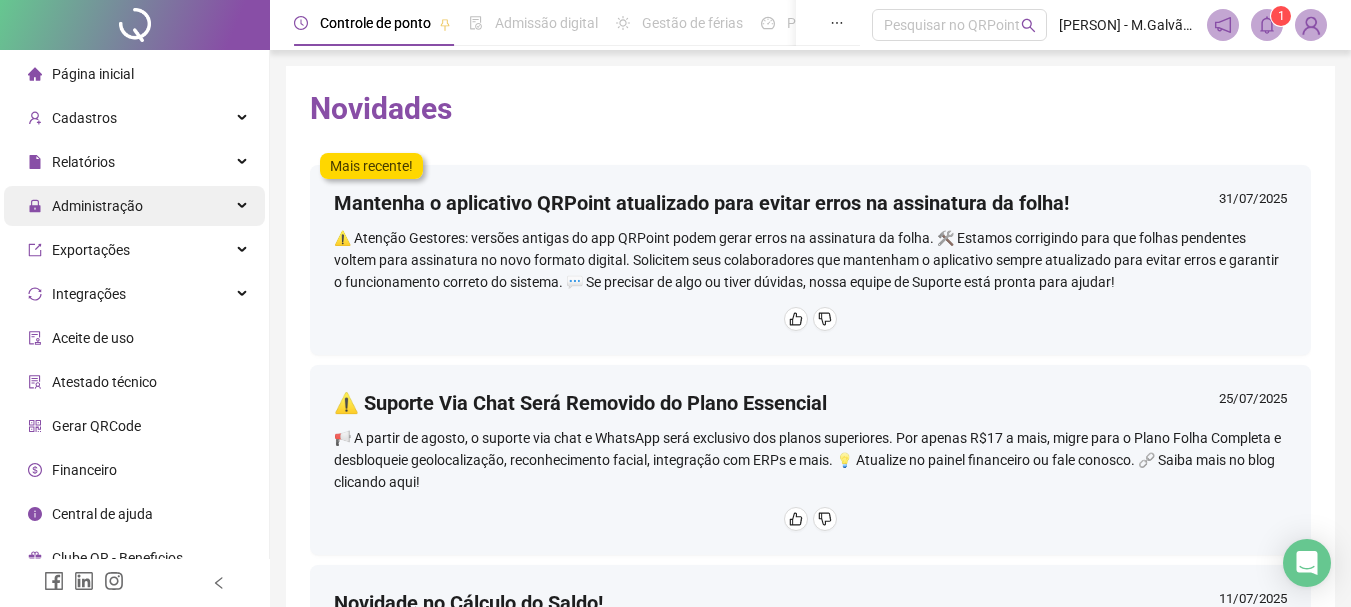click on "Administração" at bounding box center [134, 206] 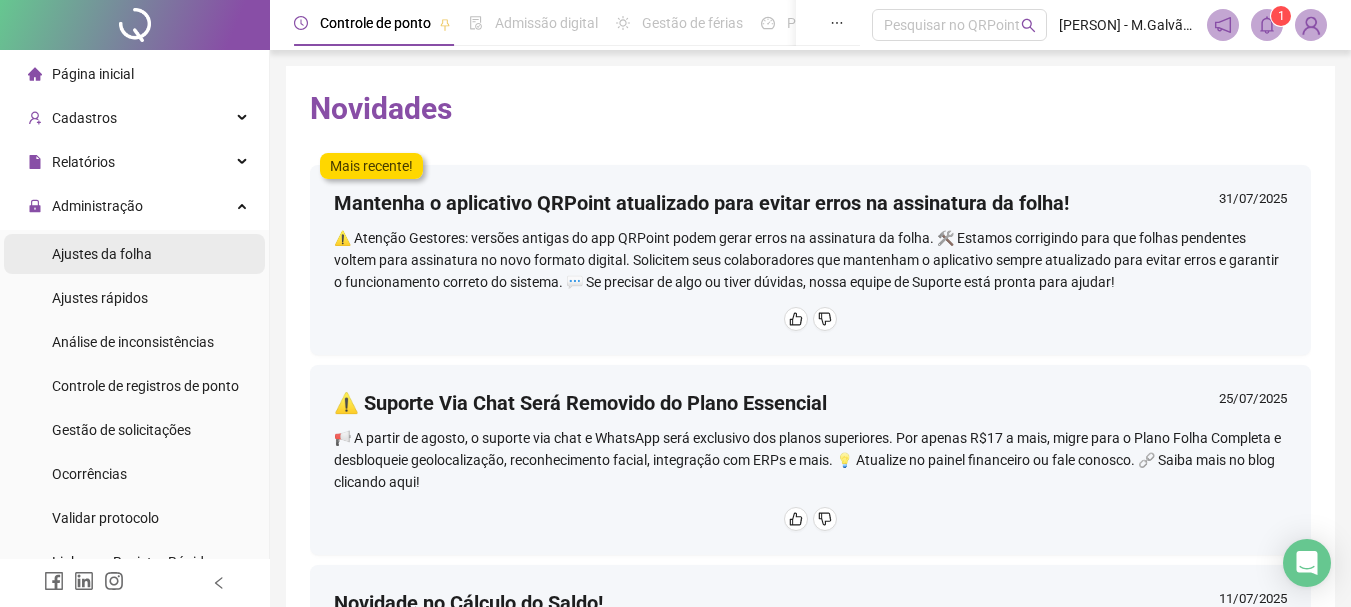 click on "Ajustes da folha" at bounding box center [134, 254] 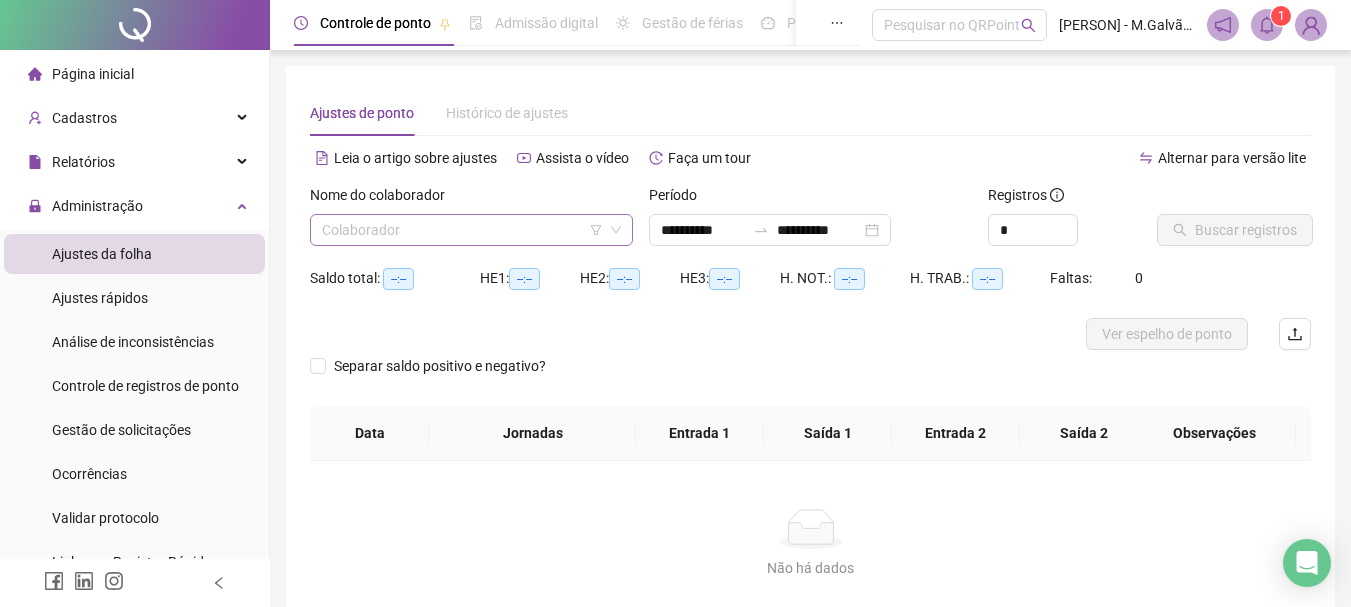 click 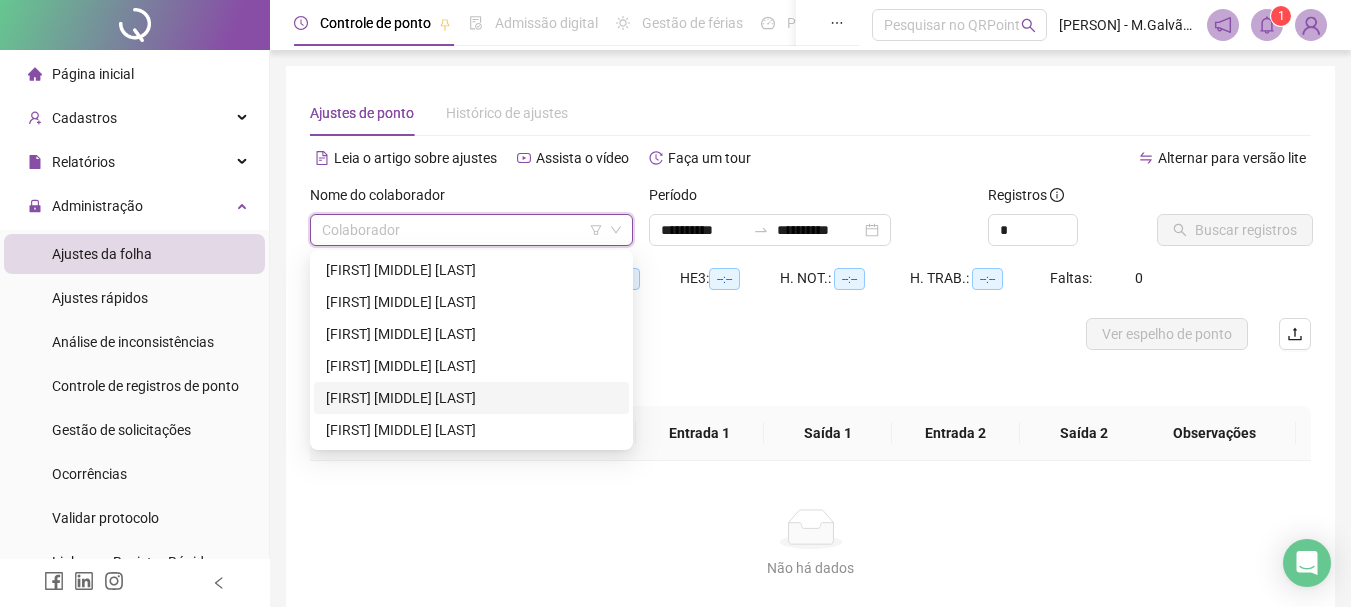 click on "[FIRST] [MIDDLE] [LAST]" at bounding box center (471, 398) 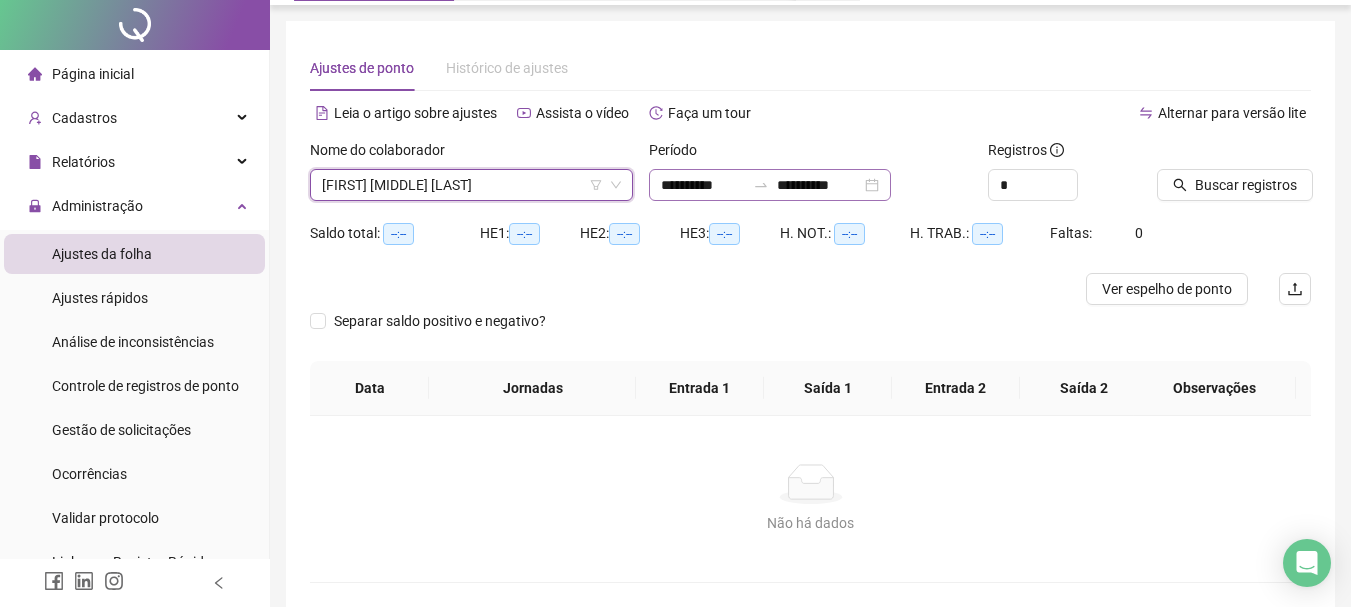 scroll, scrollTop: 0, scrollLeft: 0, axis: both 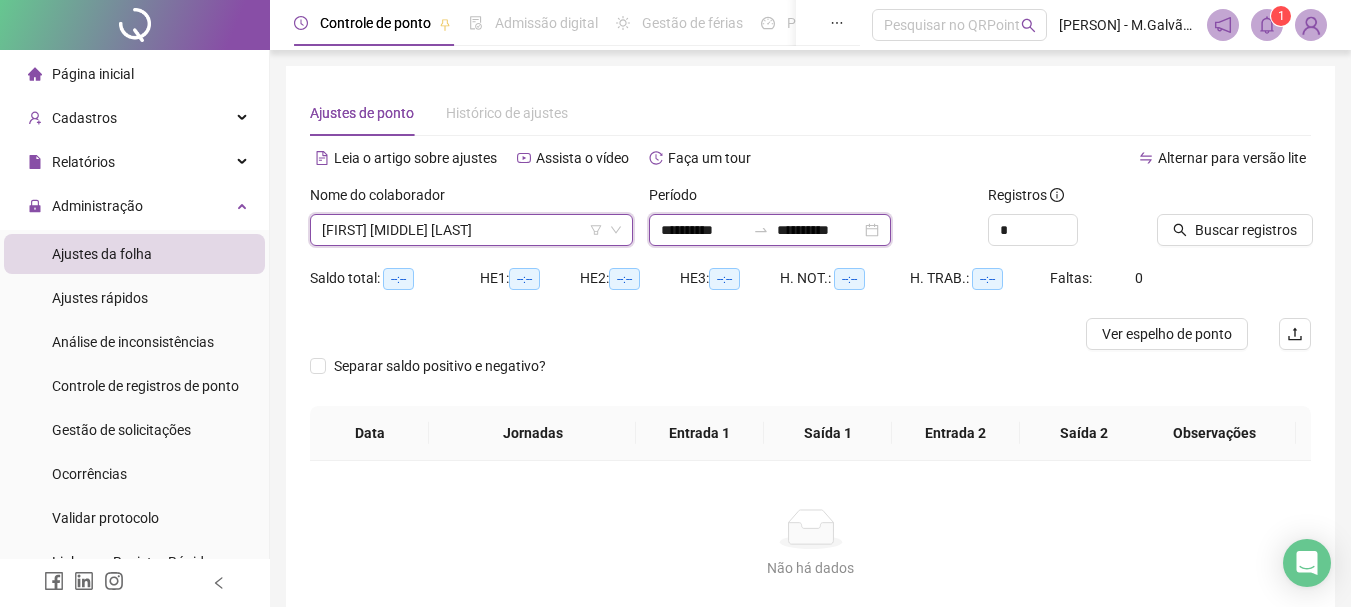click on "**********" at bounding box center (703, 230) 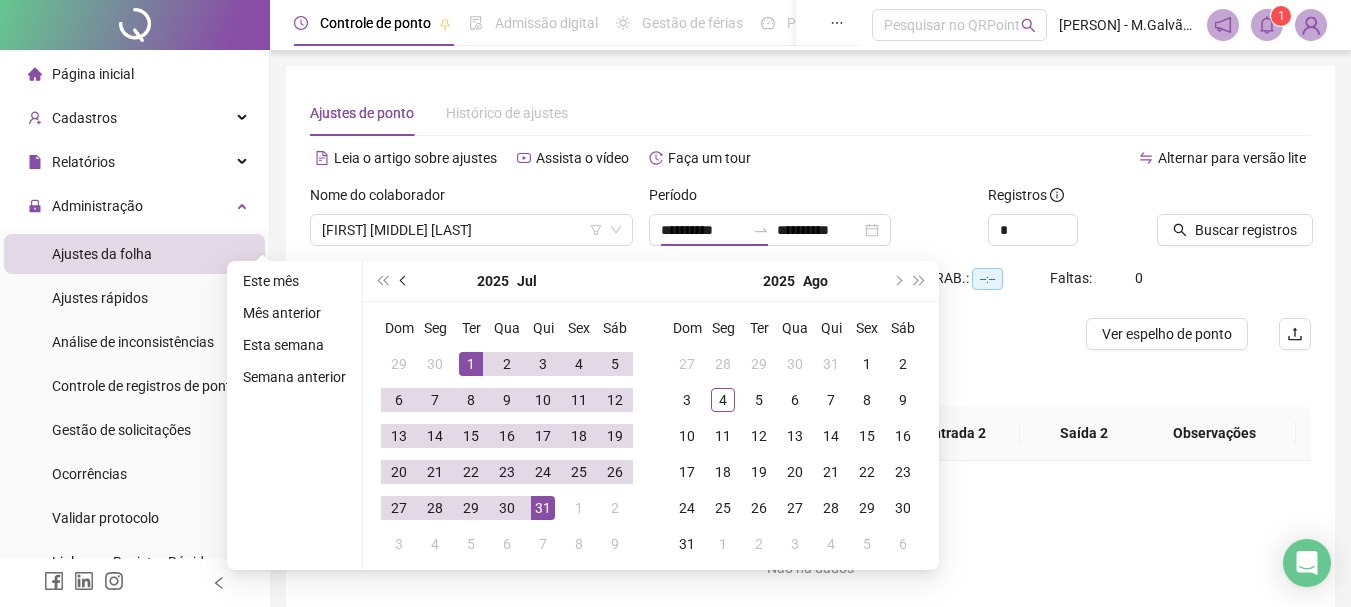 click at bounding box center (404, 281) 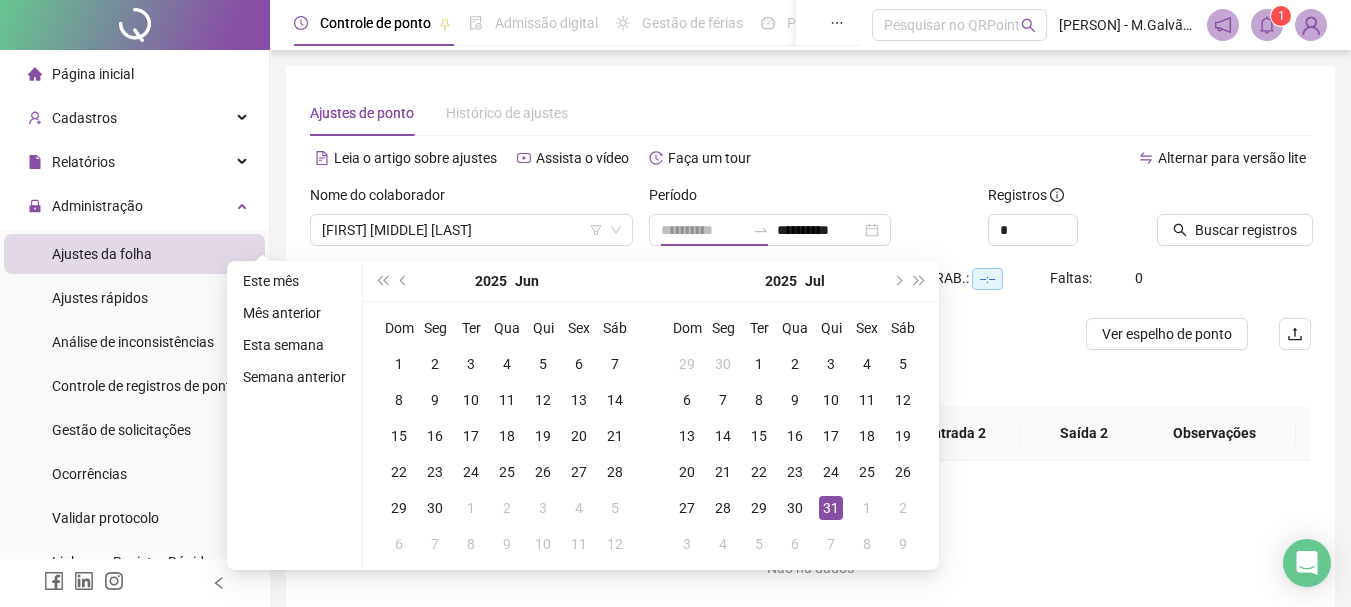 type on "**********" 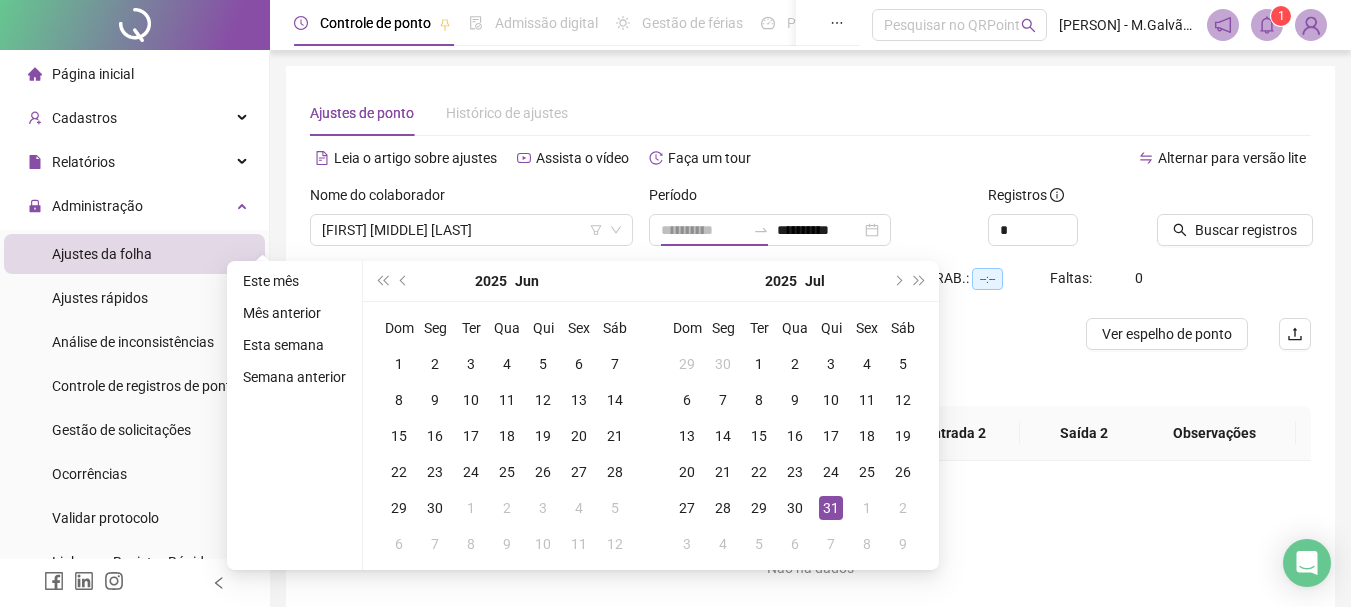 click on "31" at bounding box center (831, 508) 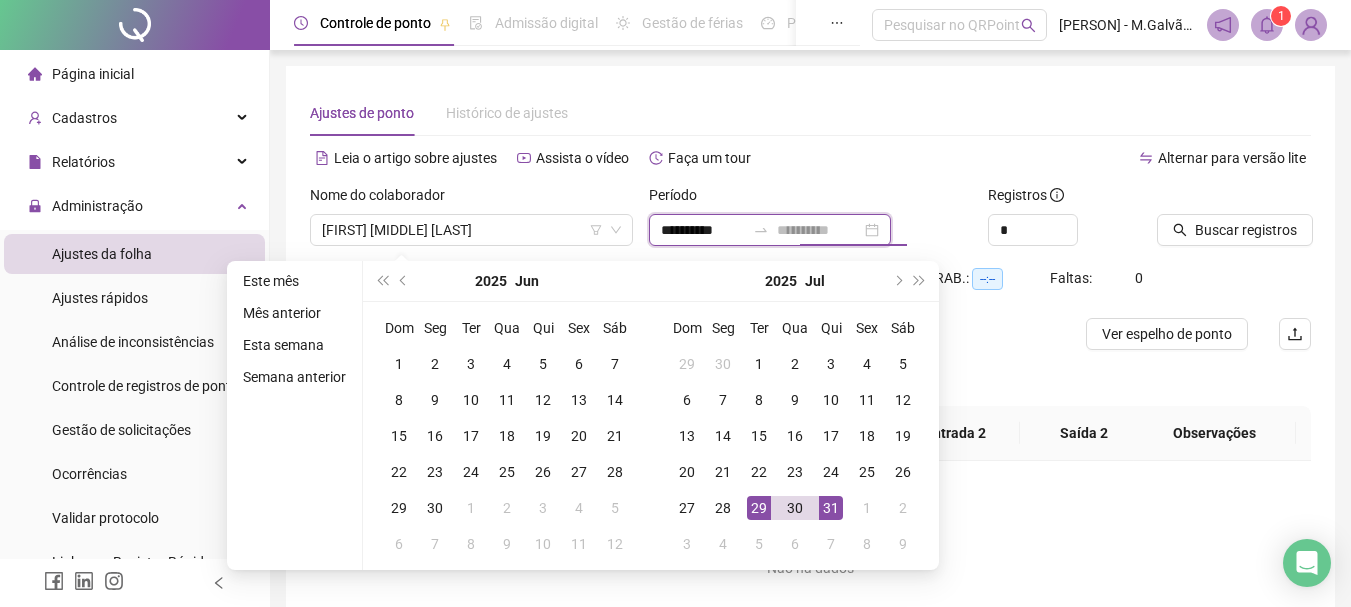 type on "**********" 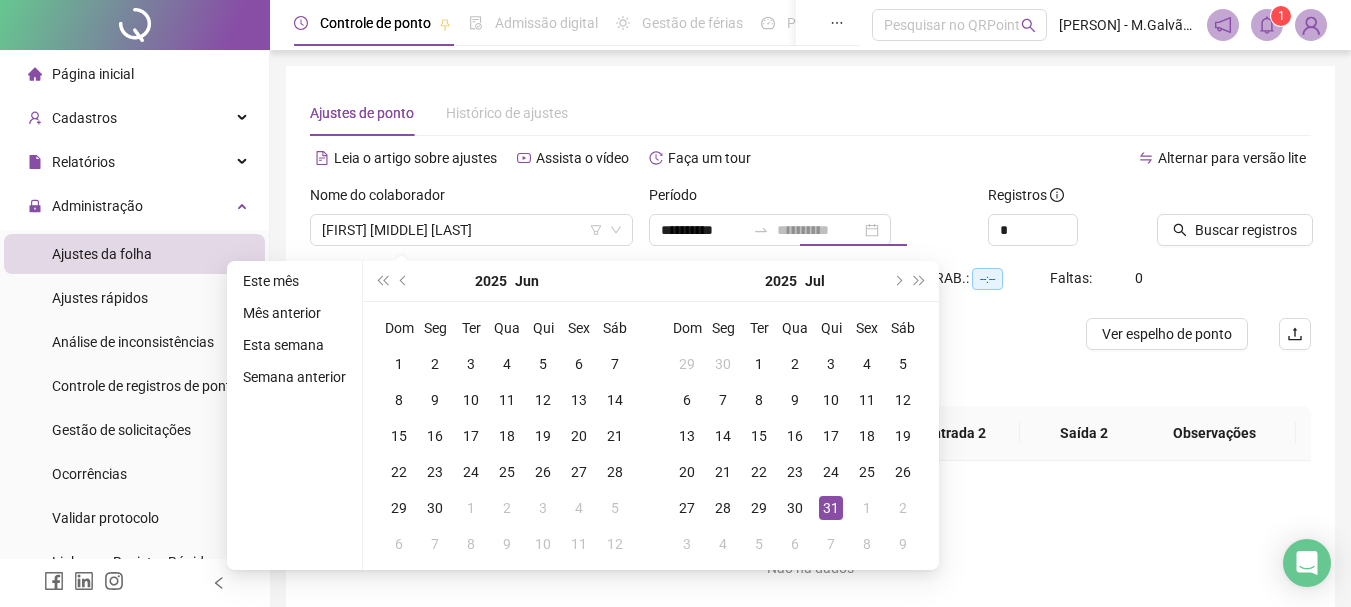 click on "31" at bounding box center [831, 508] 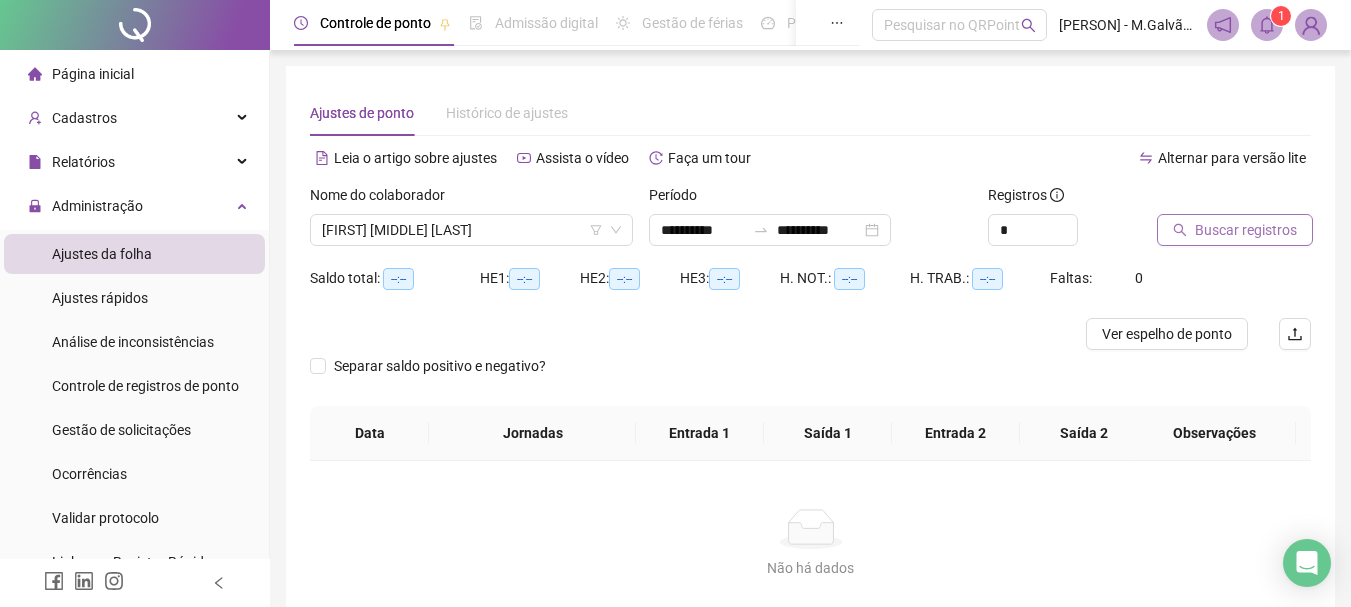 click on "Buscar registros" at bounding box center [1246, 230] 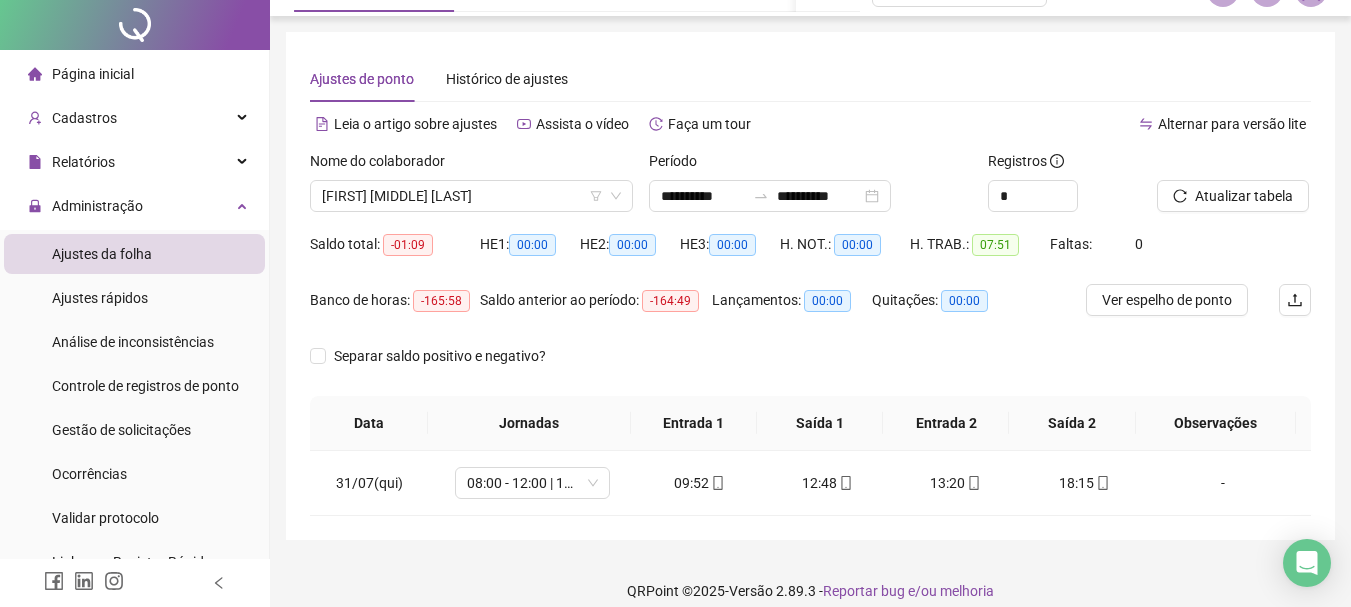 scroll, scrollTop: 53, scrollLeft: 0, axis: vertical 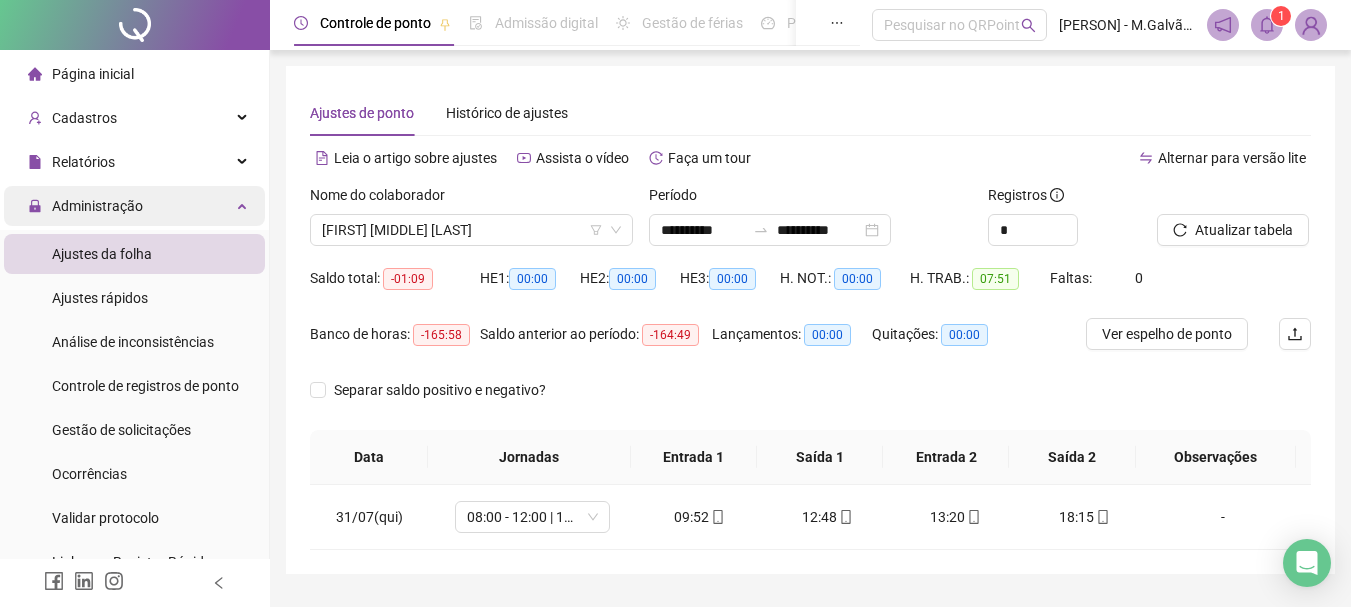 click on "Administração" at bounding box center (134, 206) 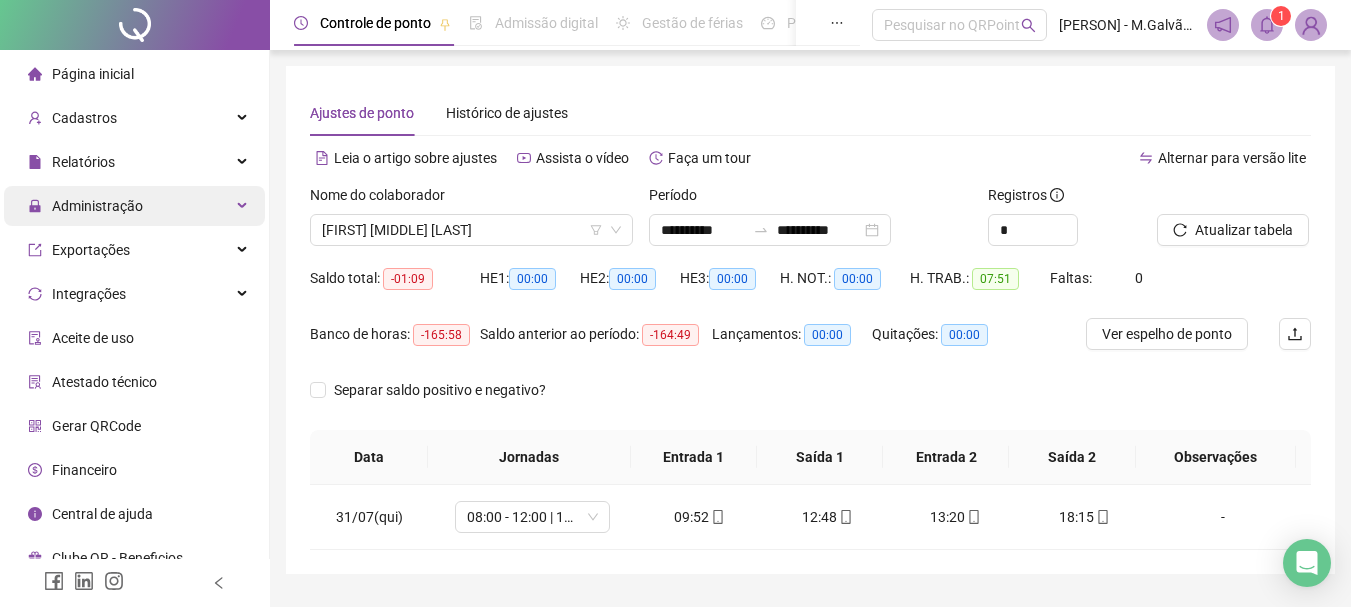 click on "Administração" at bounding box center (134, 206) 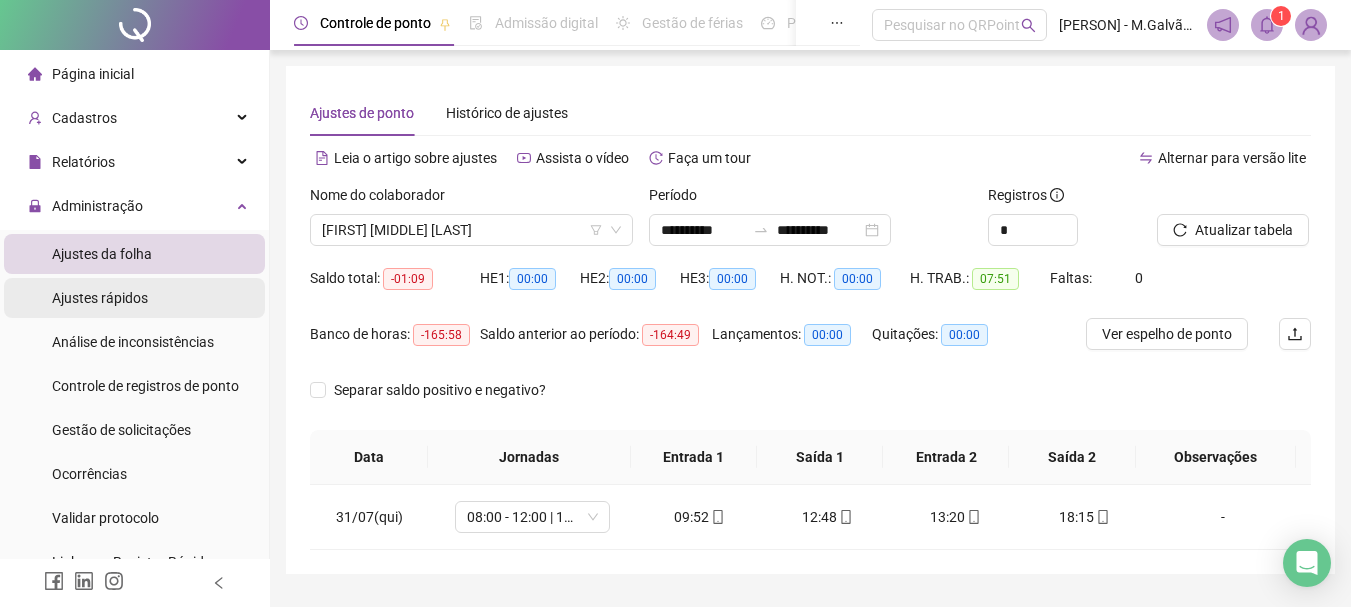 click on "Ajustes rápidos" at bounding box center (134, 298) 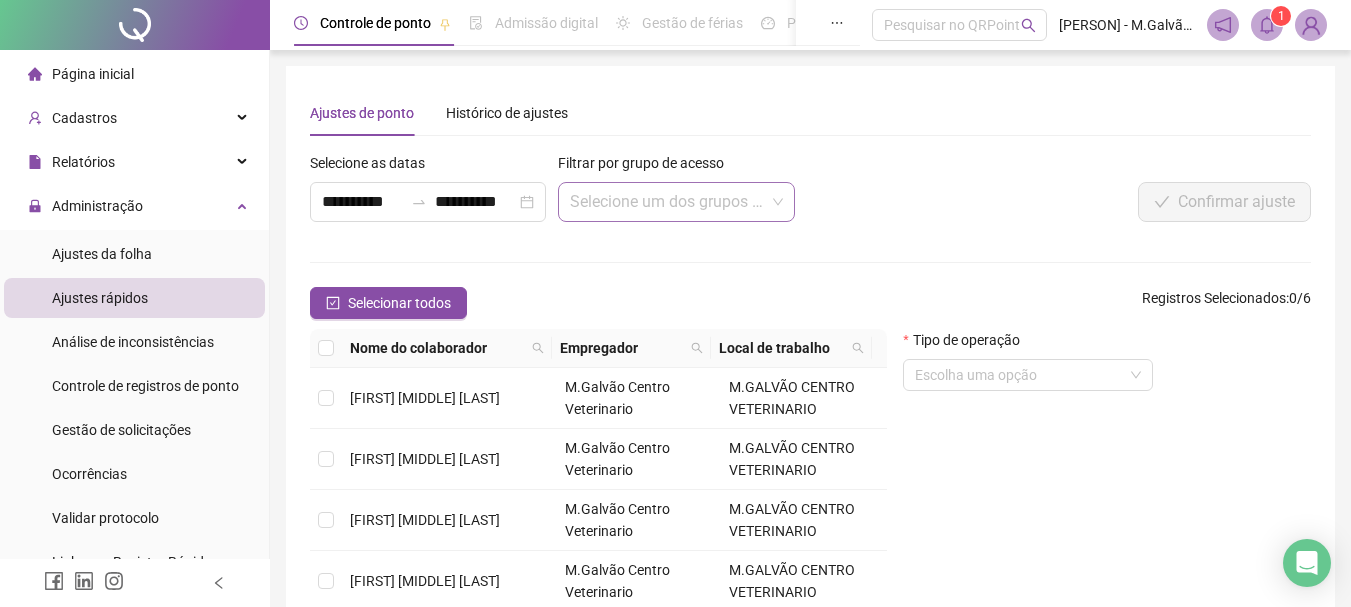 click at bounding box center (667, 202) 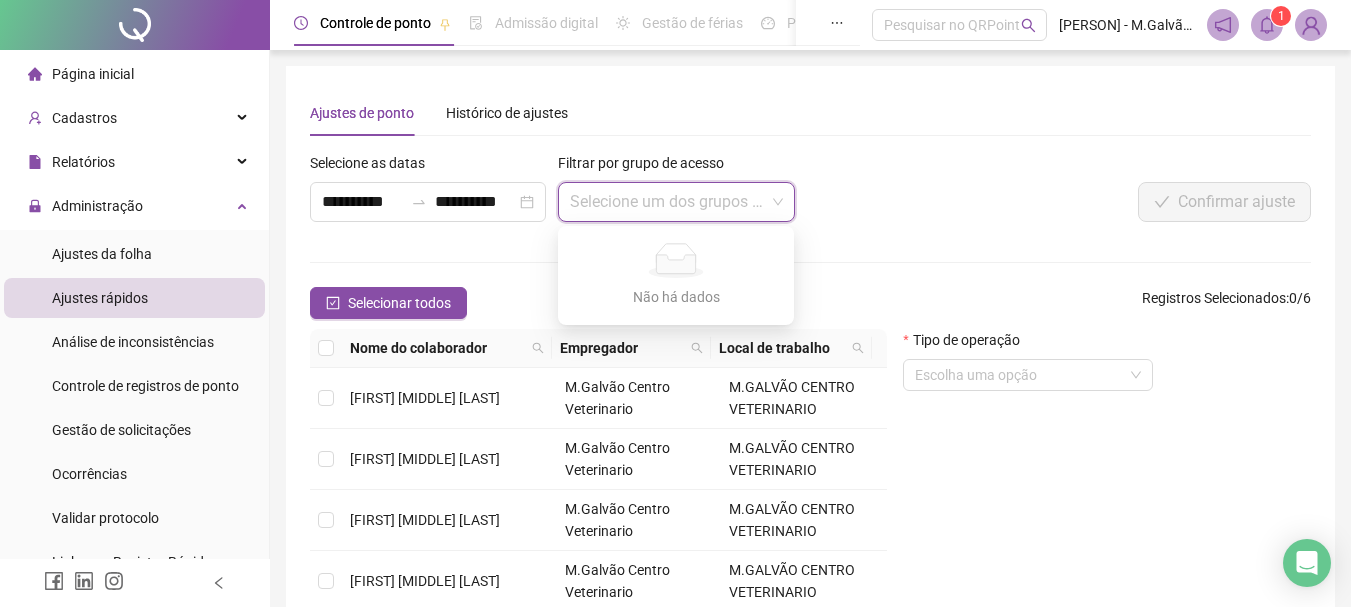 click at bounding box center [667, 202] 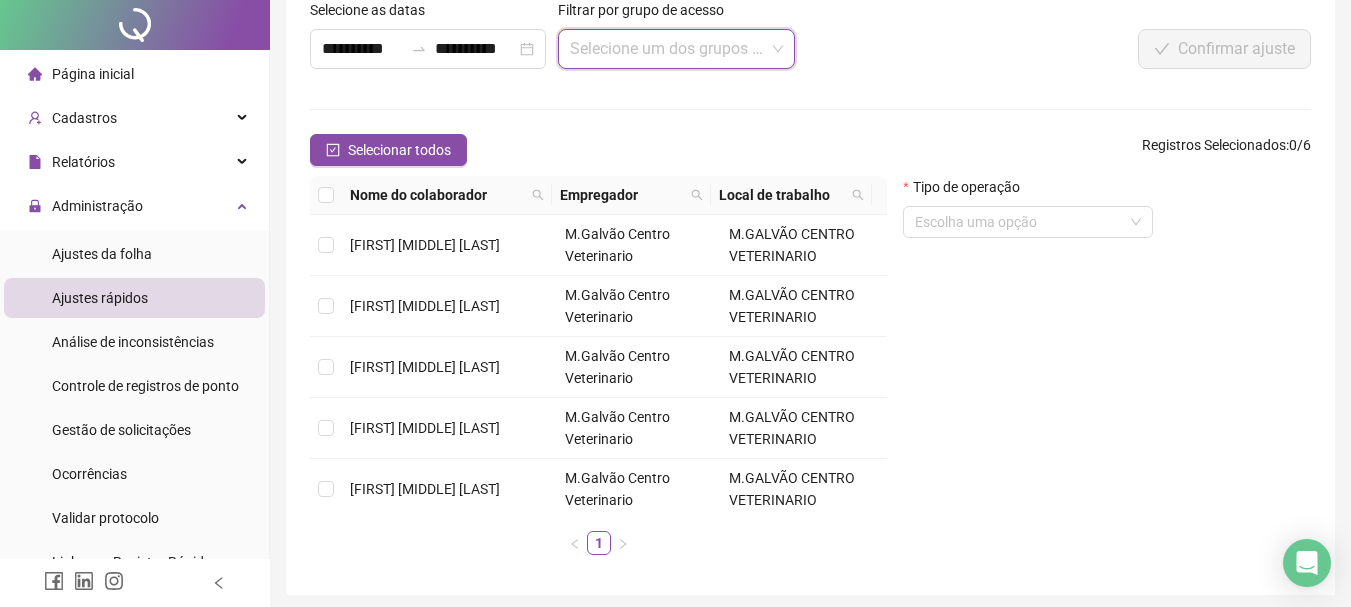 scroll, scrollTop: 227, scrollLeft: 0, axis: vertical 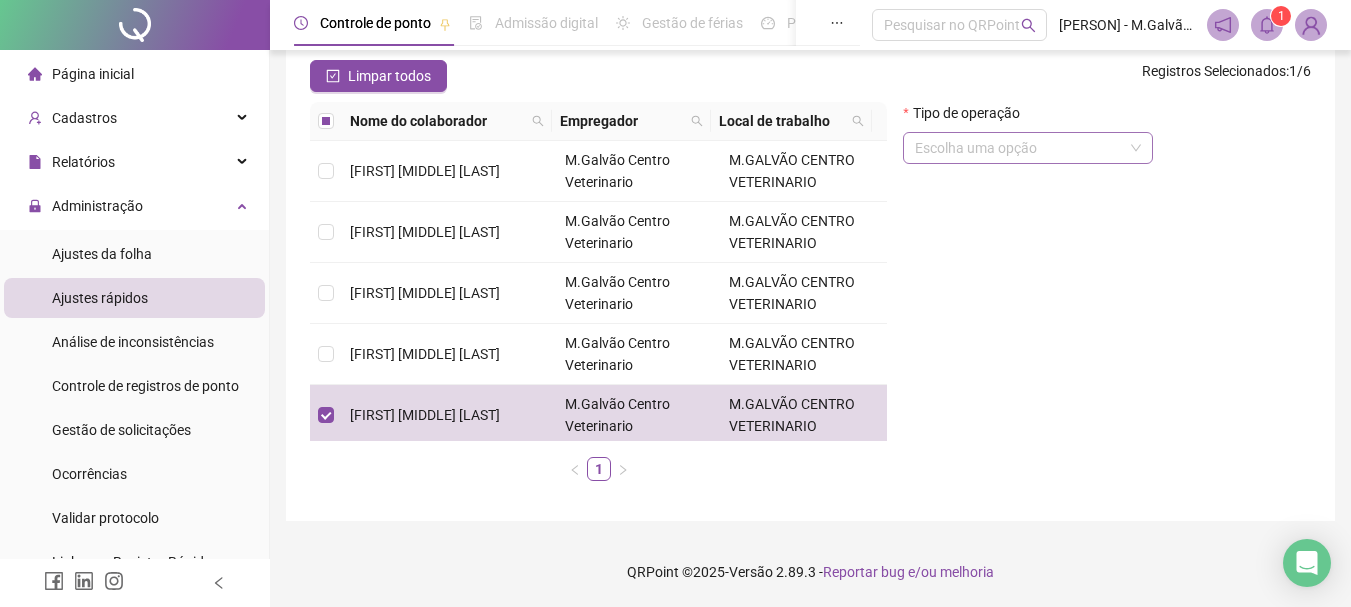 click at bounding box center [1019, 148] 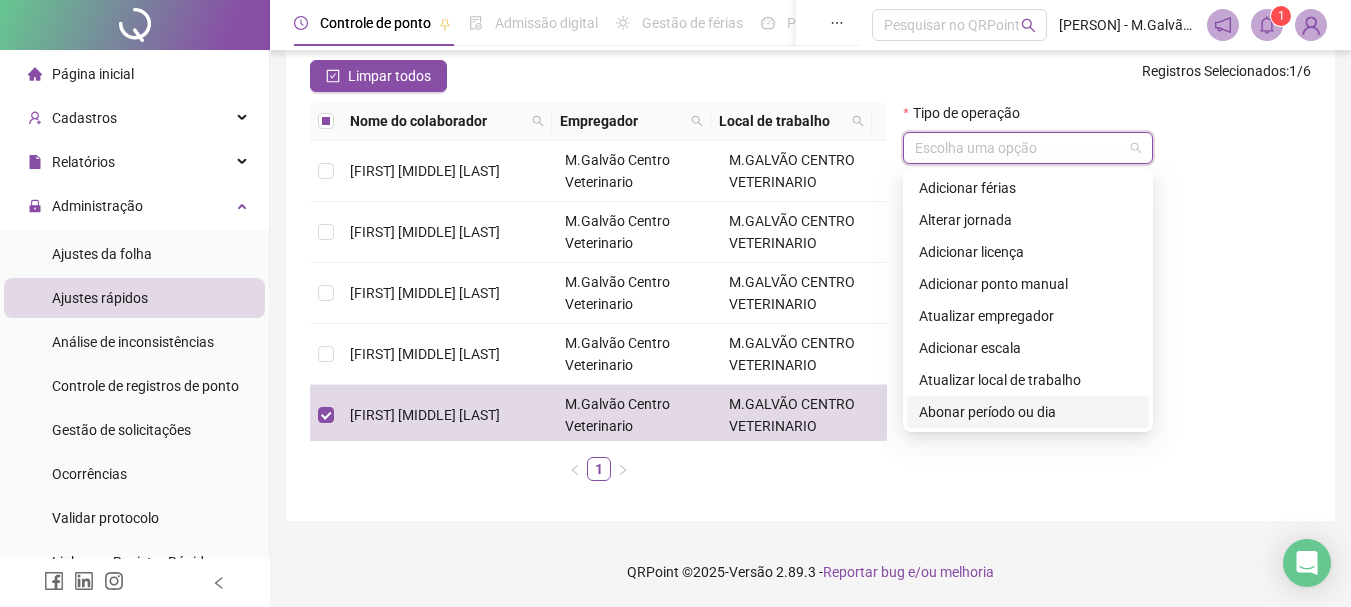click on "Abonar período ou dia" at bounding box center [1028, 412] 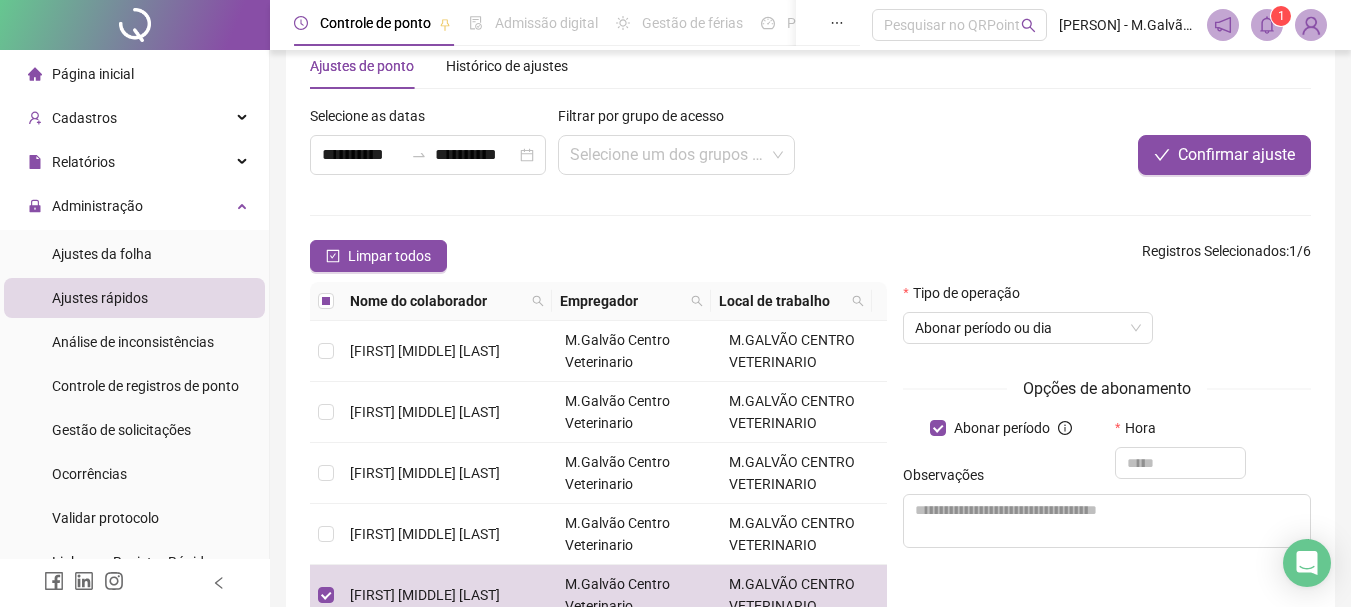 scroll, scrollTop: 0, scrollLeft: 0, axis: both 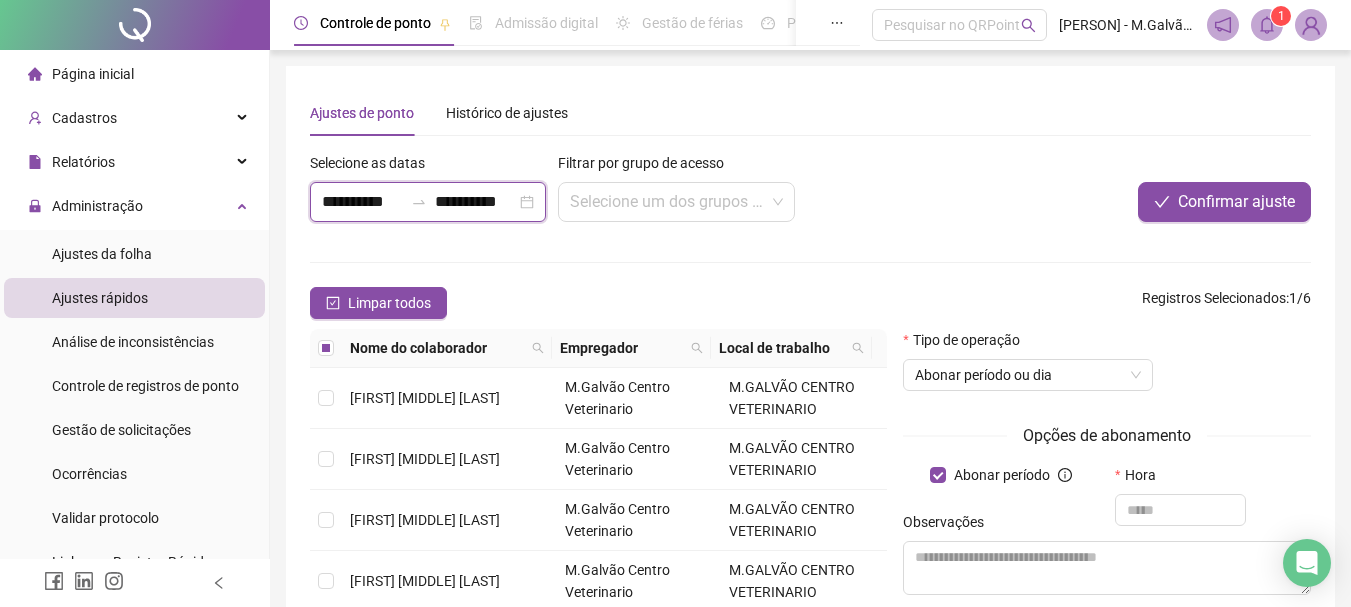 click on "**********" at bounding box center [475, 202] 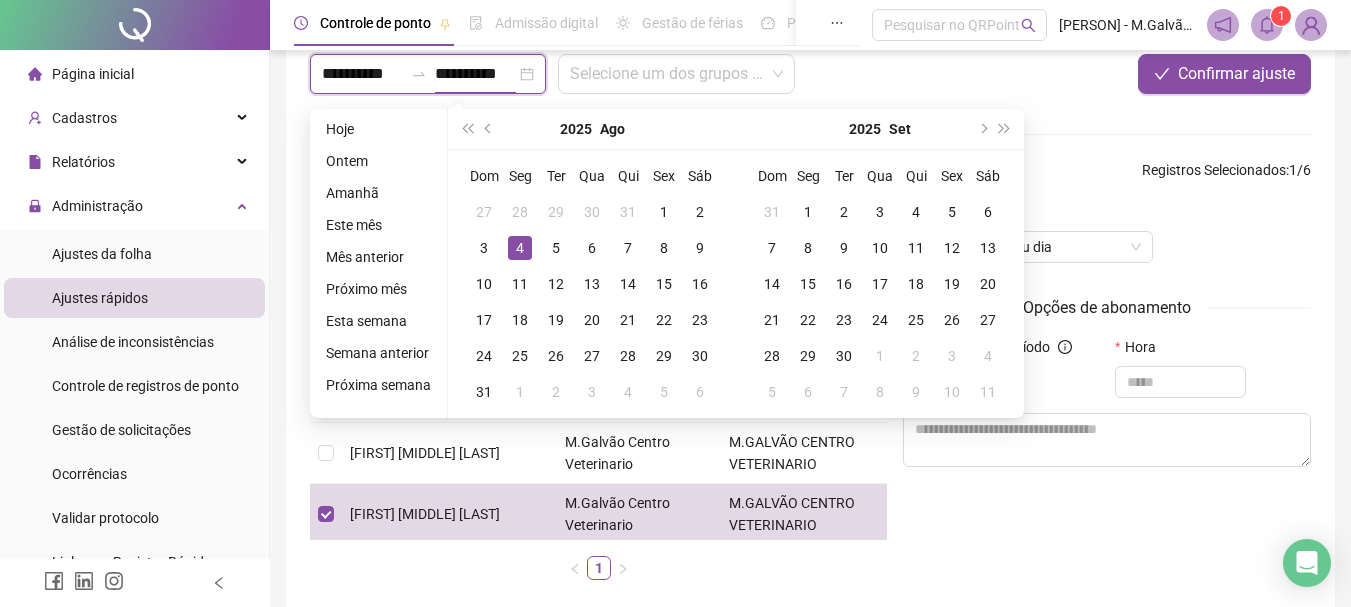 scroll, scrollTop: 127, scrollLeft: 0, axis: vertical 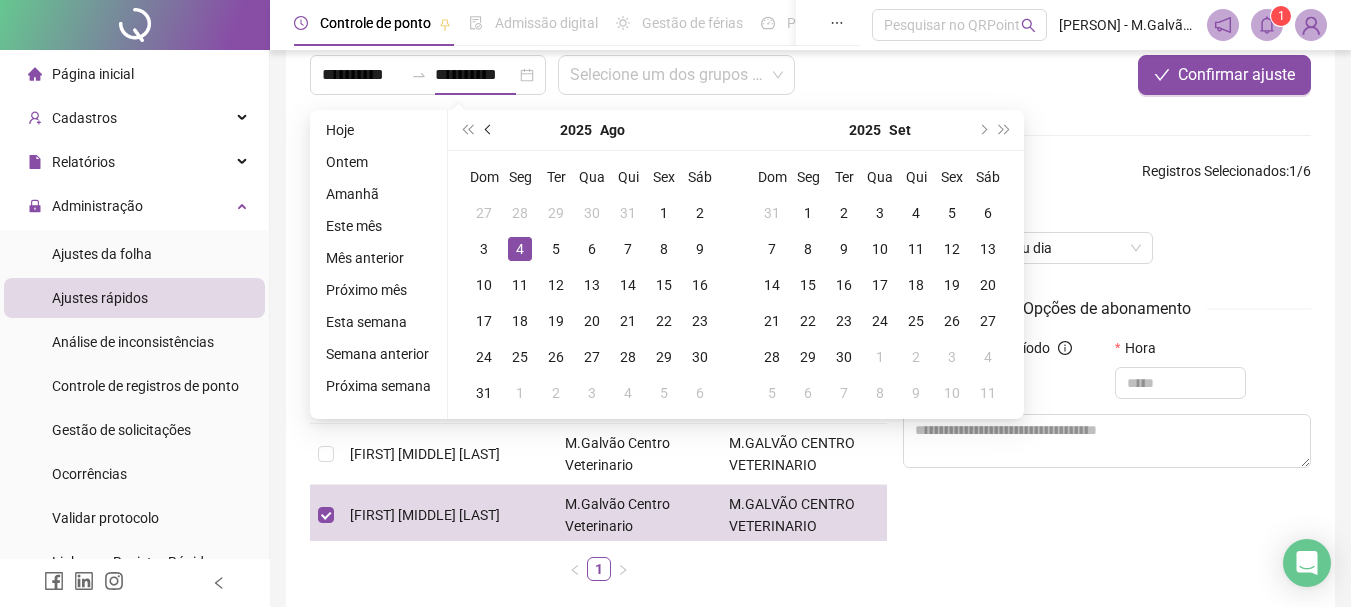 click at bounding box center [490, 130] 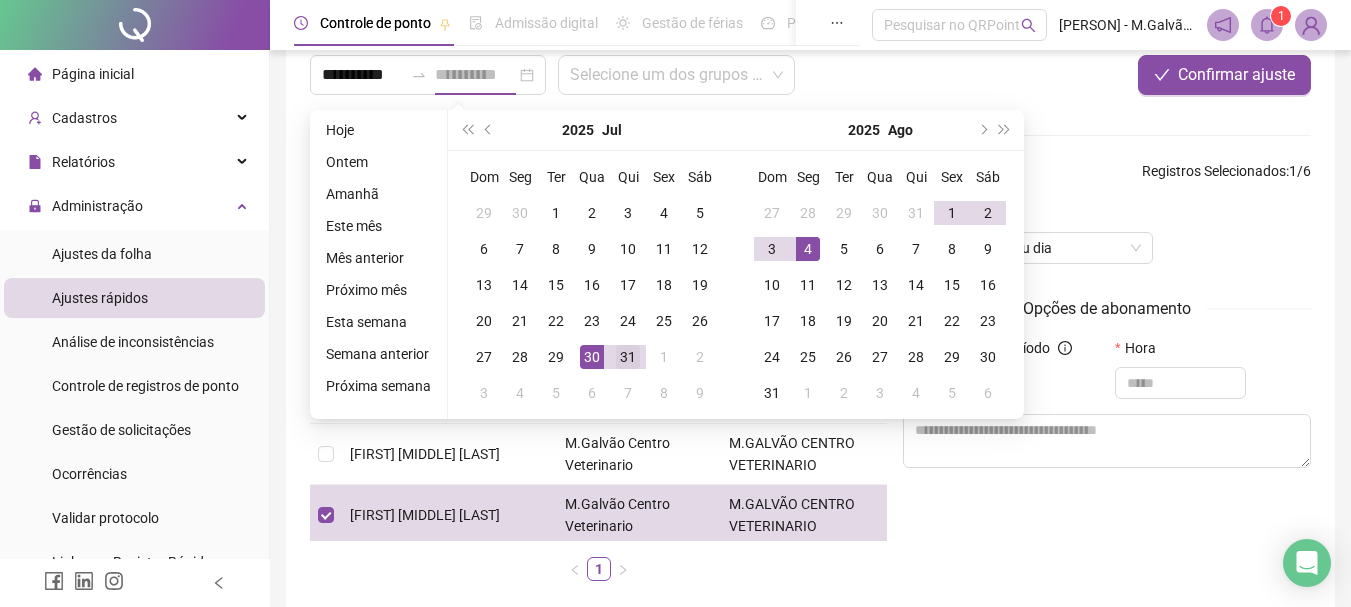 type on "**********" 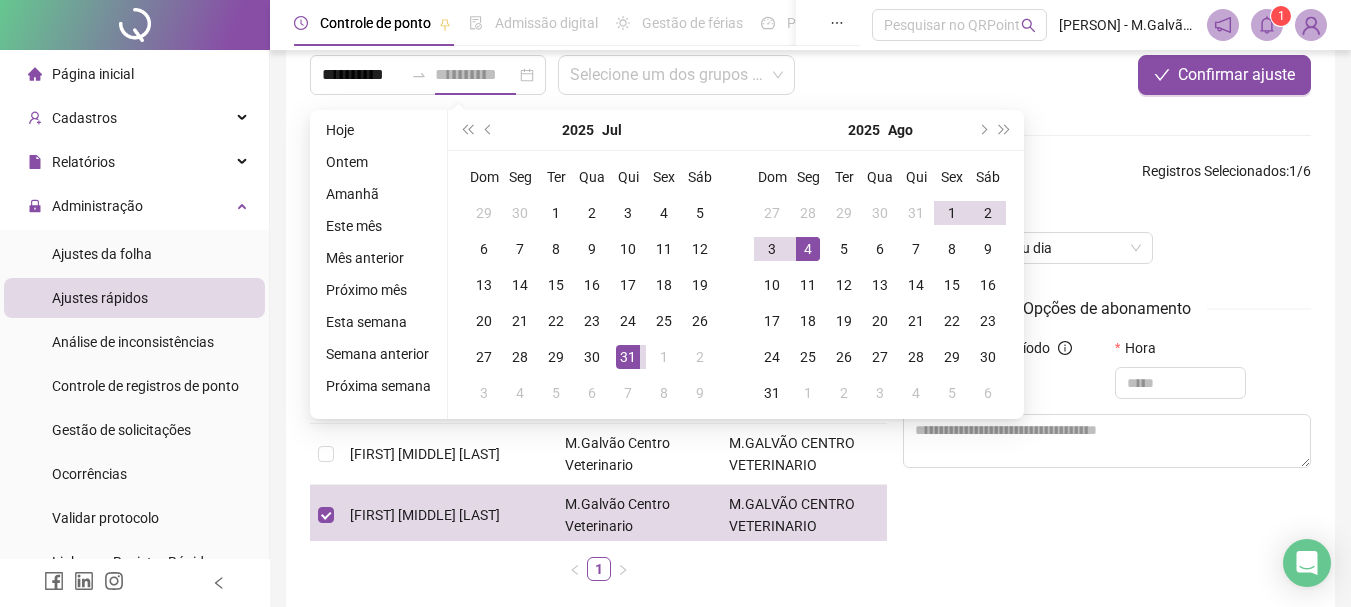 click on "31" at bounding box center [628, 357] 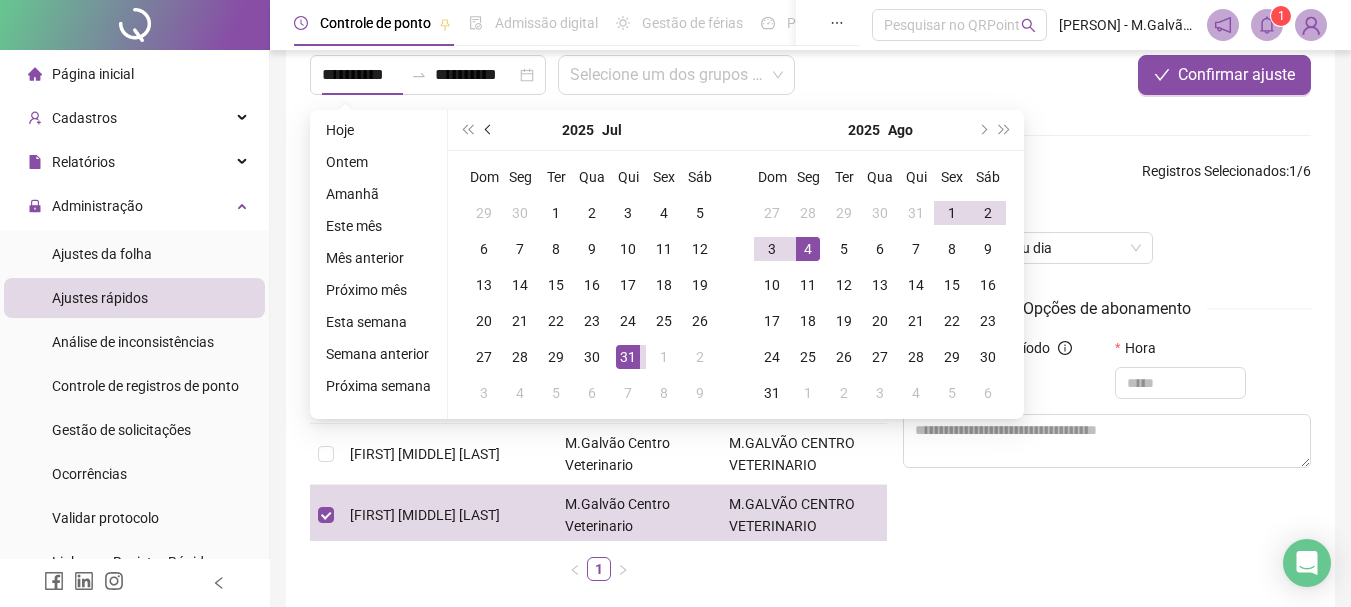 click at bounding box center (489, 130) 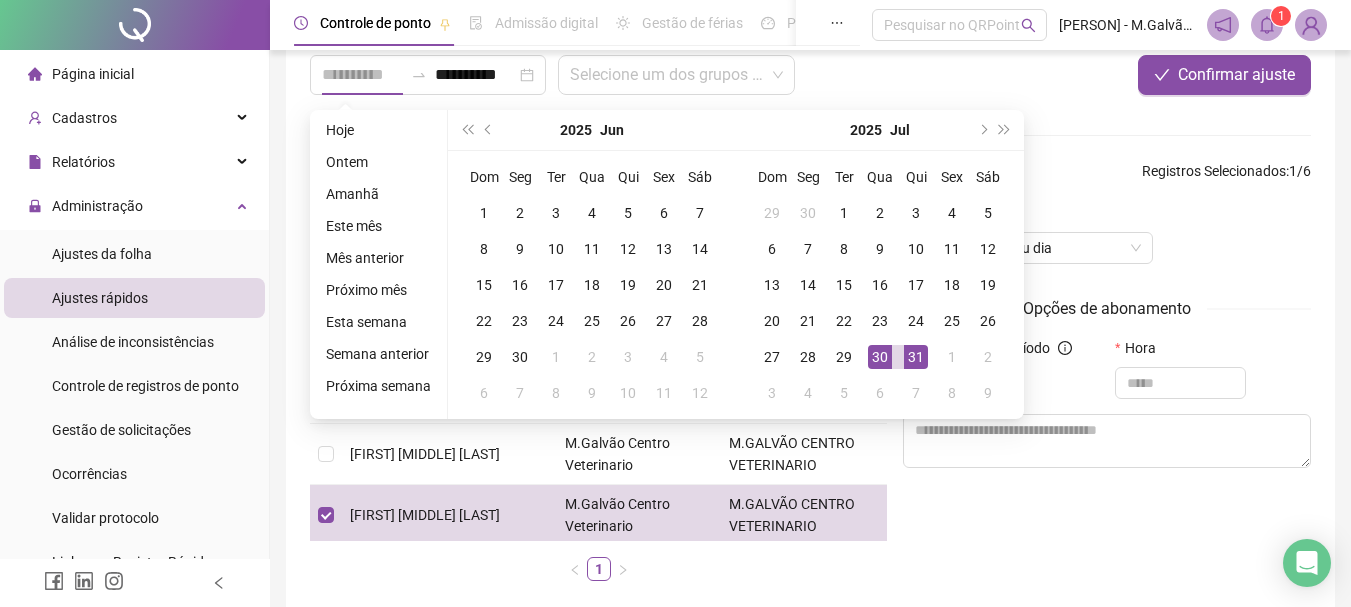 type on "**********" 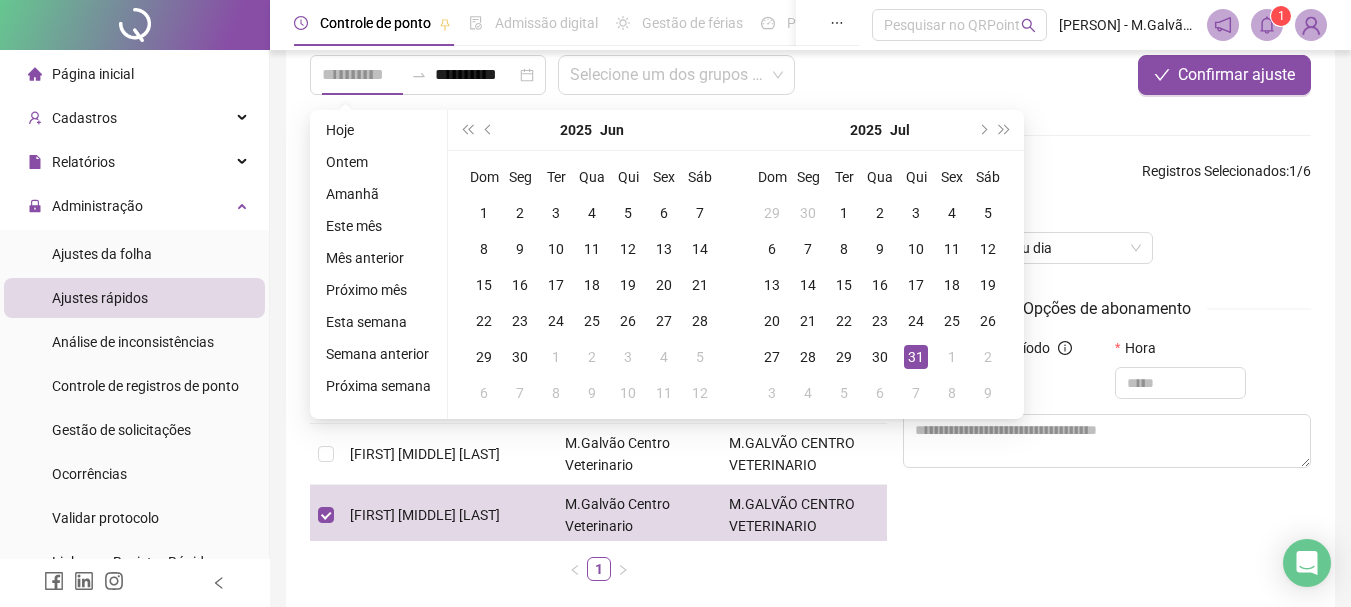 click on "31" at bounding box center [916, 357] 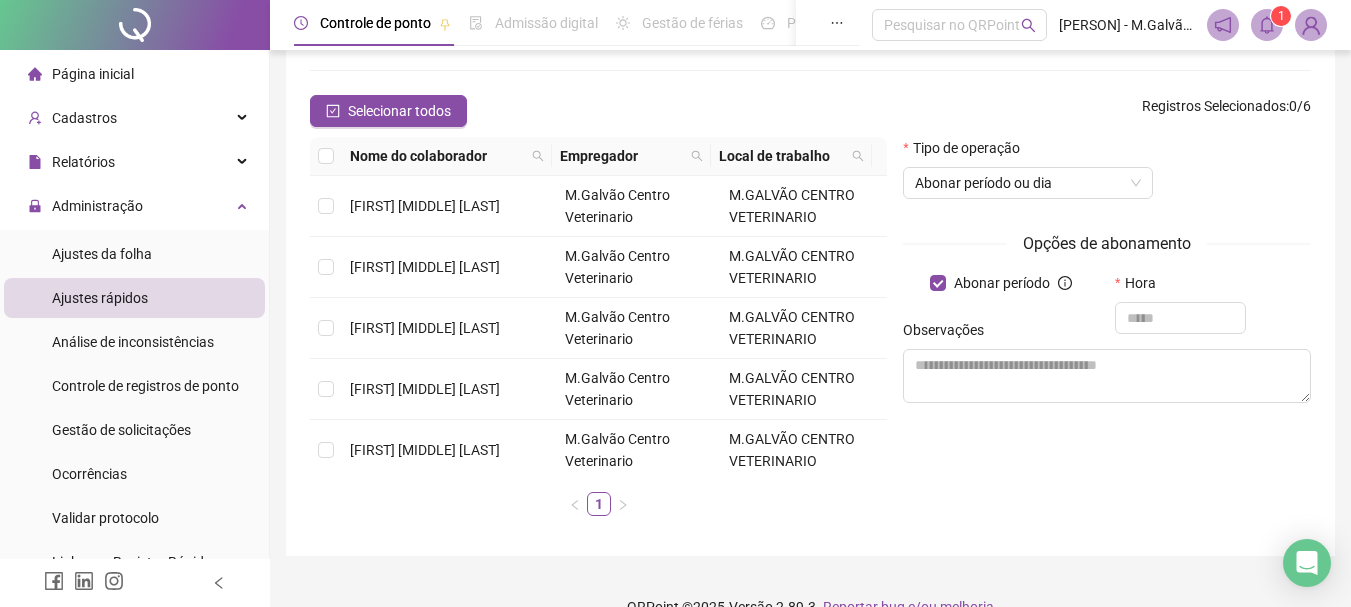 scroll, scrollTop: 227, scrollLeft: 0, axis: vertical 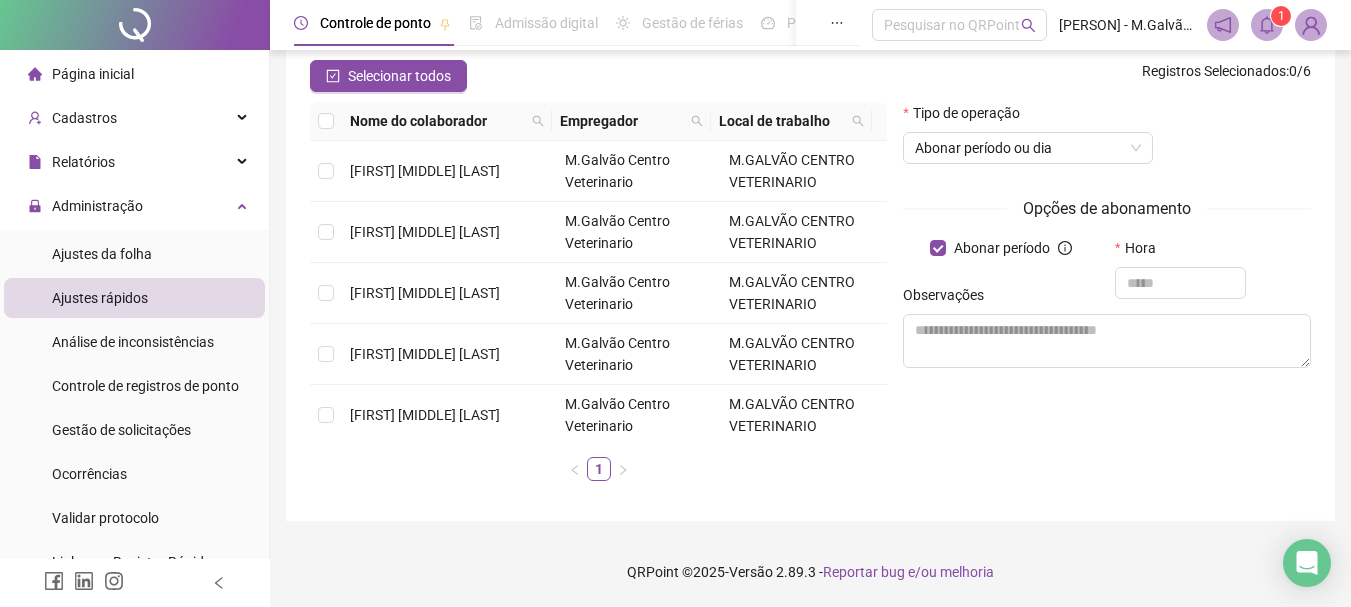click on "Observações" at bounding box center [1107, 299] 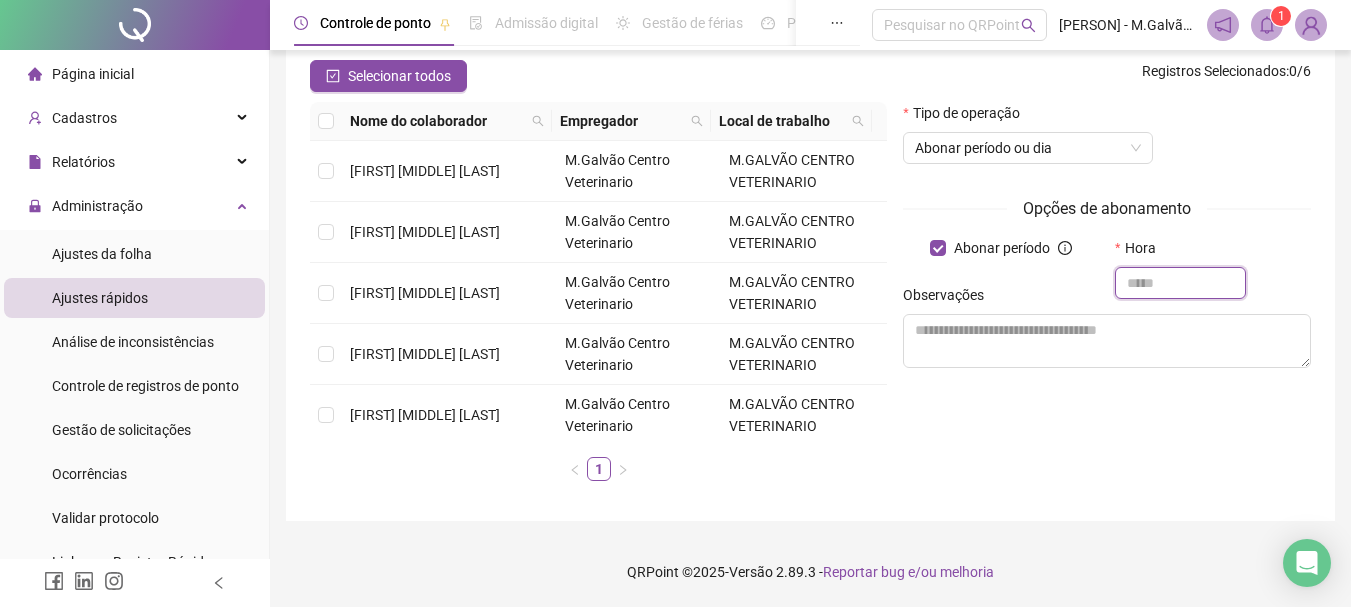 click at bounding box center [1180, 283] 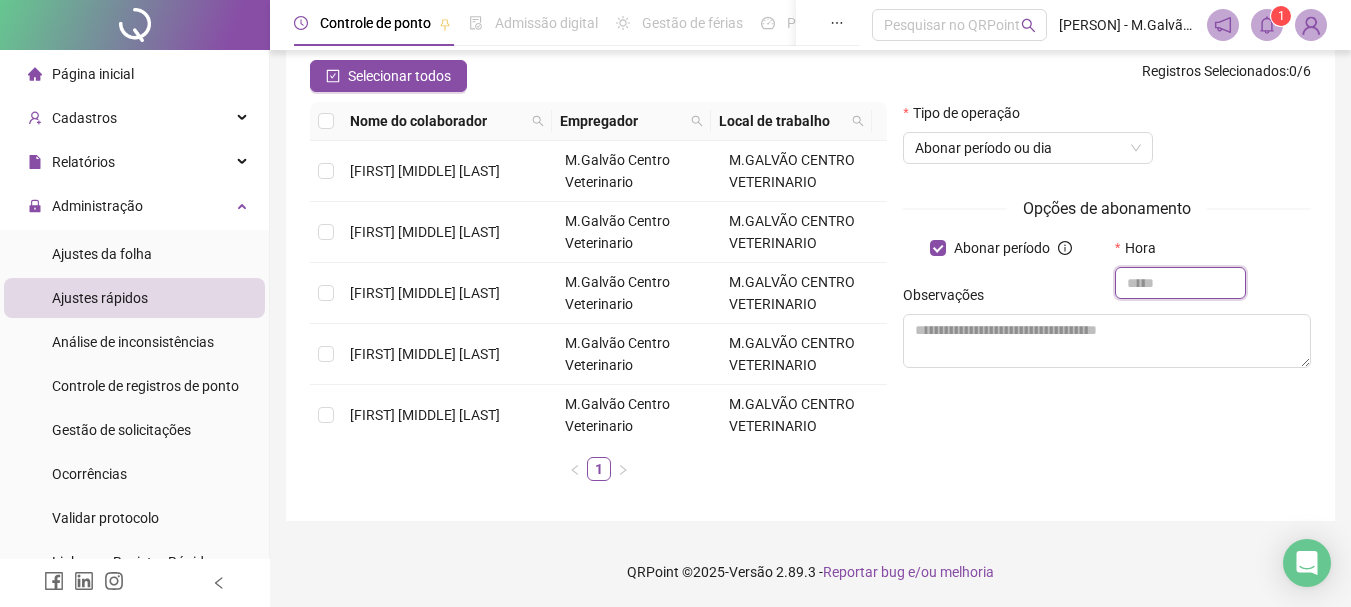 type on "*" 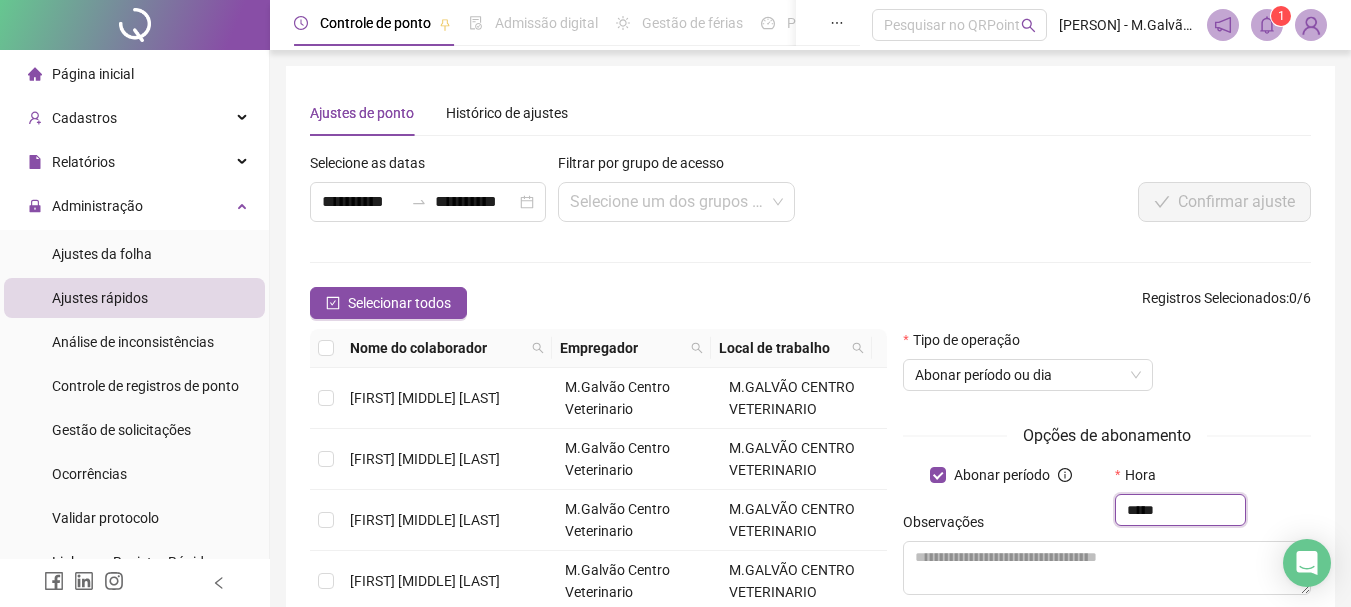 scroll, scrollTop: 227, scrollLeft: 0, axis: vertical 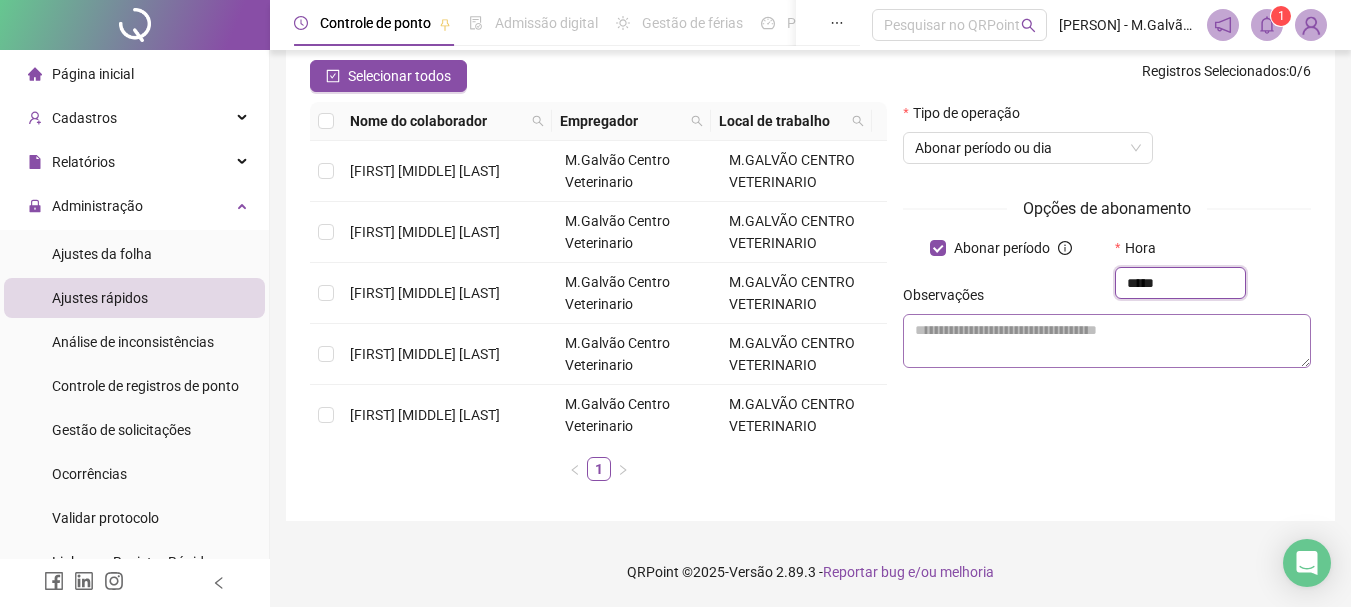 type on "*****" 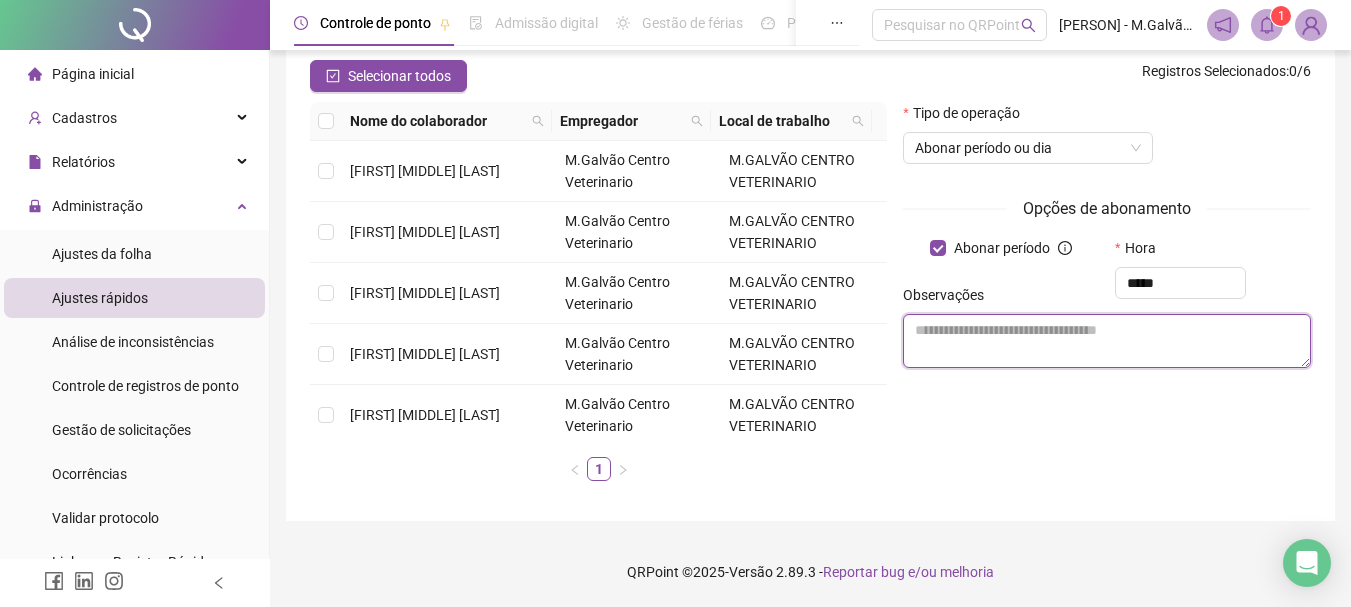 type 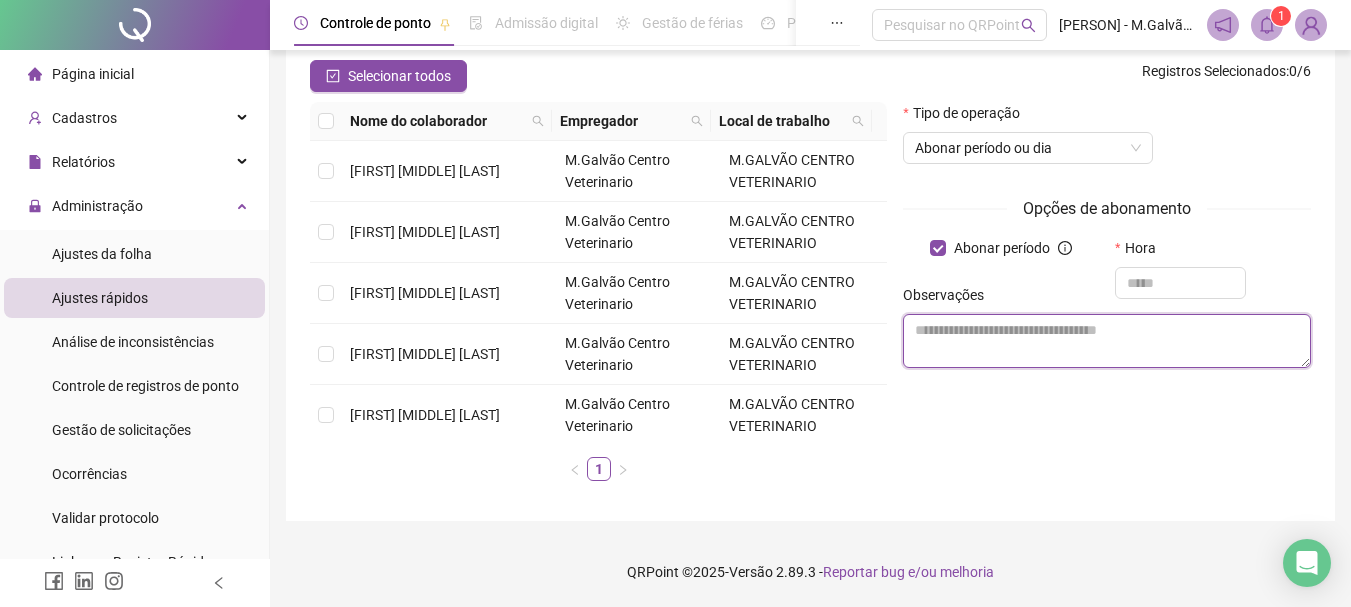 click at bounding box center [1107, 341] 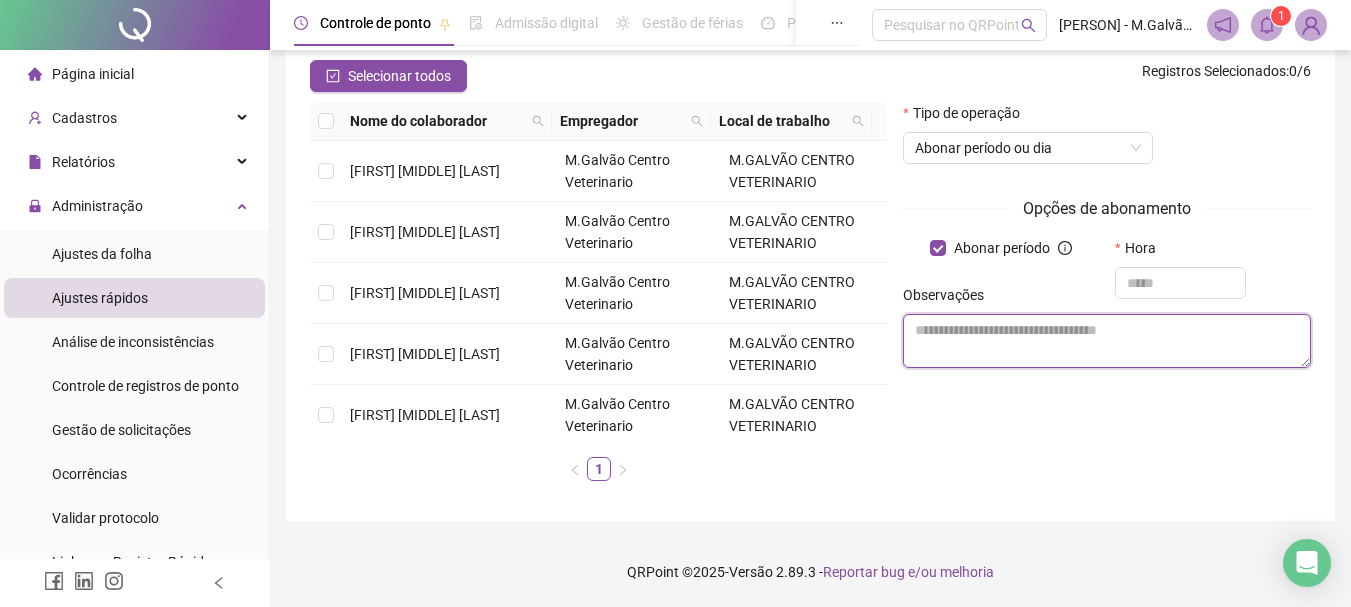 type on "*" 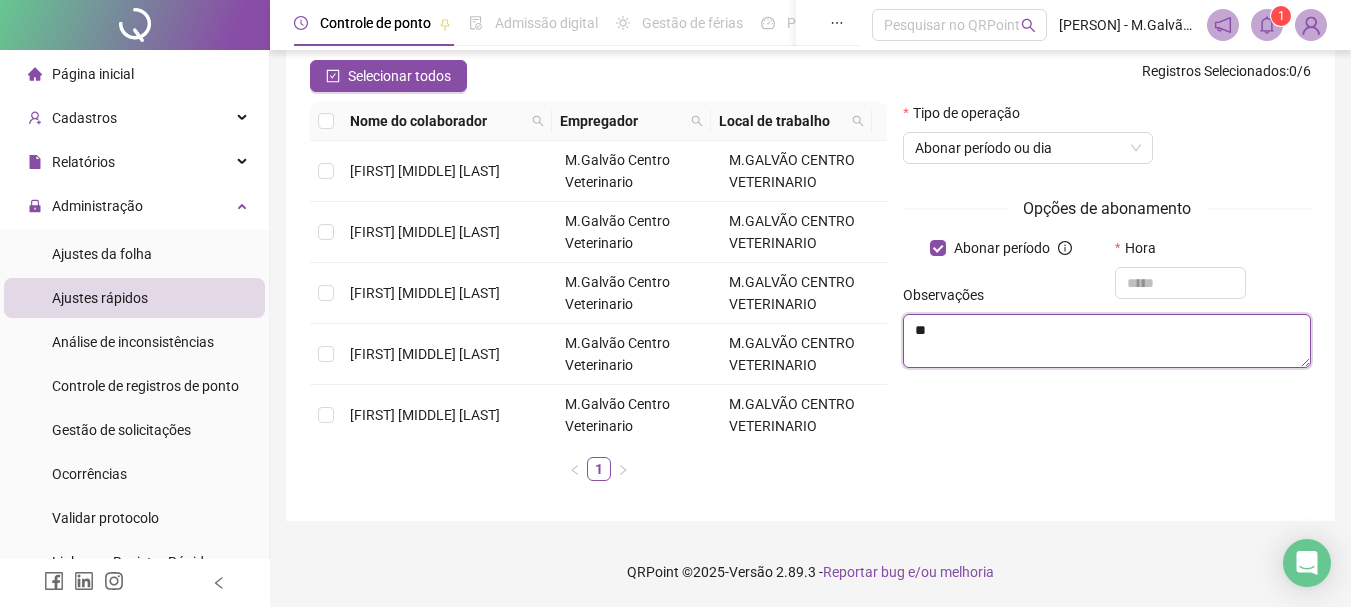 type on "*" 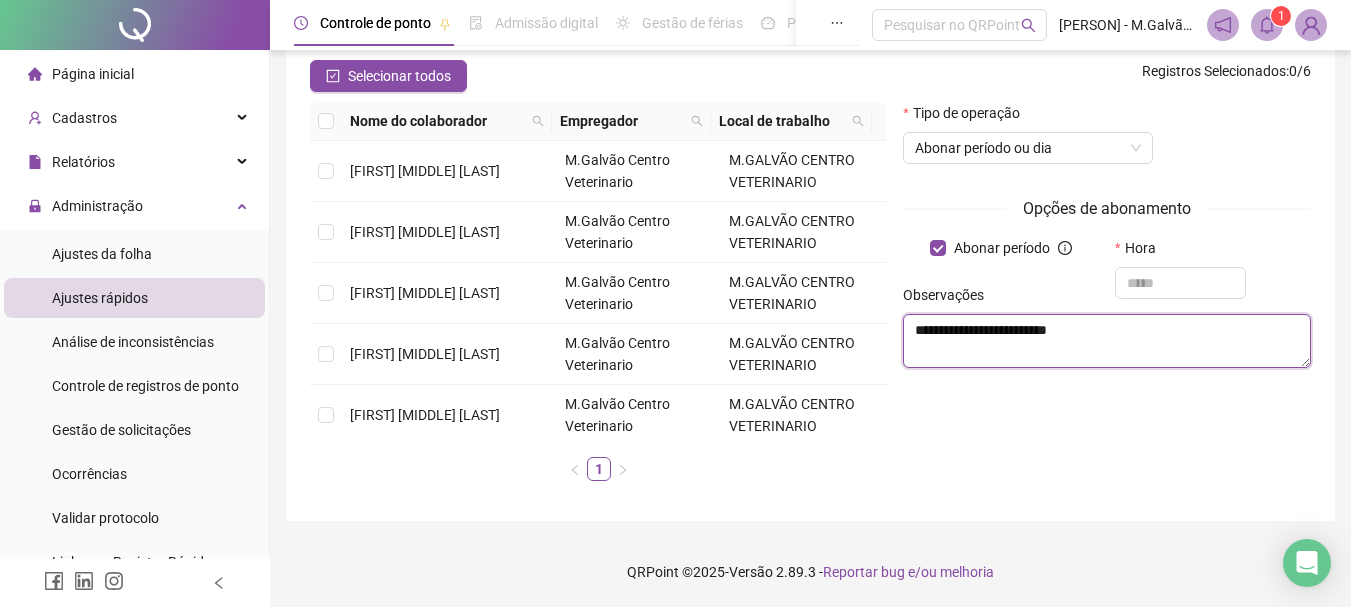 type on "**********" 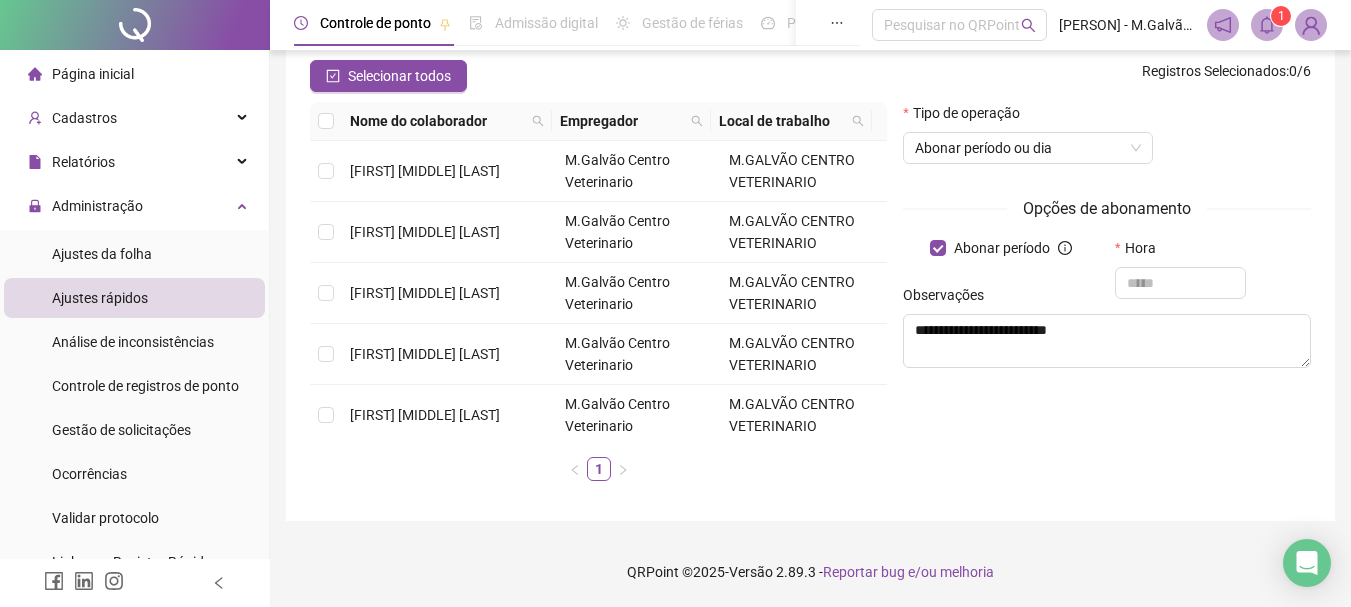 click on "Observações" at bounding box center (1107, 299) 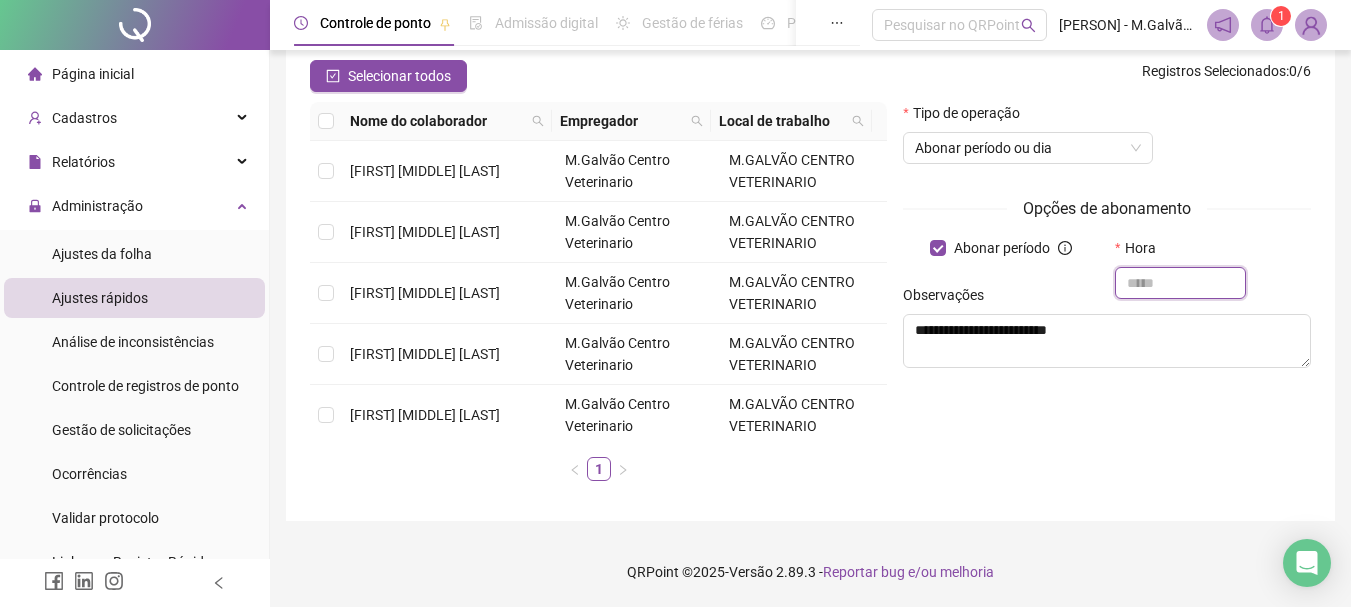 click at bounding box center (1180, 283) 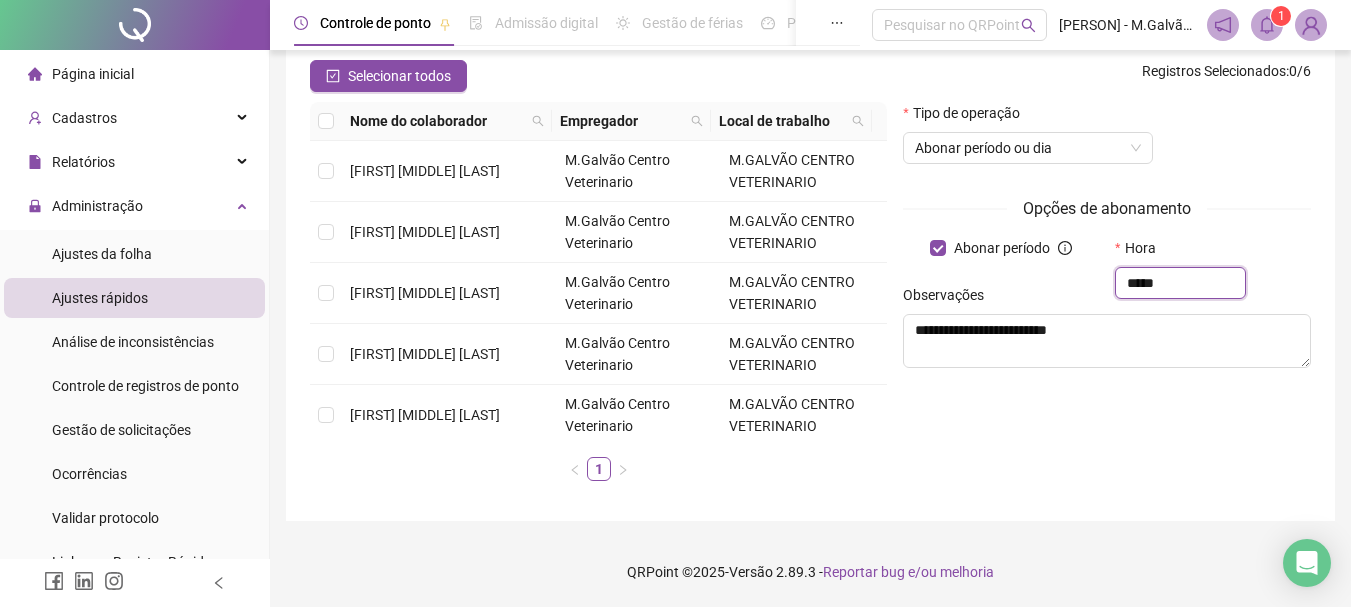 type on "*****" 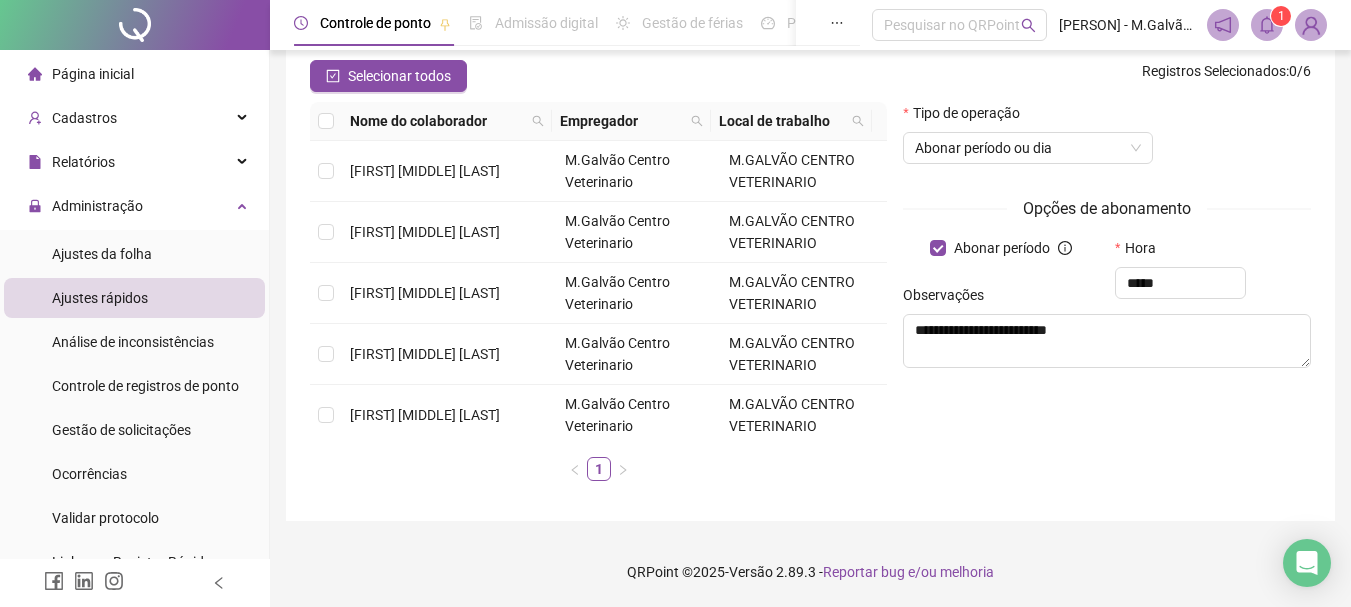 click on "**********" at bounding box center [1107, 299] 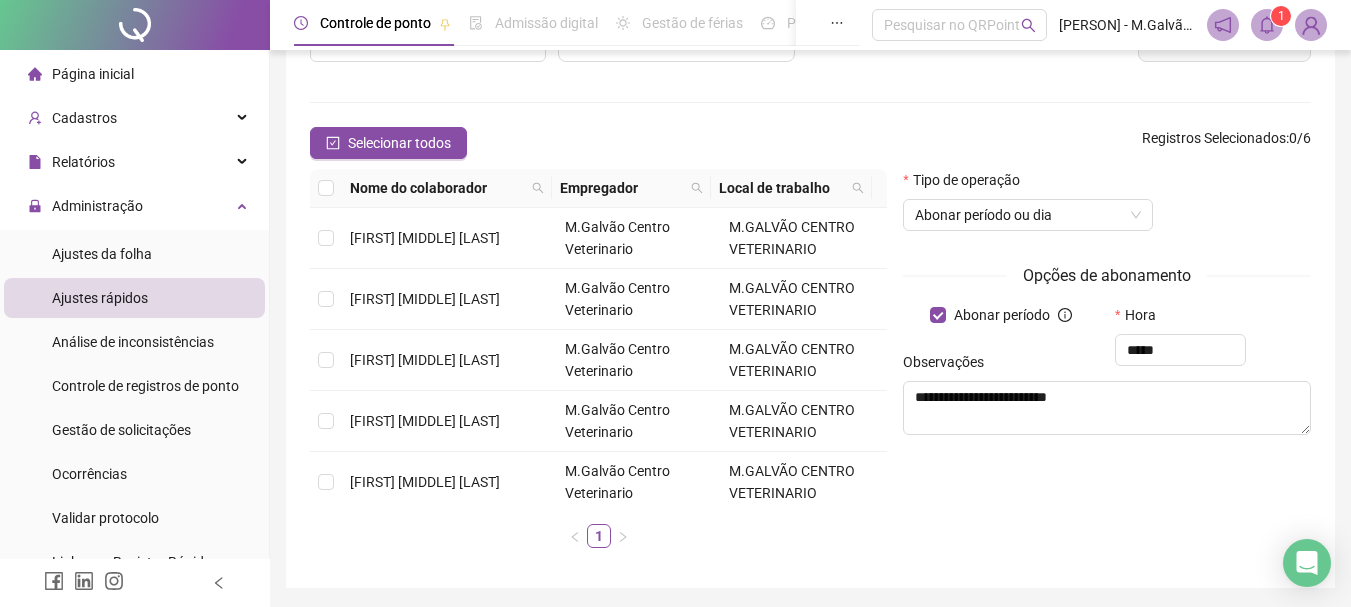scroll, scrollTop: 227, scrollLeft: 0, axis: vertical 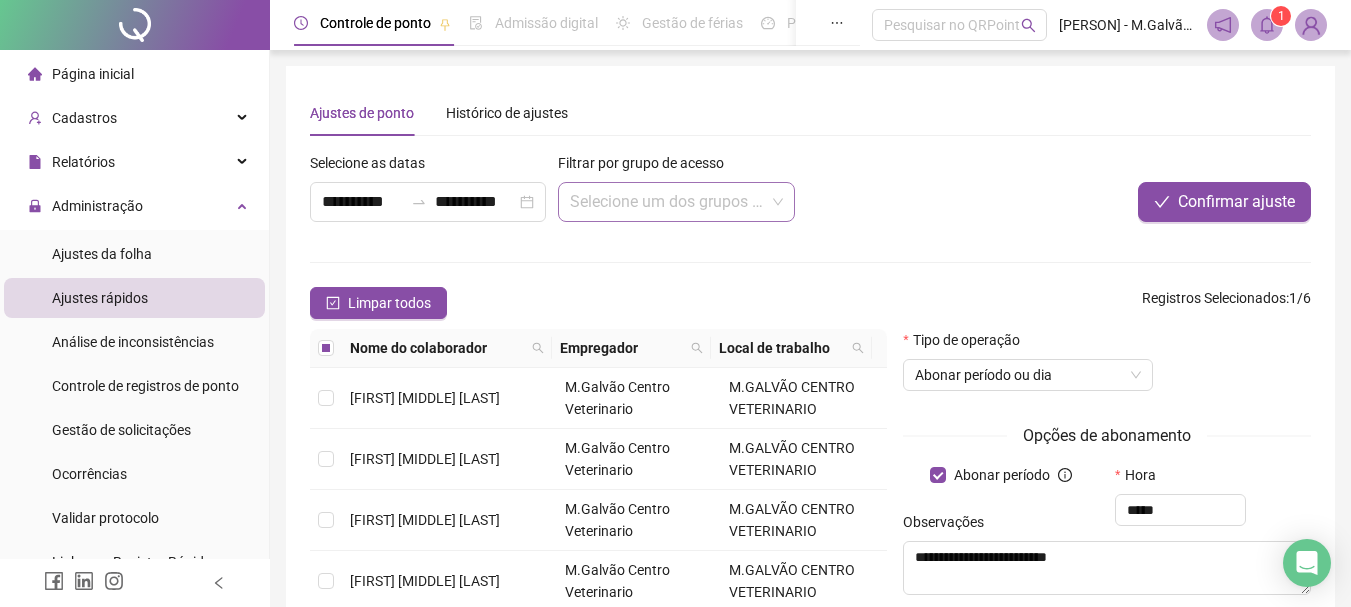 click at bounding box center [667, 202] 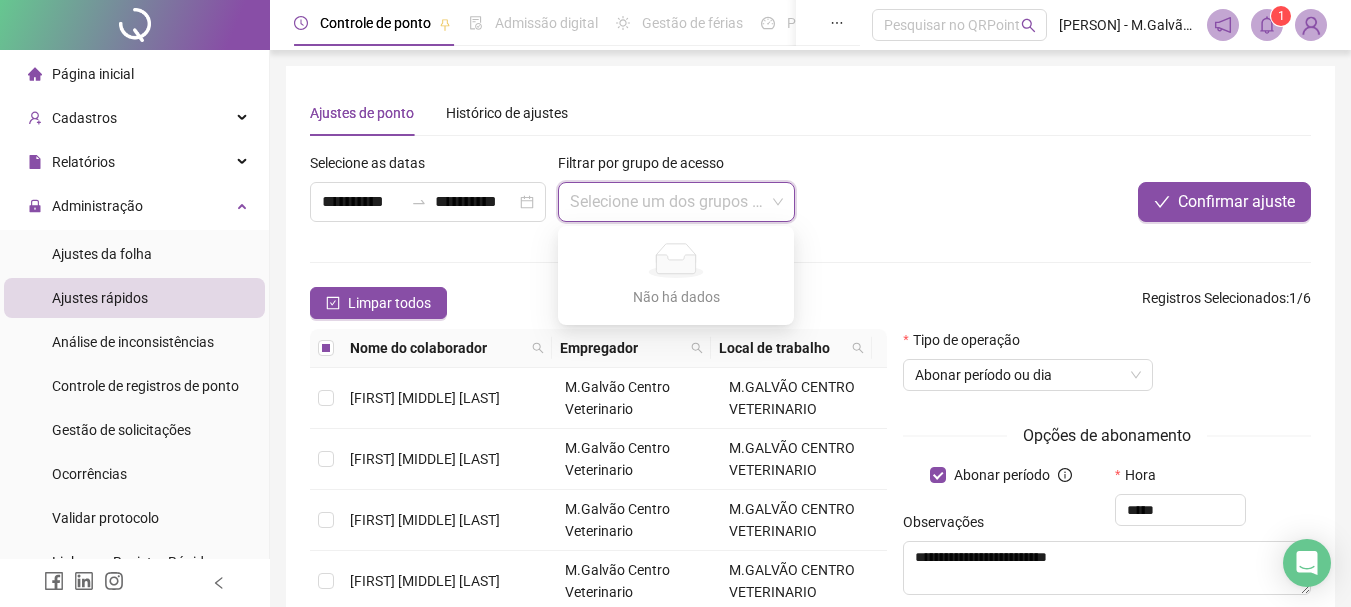 click at bounding box center (667, 202) 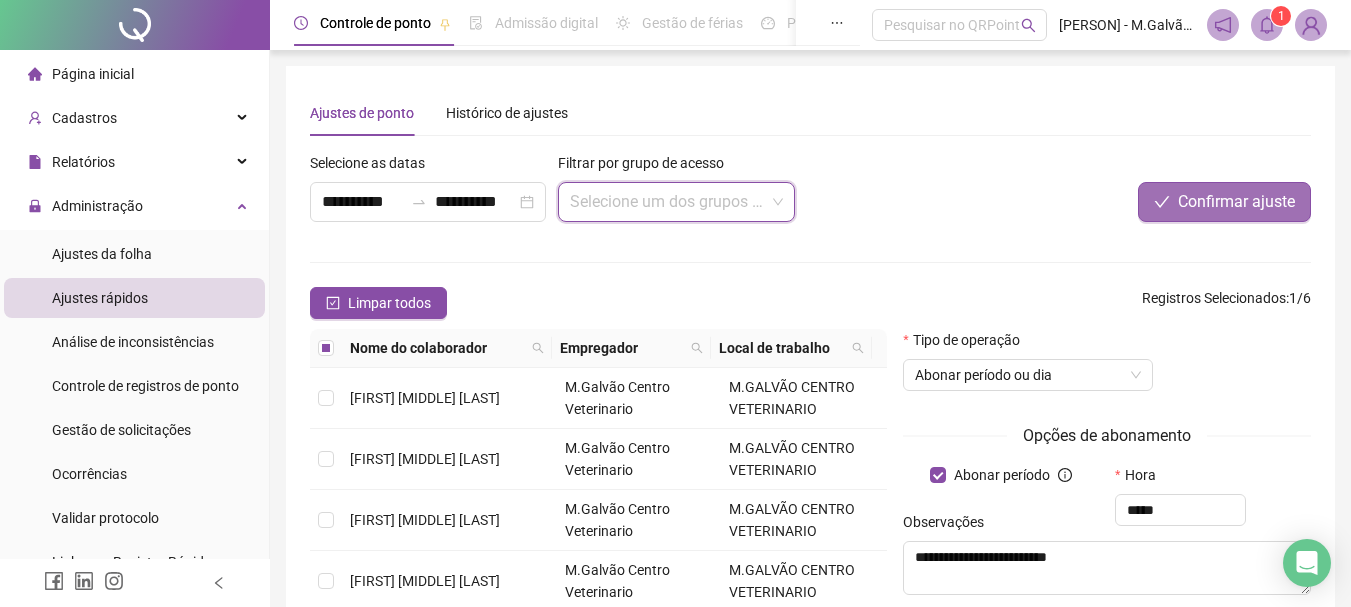 click on "Confirmar ajuste" at bounding box center [1236, 202] 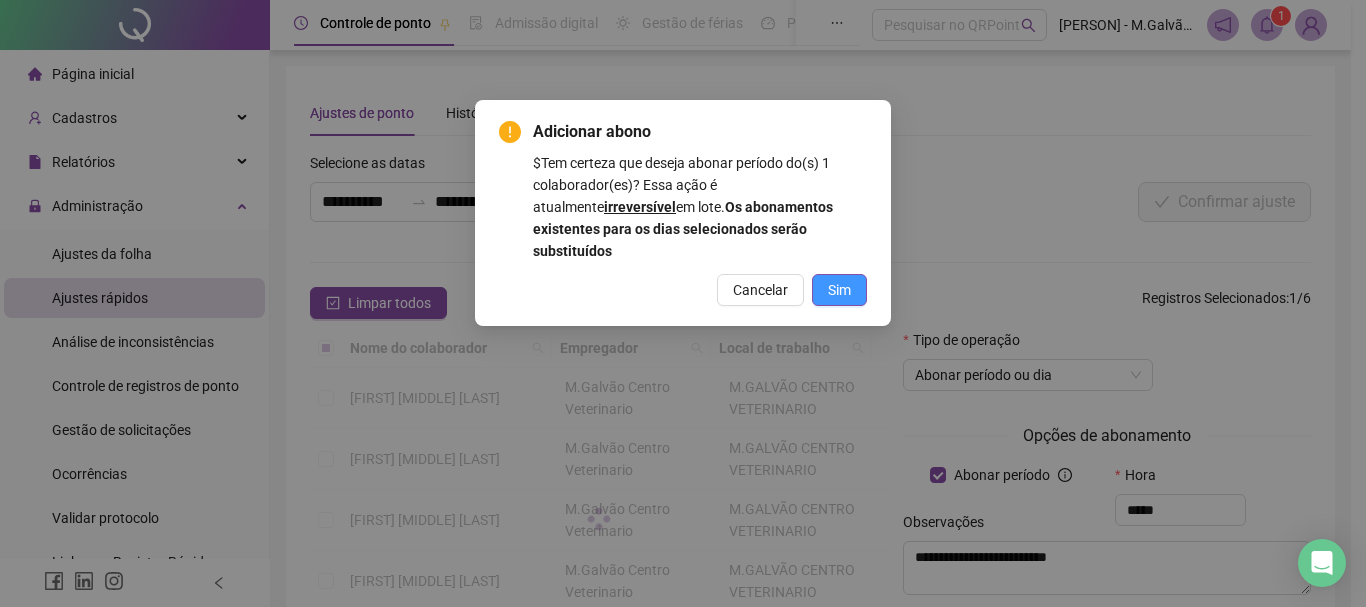 click on "Sim" at bounding box center (839, 290) 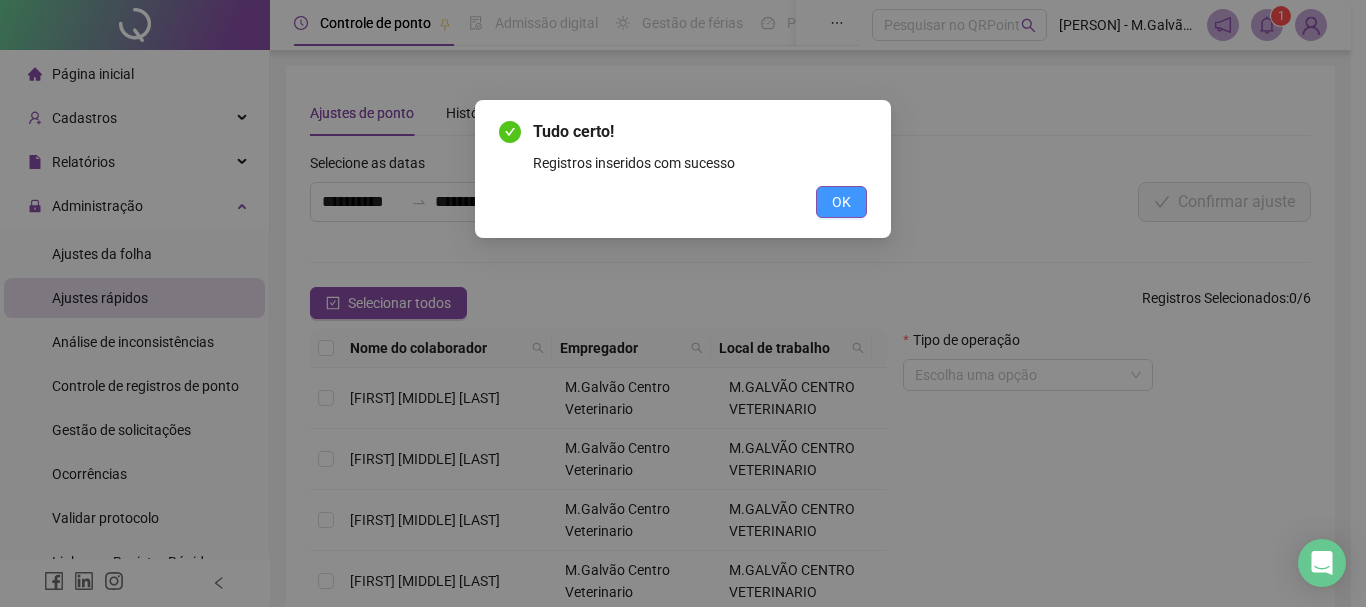 click on "OK" at bounding box center (841, 202) 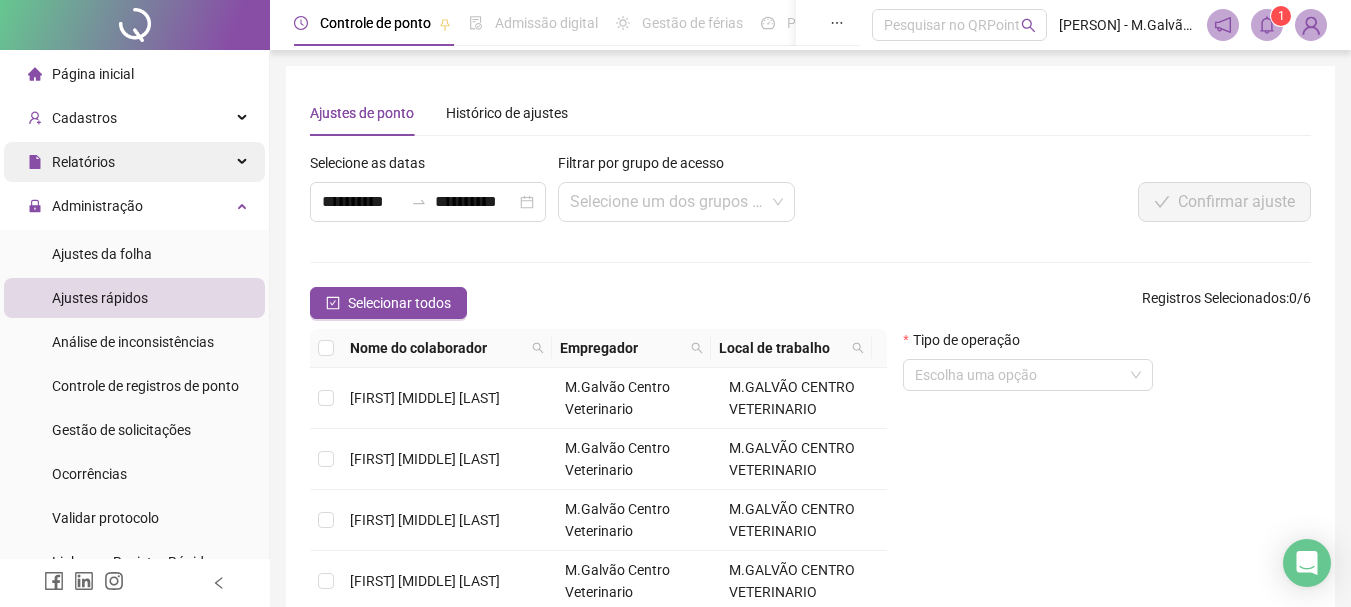click on "Relatórios" at bounding box center (134, 162) 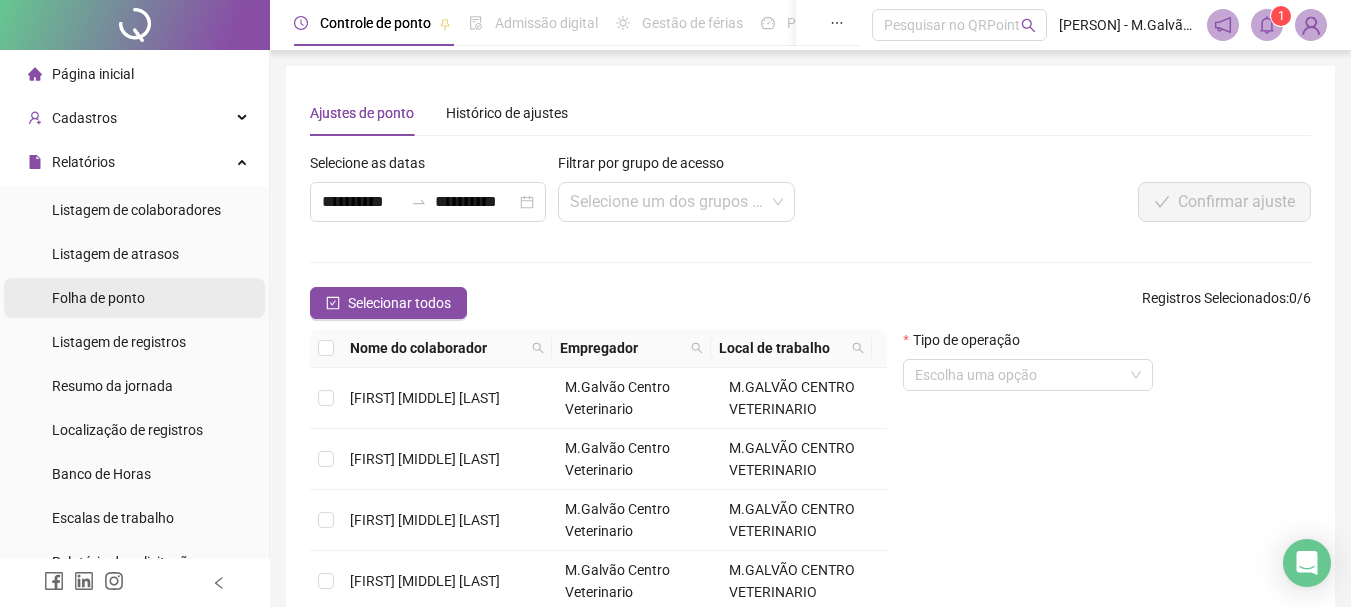 click on "Folha de ponto" at bounding box center [134, 298] 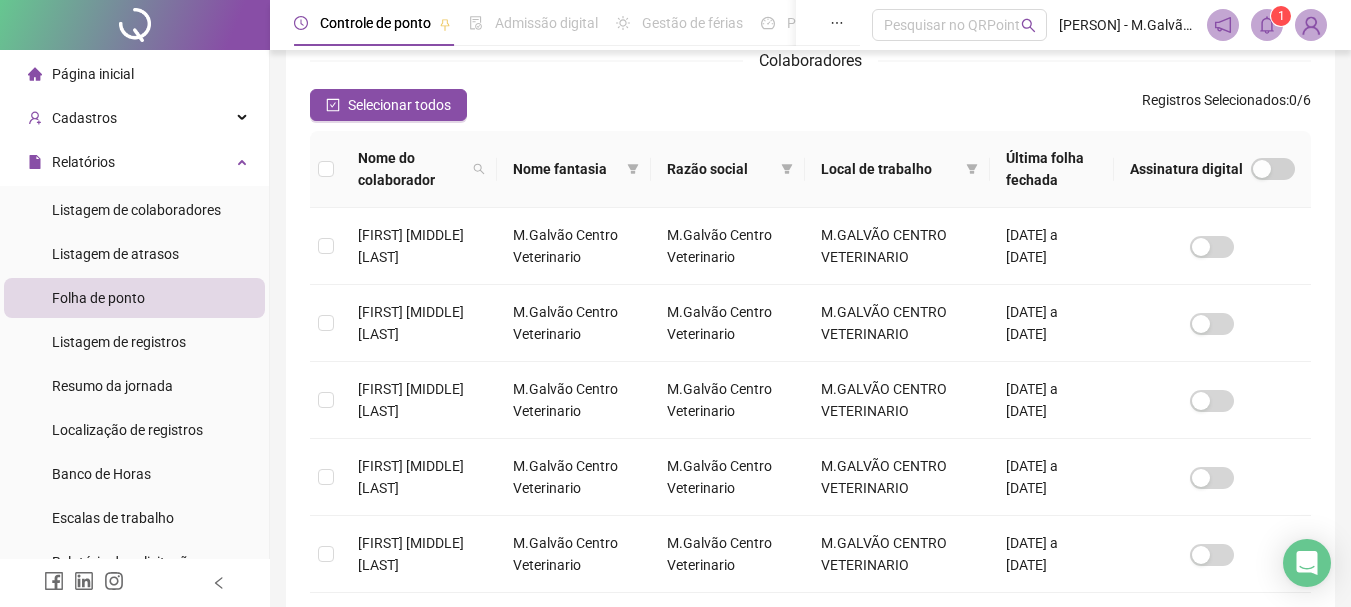 scroll, scrollTop: 477, scrollLeft: 0, axis: vertical 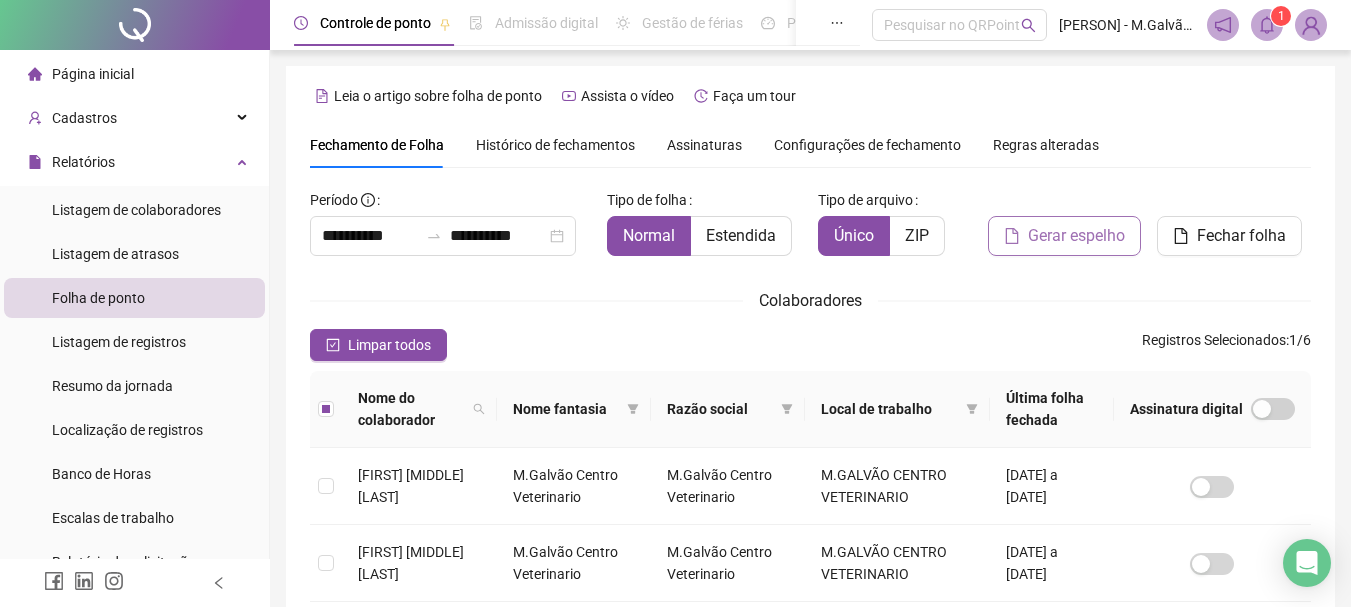 click on "Gerar espelho" at bounding box center [1076, 236] 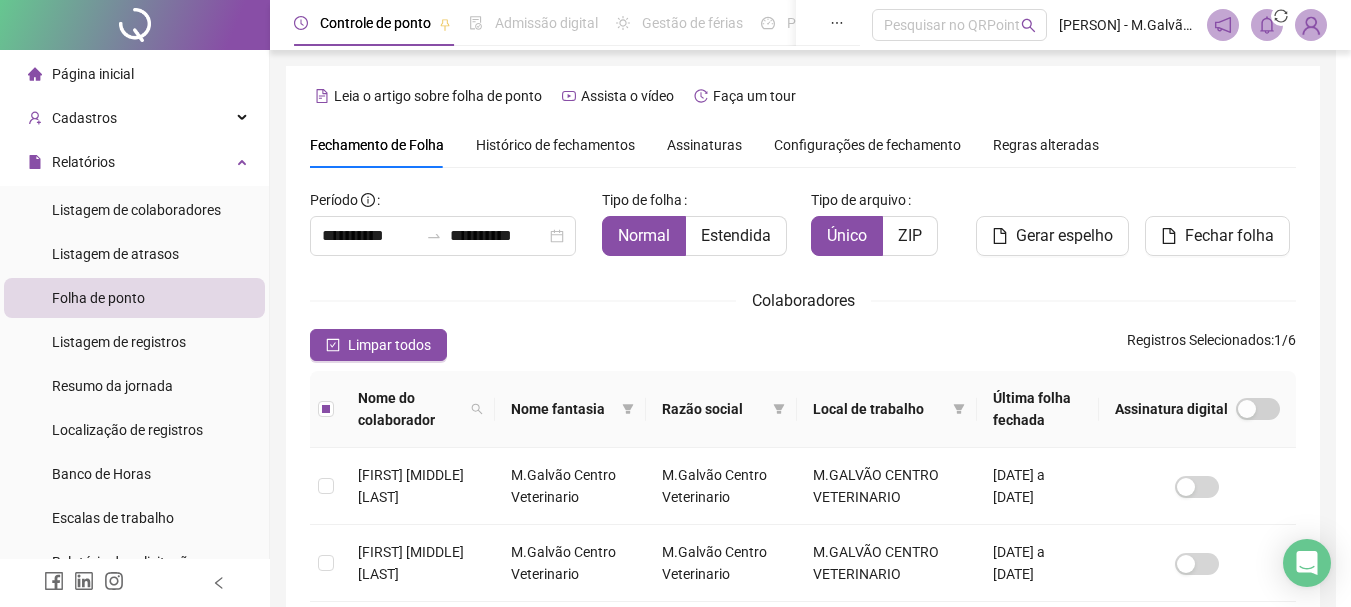 scroll, scrollTop: 106, scrollLeft: 0, axis: vertical 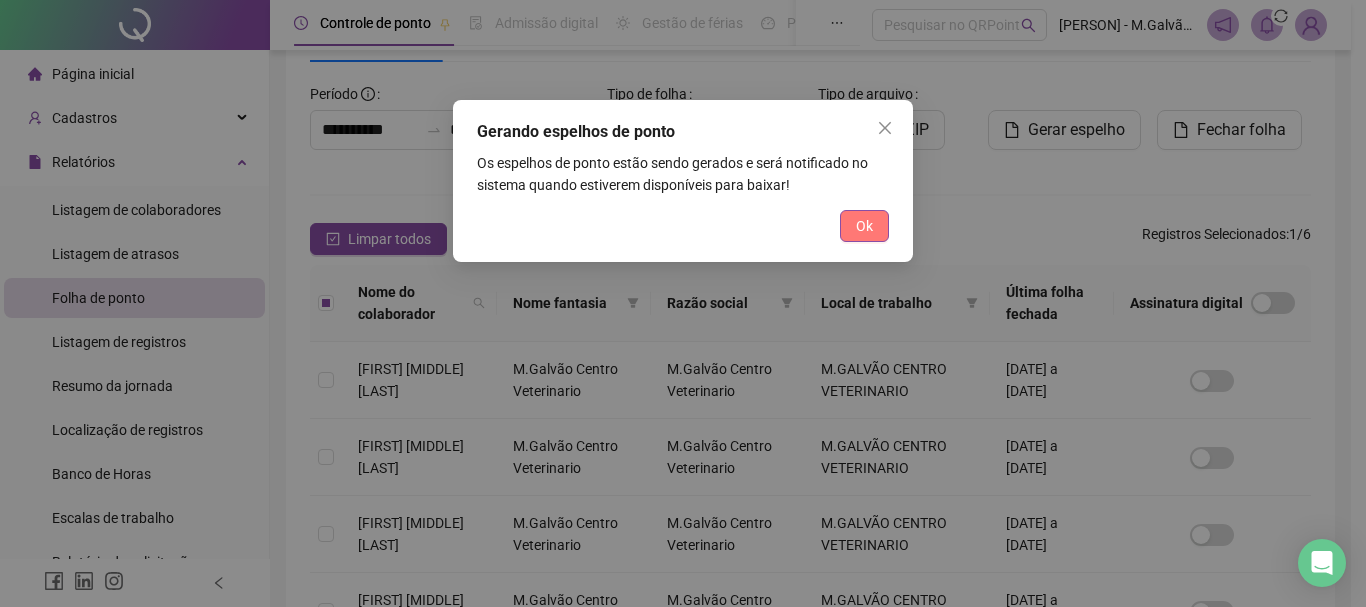 click on "Ok" at bounding box center (864, 226) 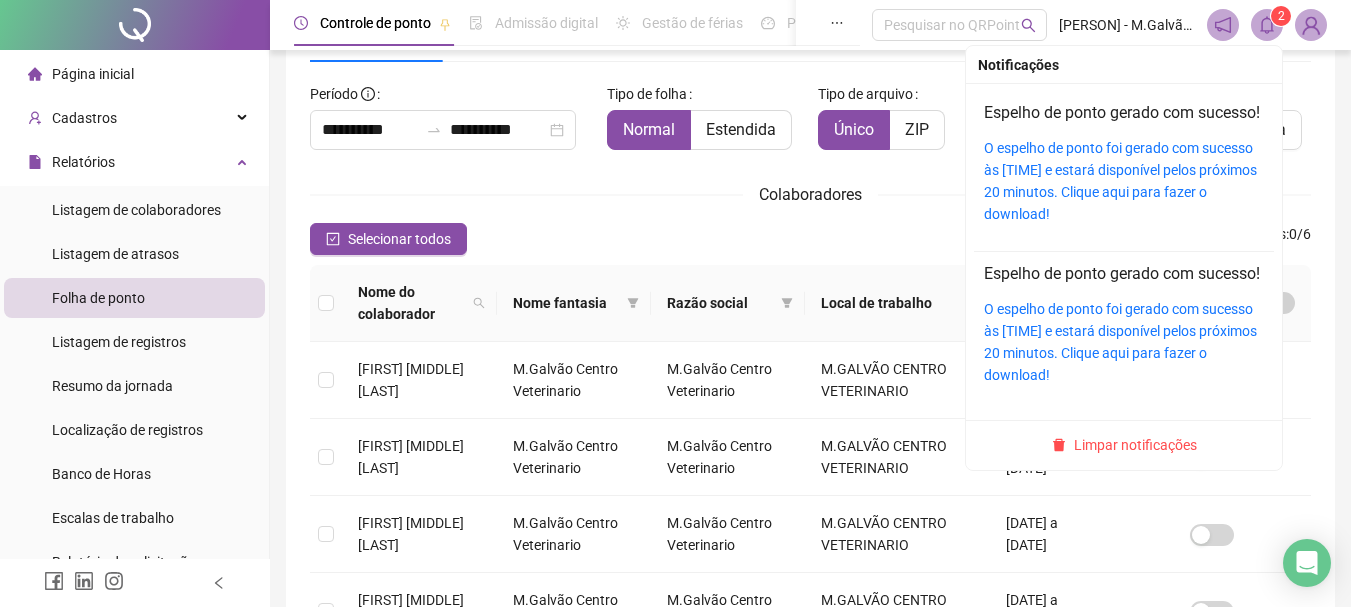 click 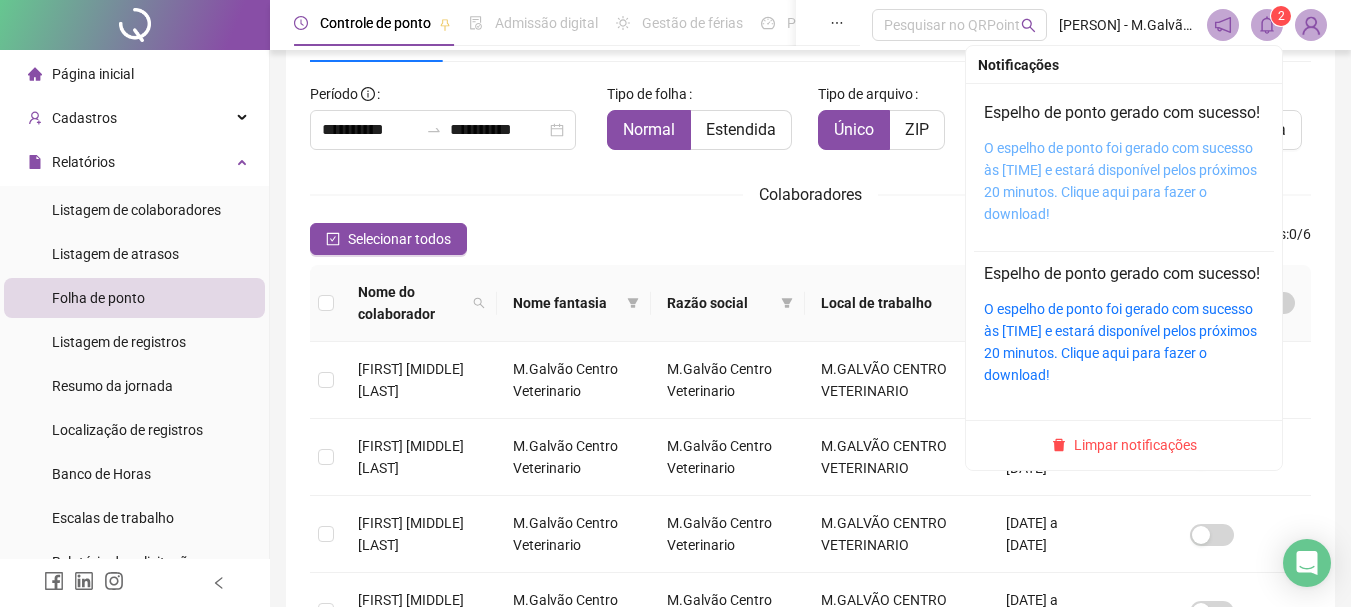 click on "O espelho de ponto foi gerado com sucesso às [TIME] e estará disponível pelos próximos 20 minutos.
Clique aqui para fazer o download!" at bounding box center [1120, 181] 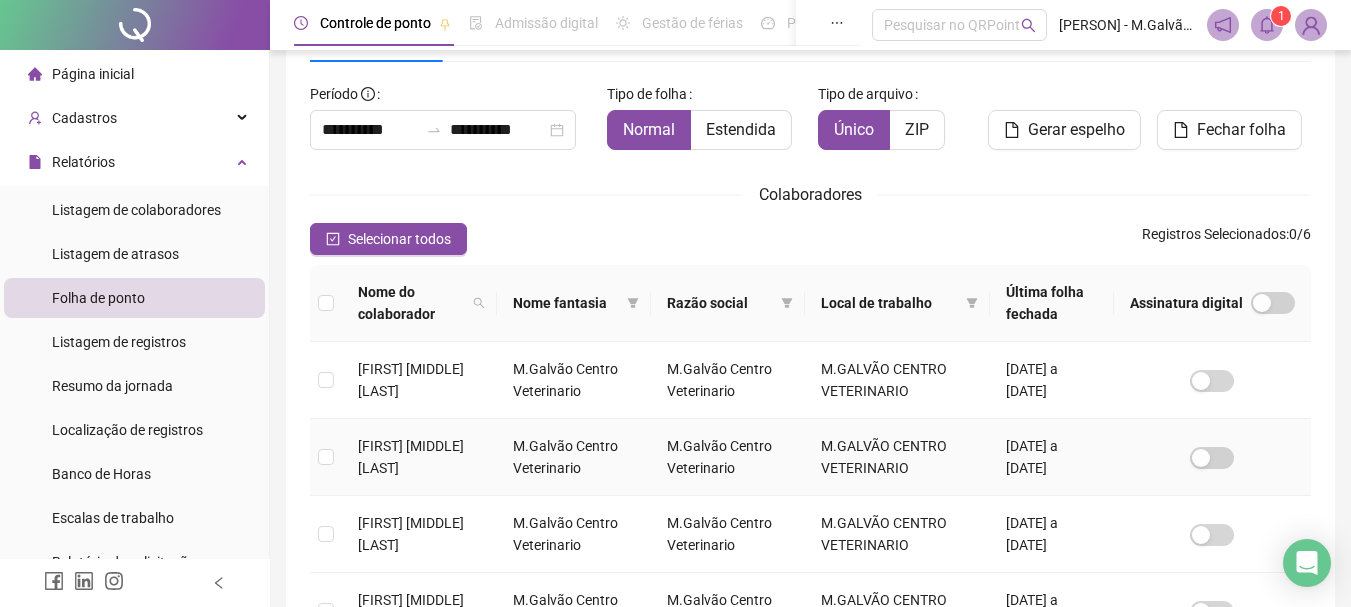 click on "M.Galvão Centro Veterinario" at bounding box center (574, 457) 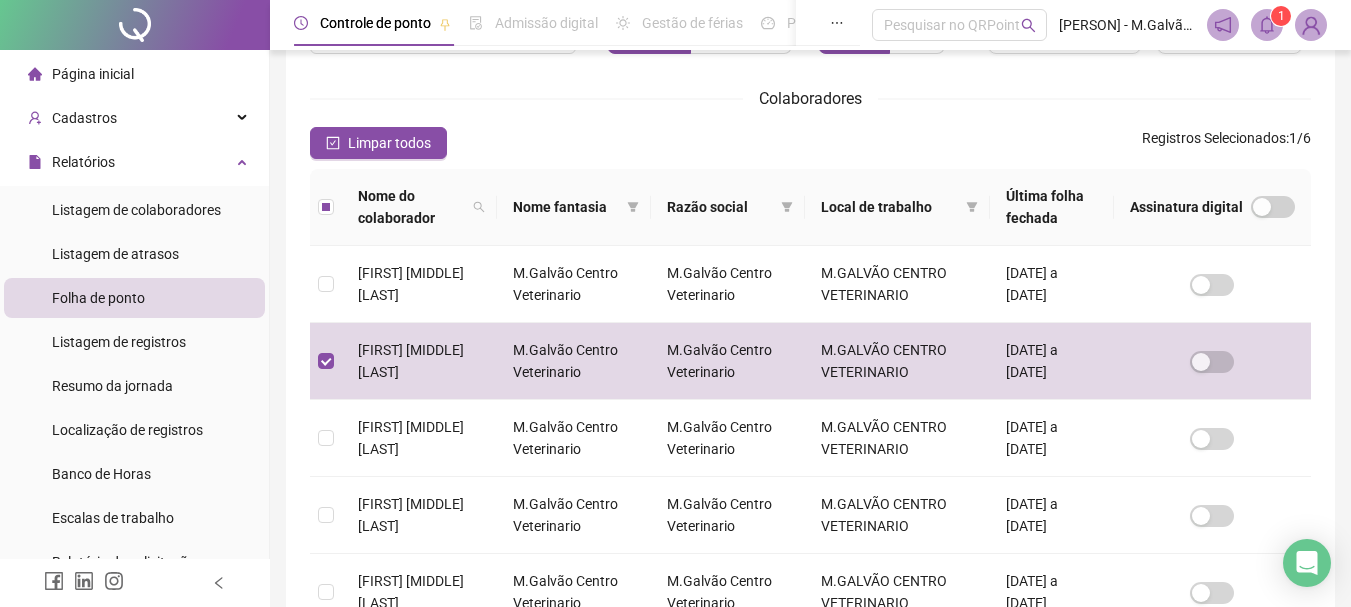 scroll, scrollTop: 177, scrollLeft: 0, axis: vertical 